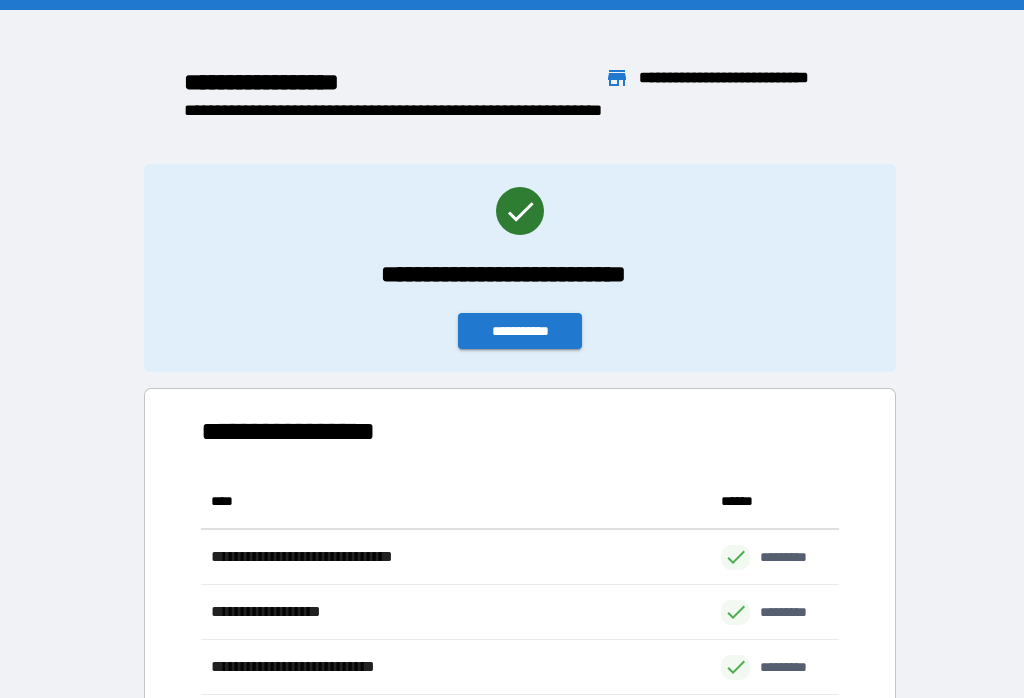 scroll, scrollTop: 0, scrollLeft: 0, axis: both 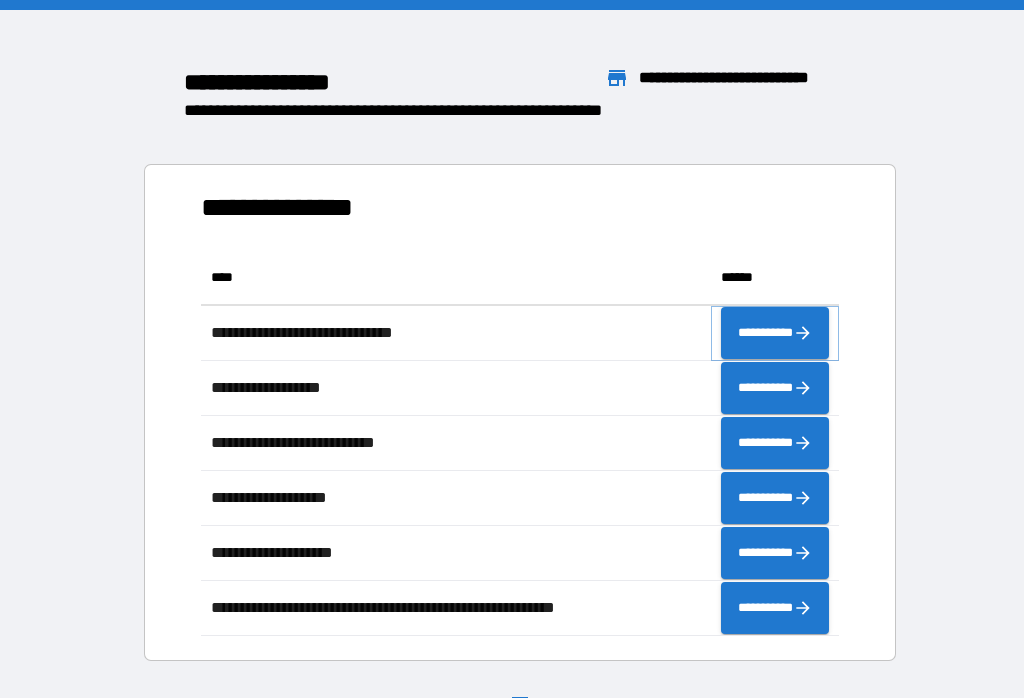 click on "**********" at bounding box center [775, 333] 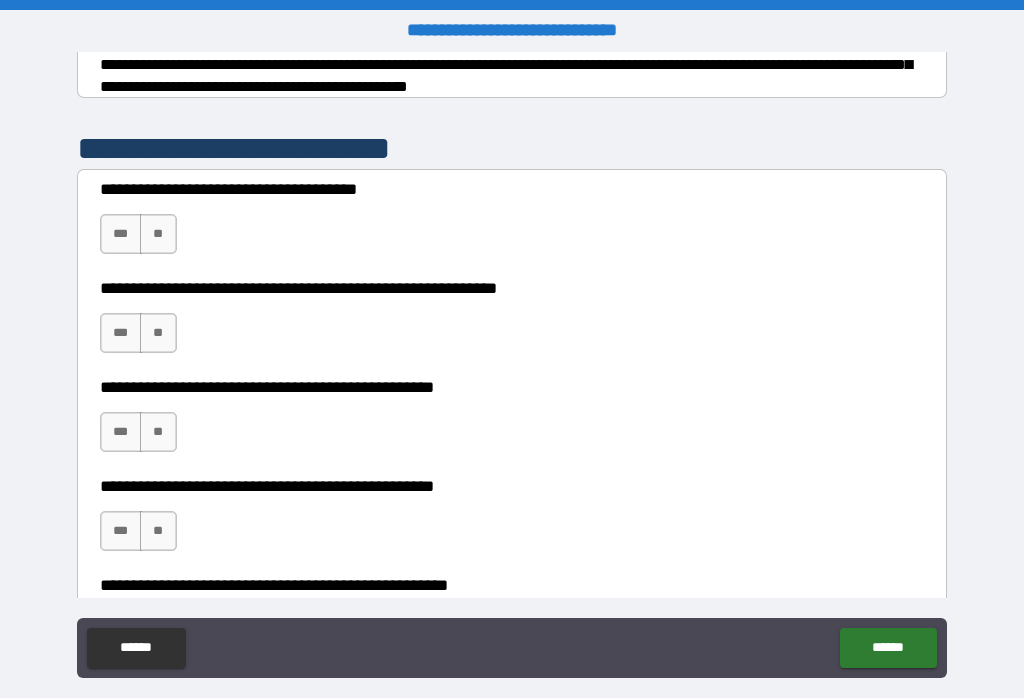 scroll, scrollTop: 350, scrollLeft: 0, axis: vertical 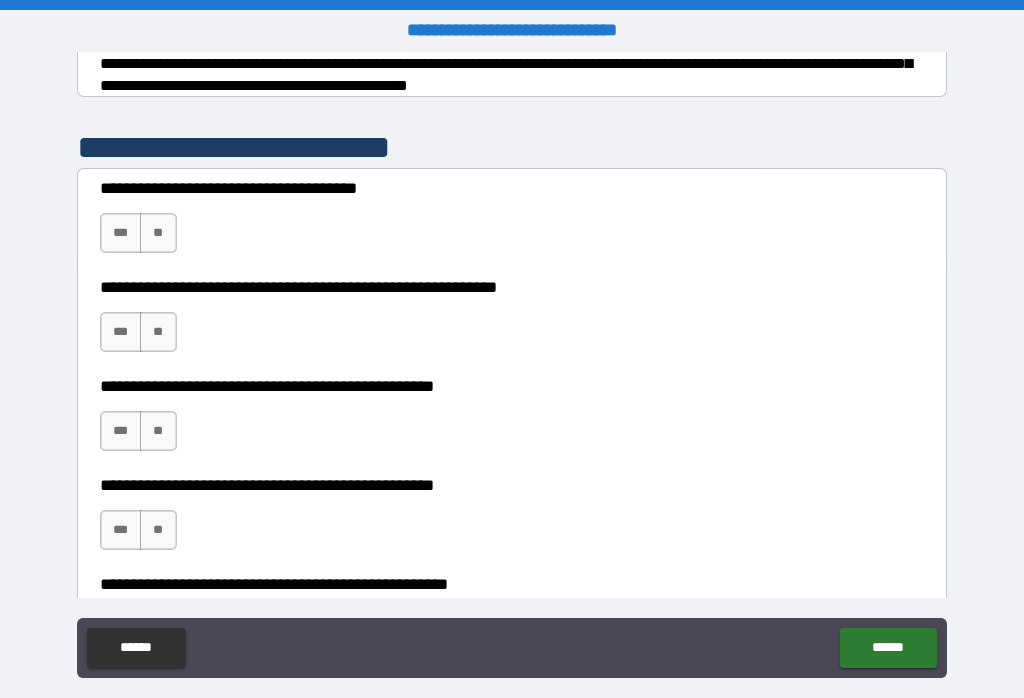 click on "**" at bounding box center (158, 233) 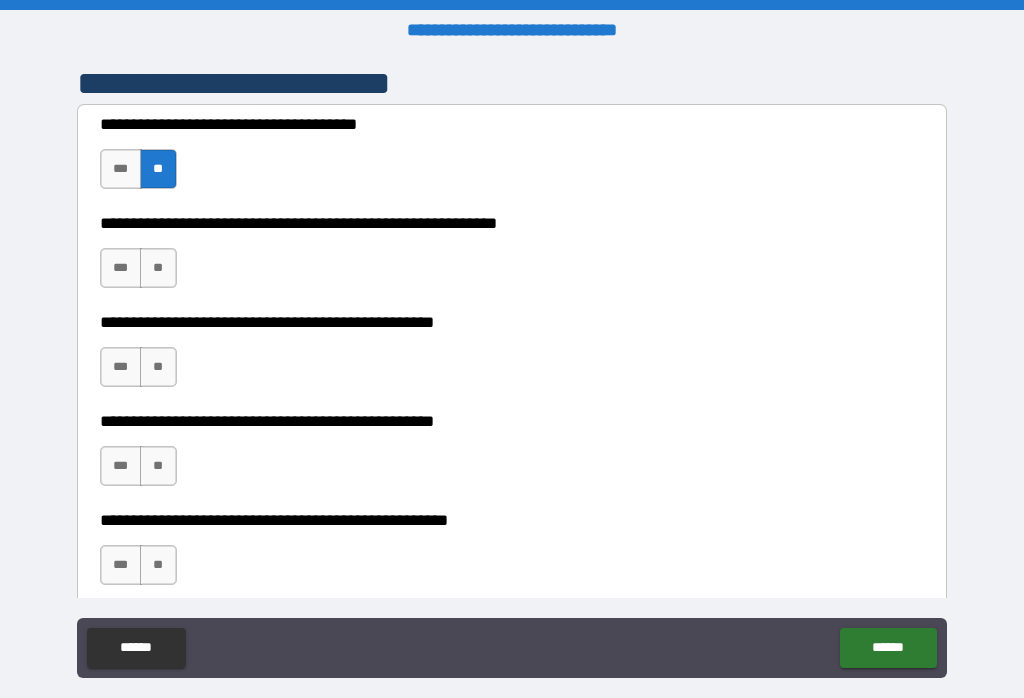scroll, scrollTop: 416, scrollLeft: 0, axis: vertical 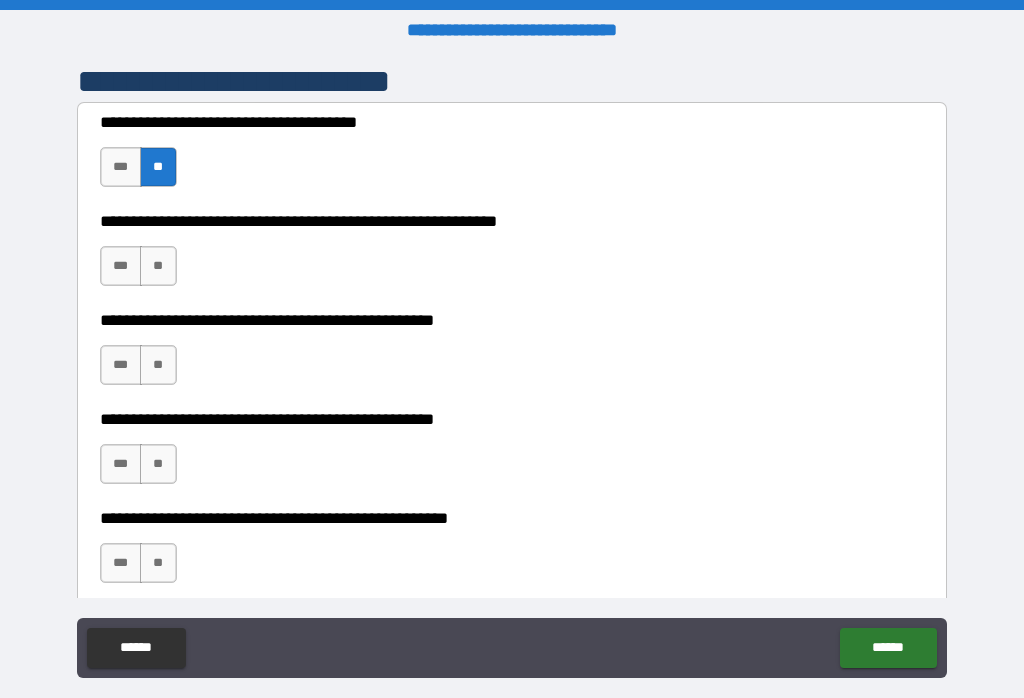 click on "***" at bounding box center [121, 266] 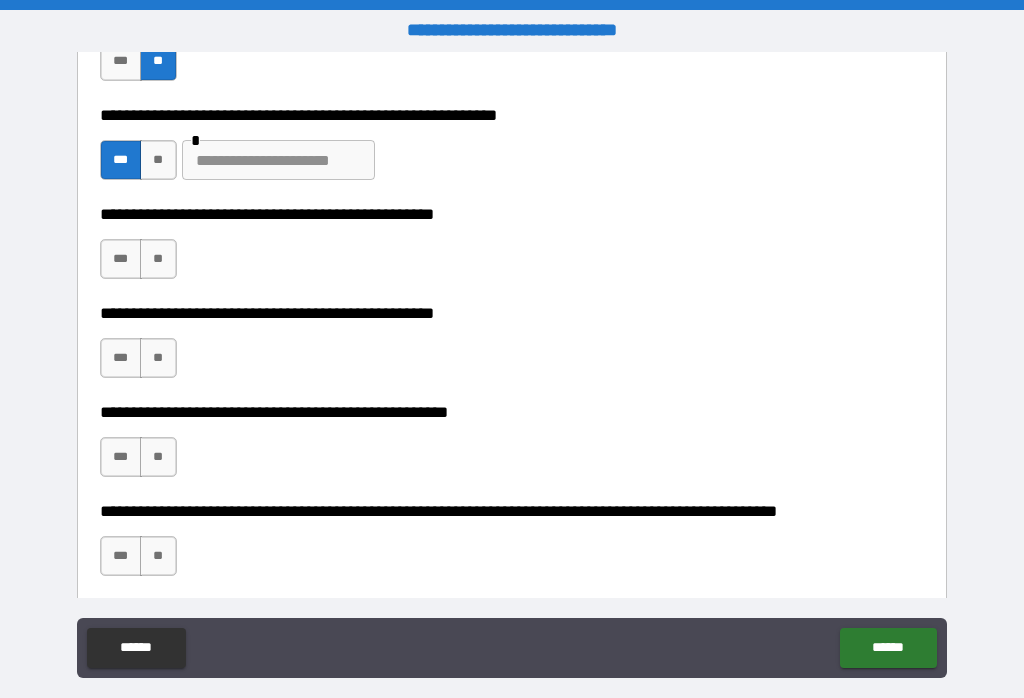 scroll, scrollTop: 520, scrollLeft: 0, axis: vertical 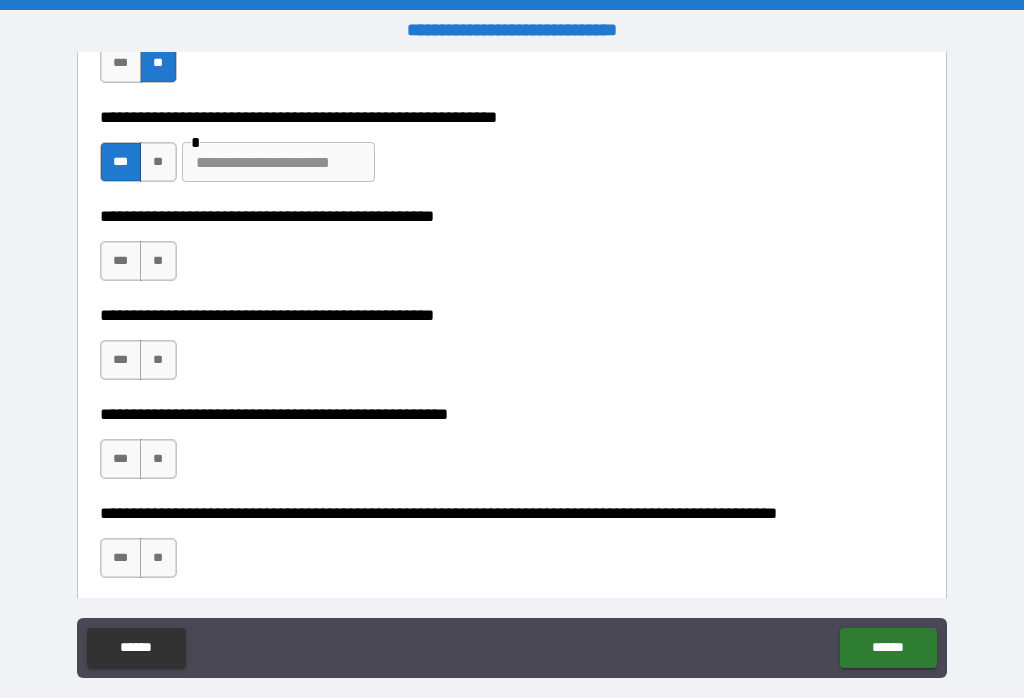 click on "**" at bounding box center (158, 261) 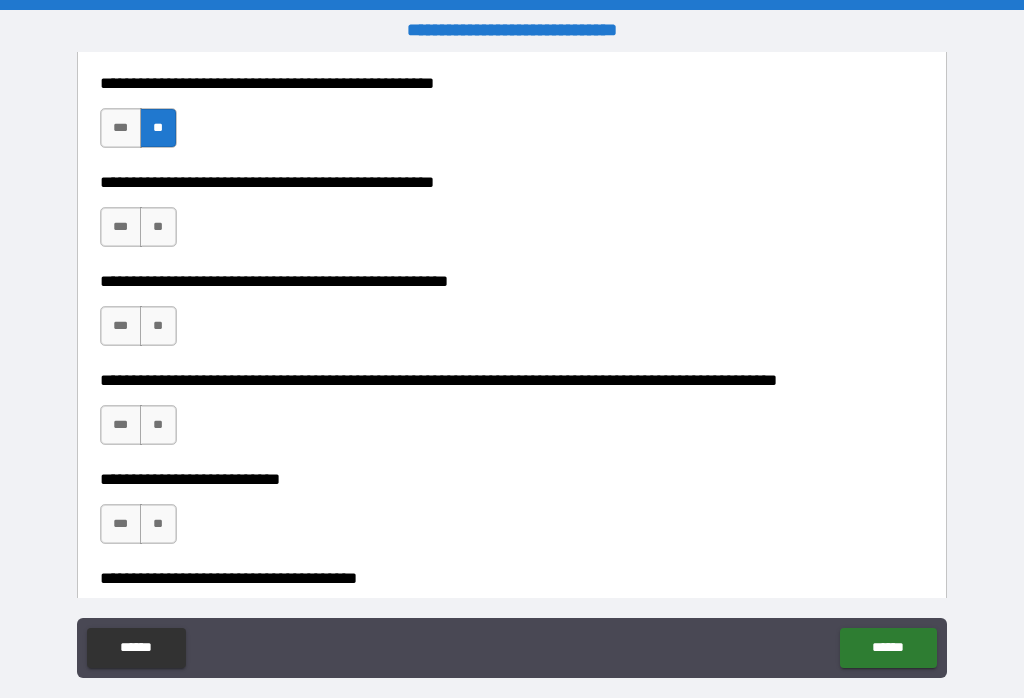 scroll, scrollTop: 661, scrollLeft: 0, axis: vertical 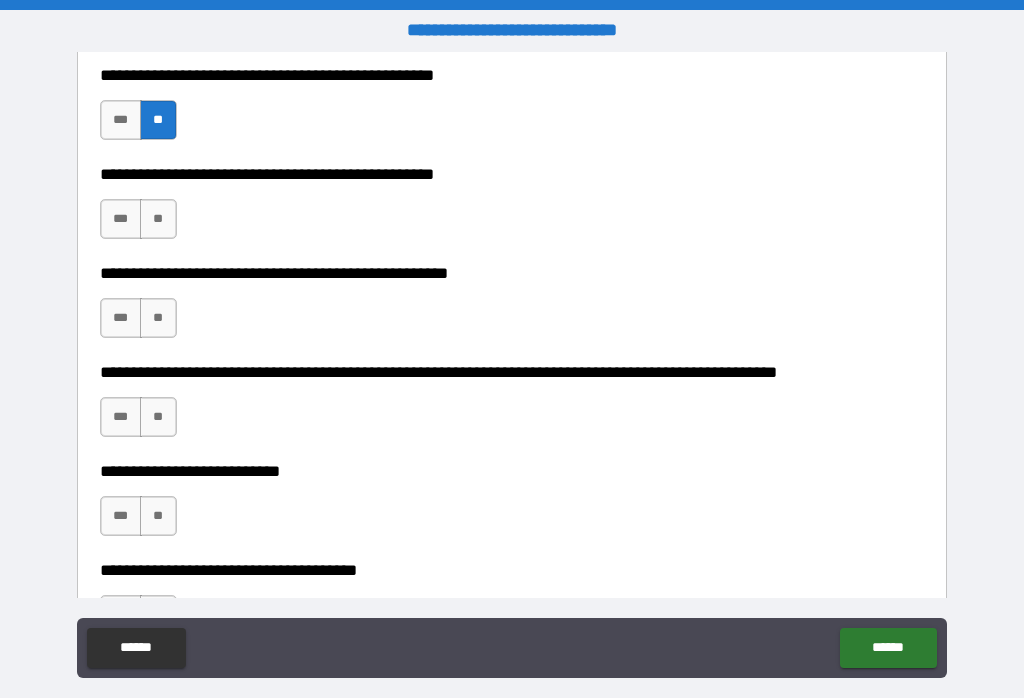 click on "**" at bounding box center (158, 219) 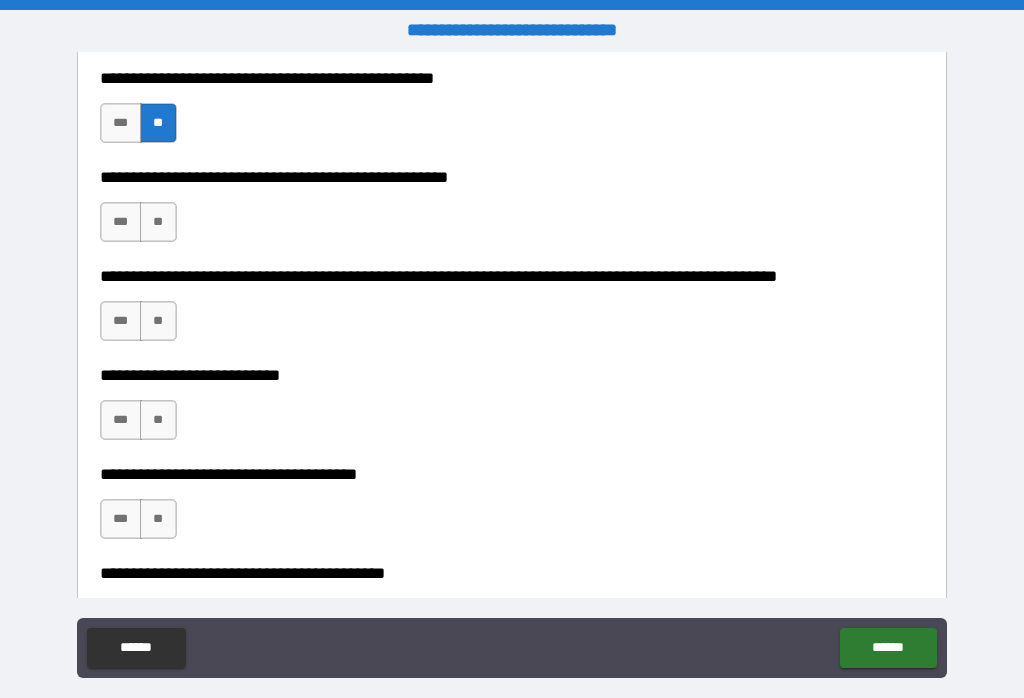 scroll, scrollTop: 758, scrollLeft: 0, axis: vertical 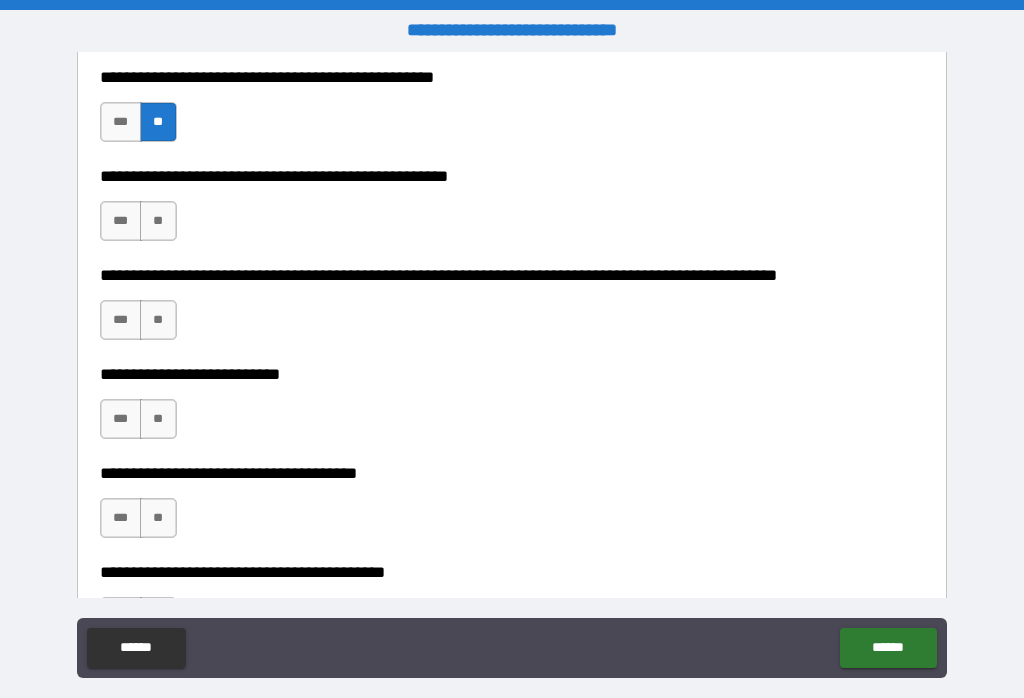 click on "**" at bounding box center (158, 221) 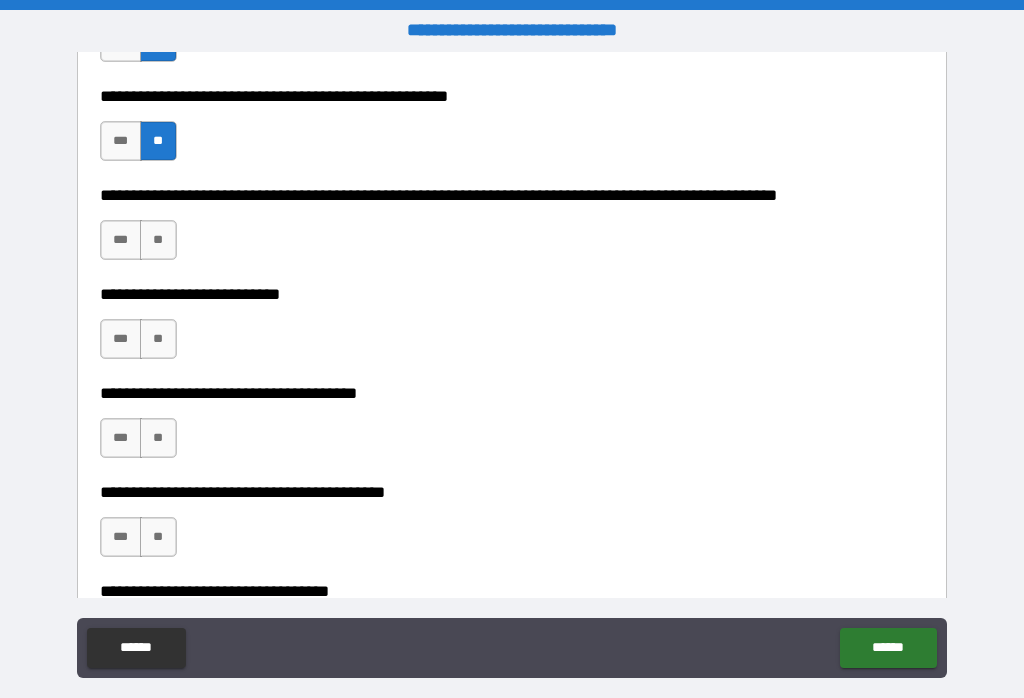 scroll, scrollTop: 841, scrollLeft: 0, axis: vertical 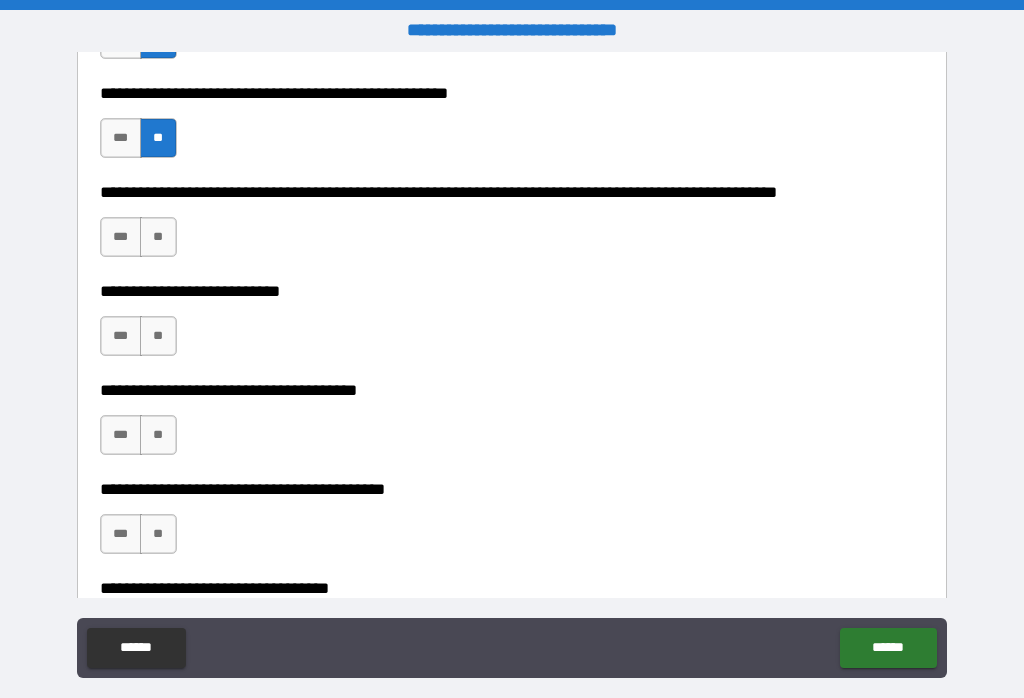 click on "**" at bounding box center [158, 237] 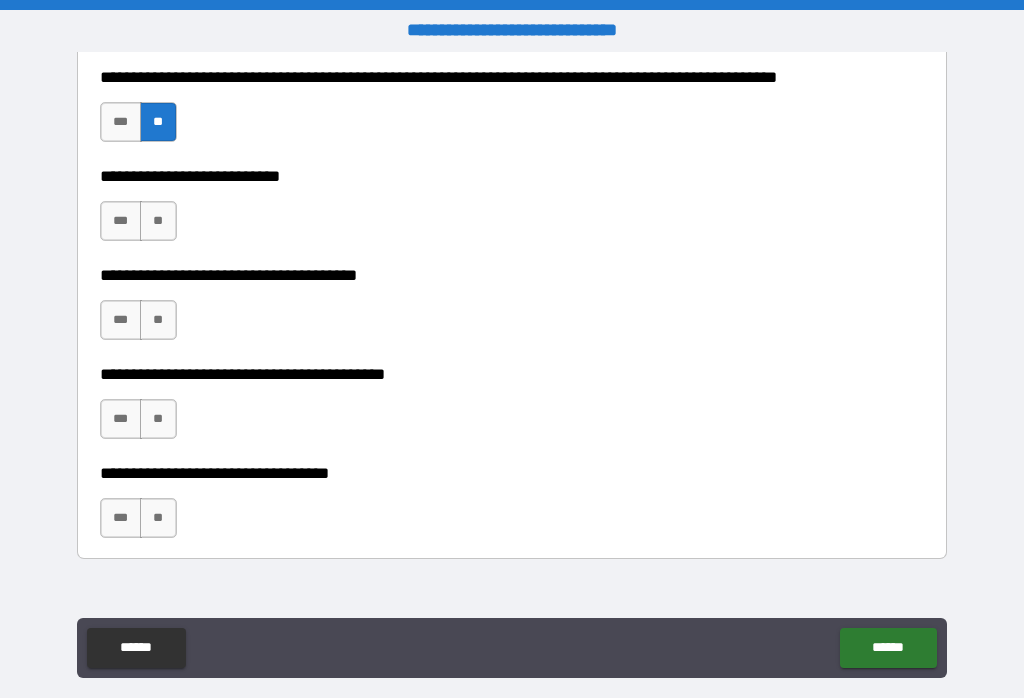 scroll, scrollTop: 957, scrollLeft: 0, axis: vertical 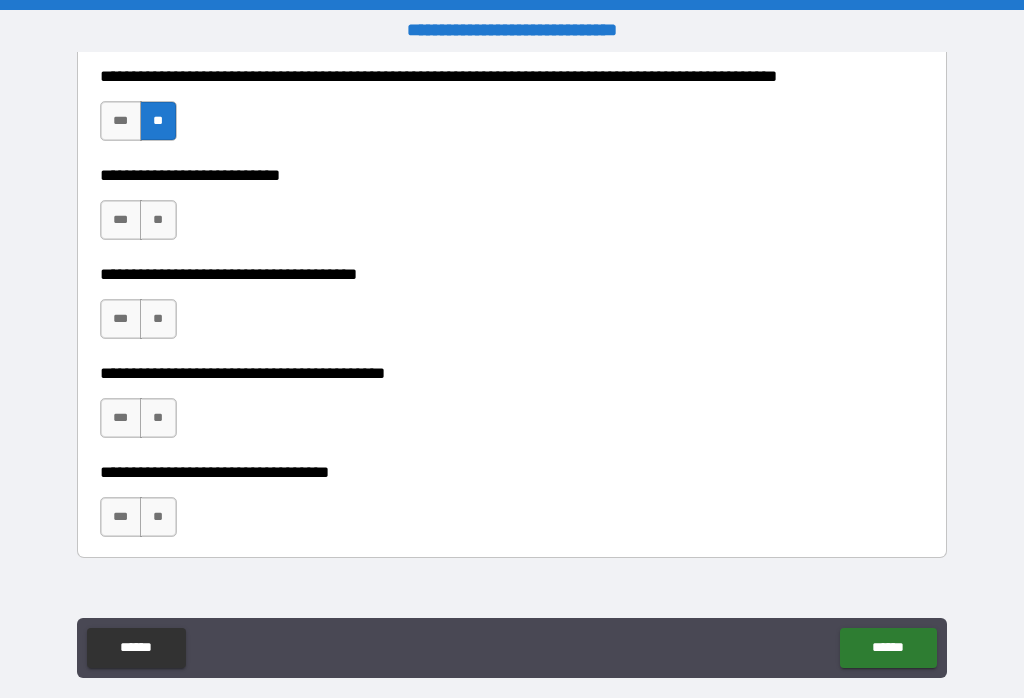 click on "**" at bounding box center [158, 220] 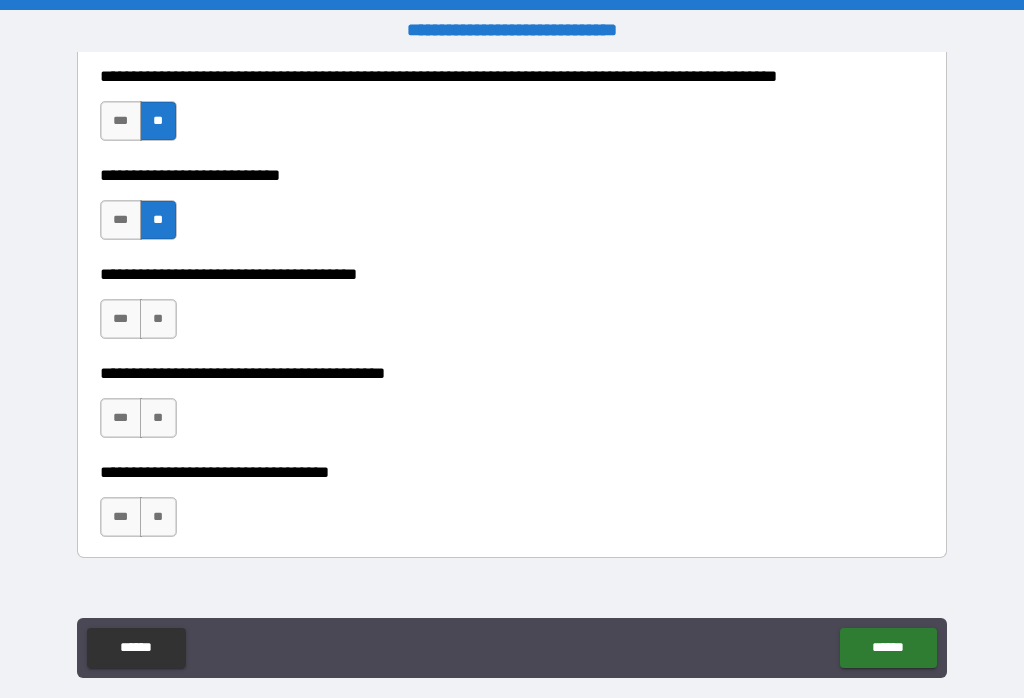 click on "**" at bounding box center [158, 319] 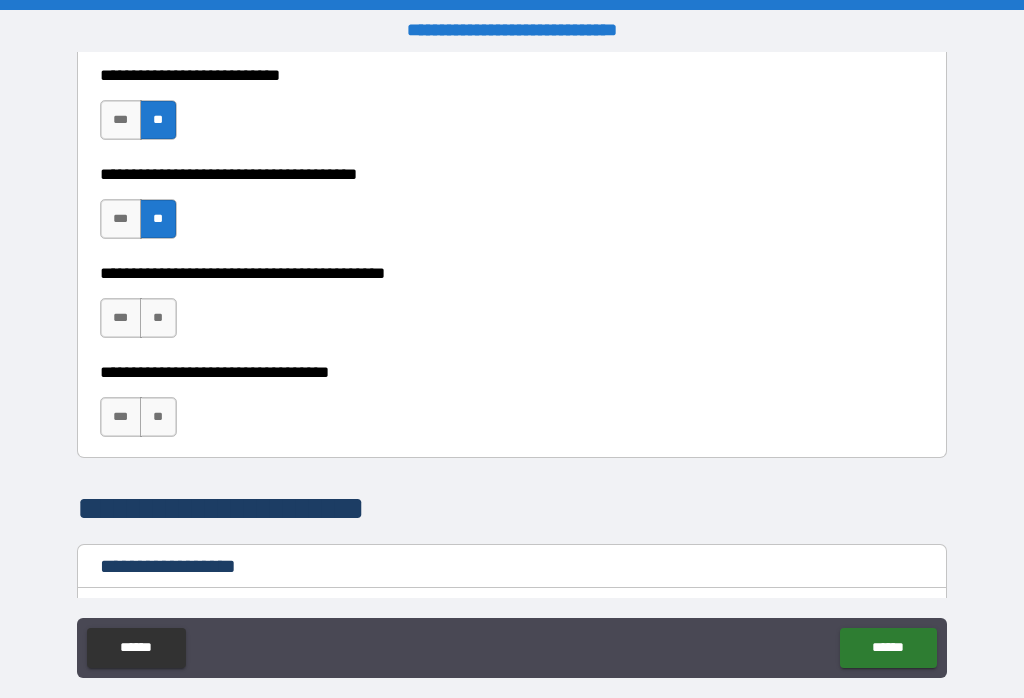 scroll, scrollTop: 1072, scrollLeft: 0, axis: vertical 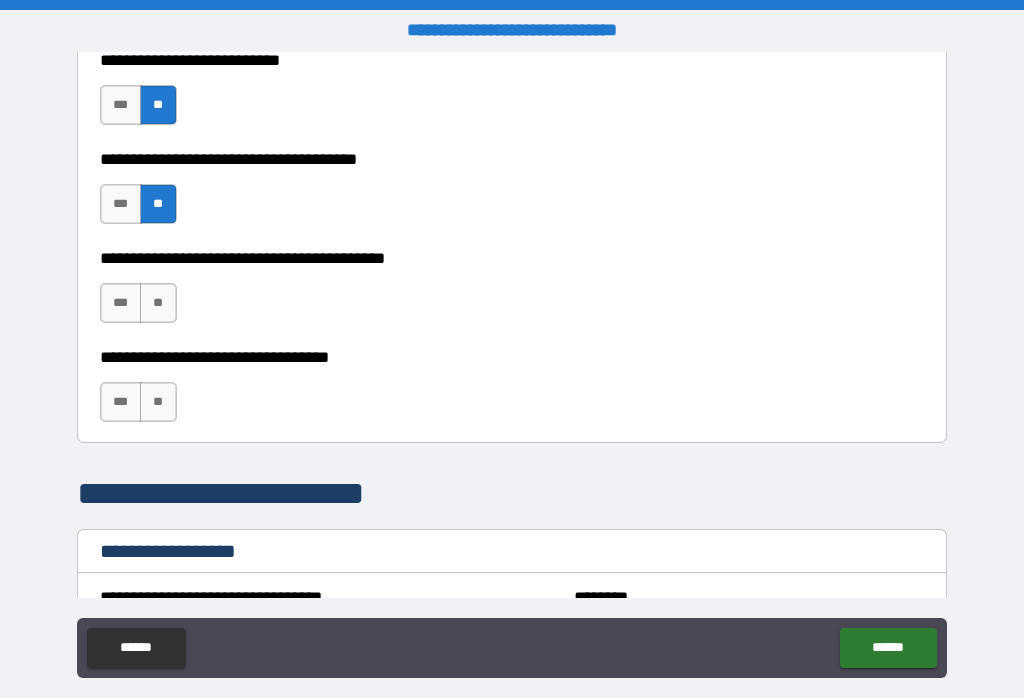 click on "**" at bounding box center [158, 303] 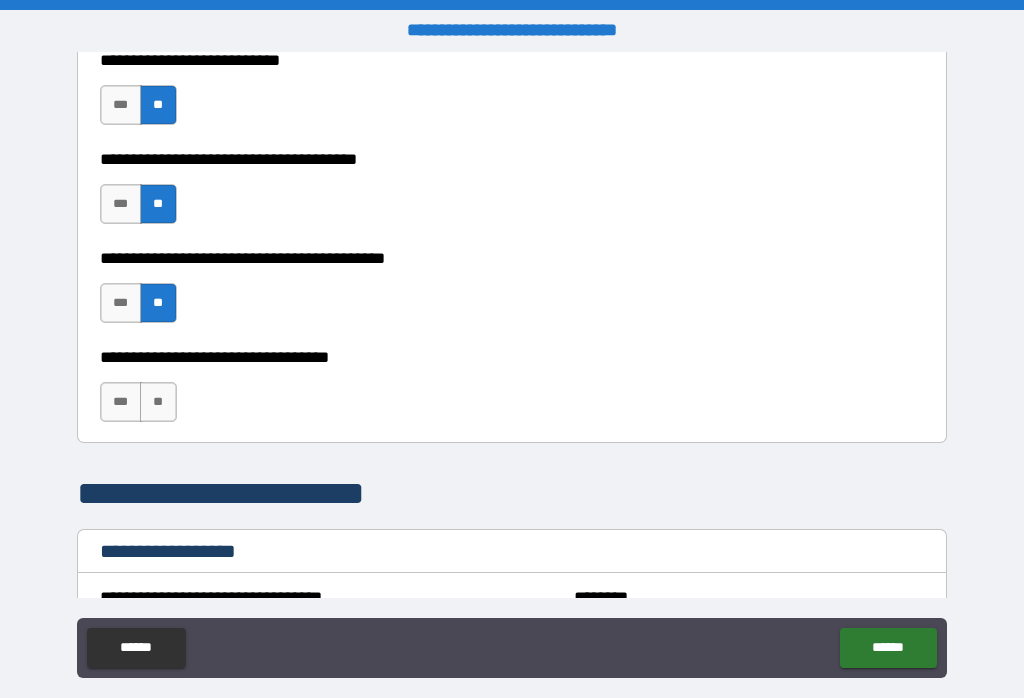 scroll, scrollTop: 1151, scrollLeft: 0, axis: vertical 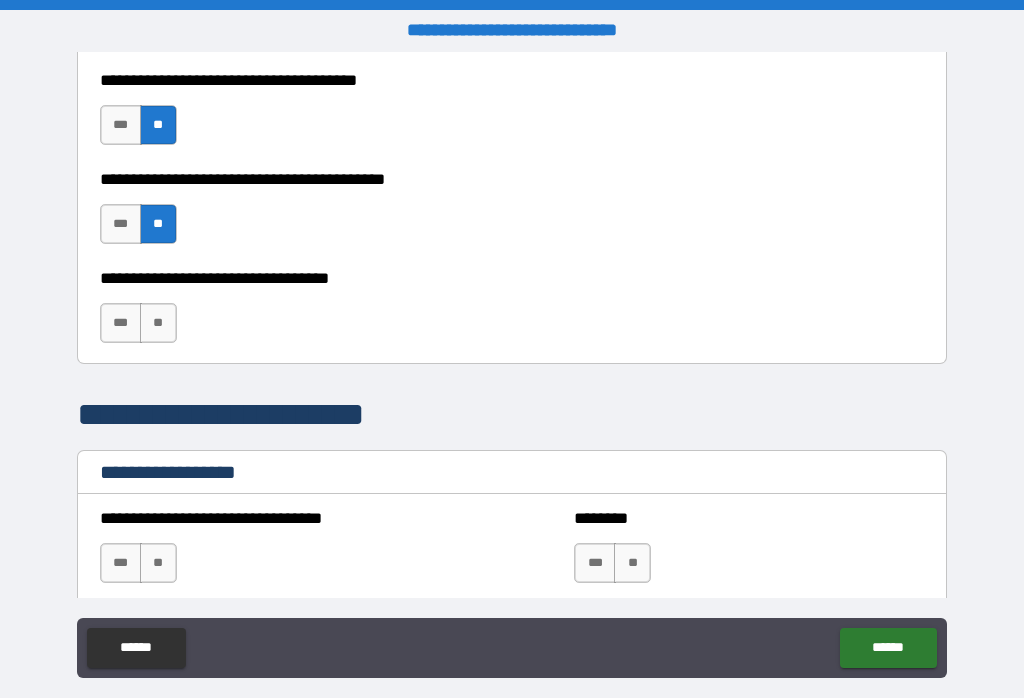 click on "**" at bounding box center (158, 323) 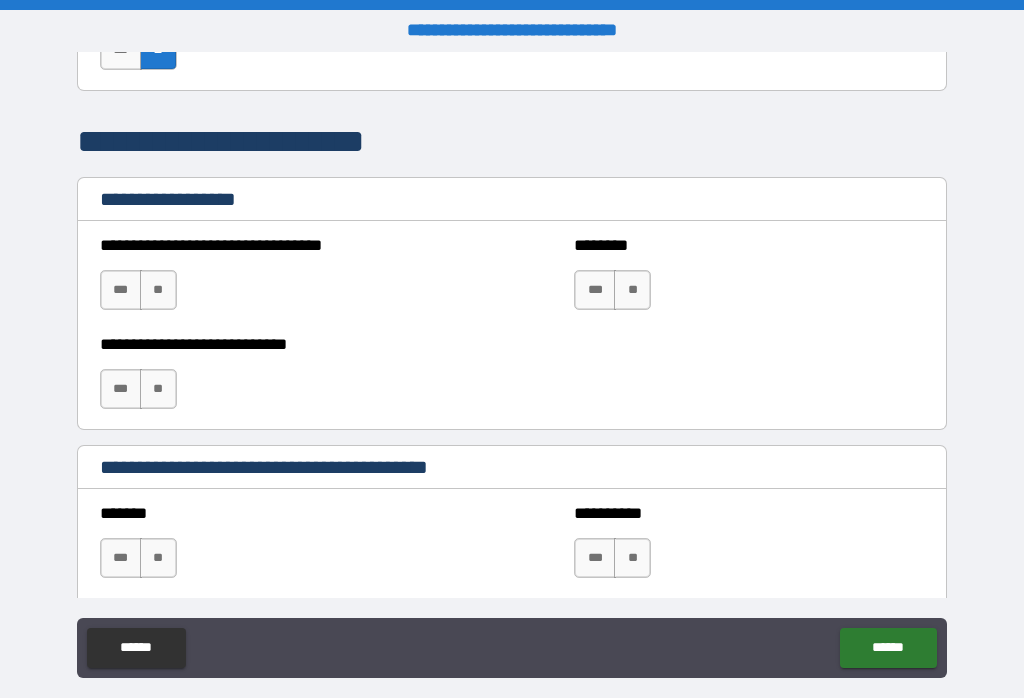 scroll, scrollTop: 1422, scrollLeft: 0, axis: vertical 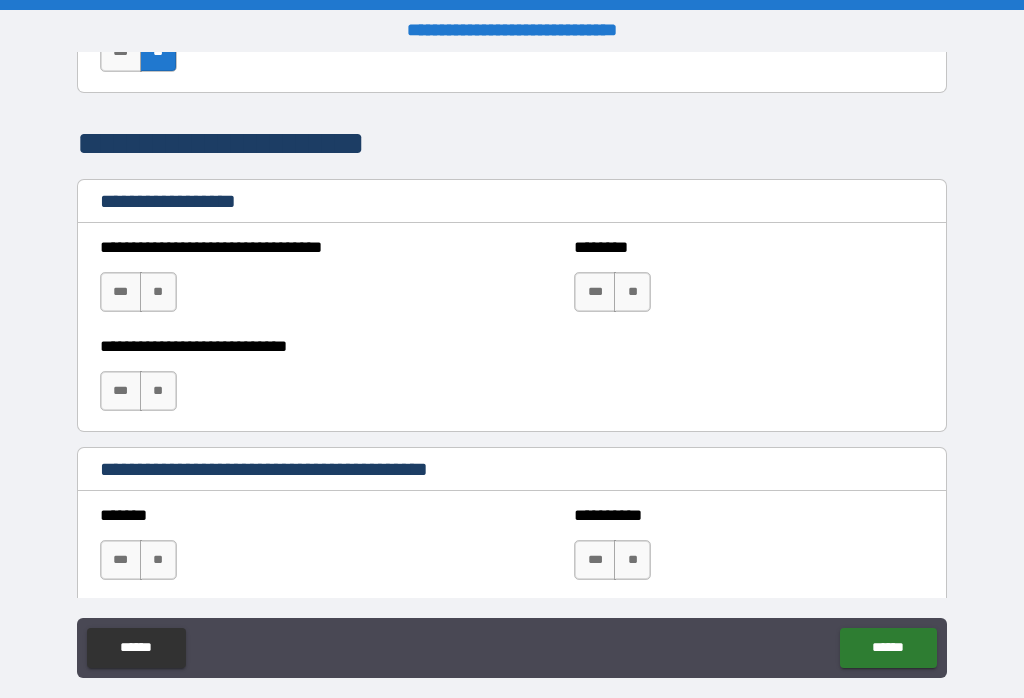 click on "**" at bounding box center [158, 292] 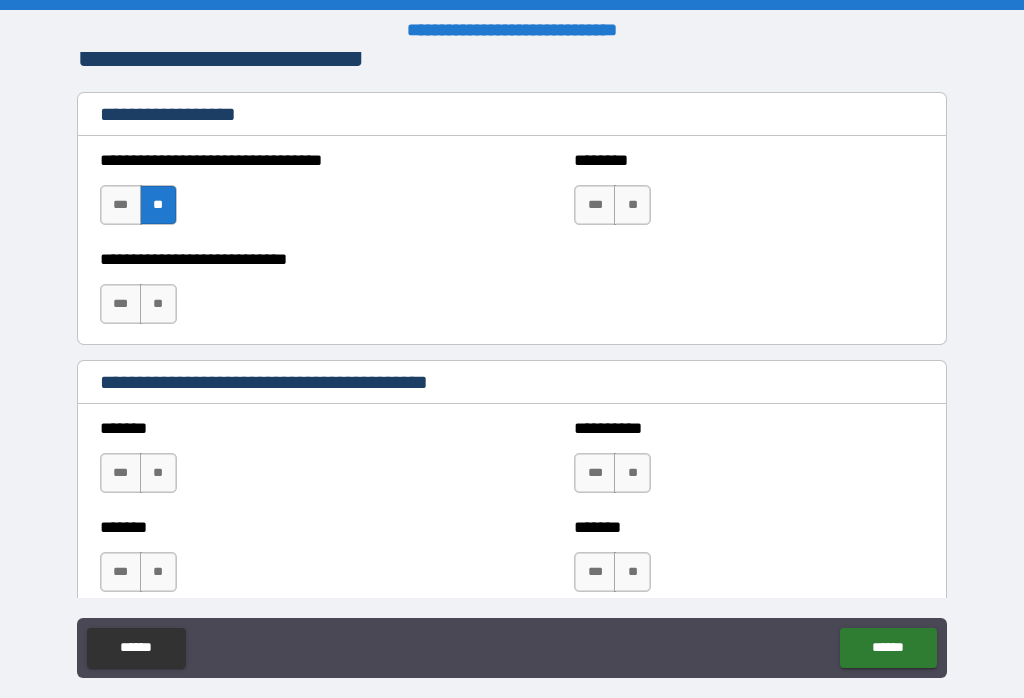 scroll, scrollTop: 1522, scrollLeft: 0, axis: vertical 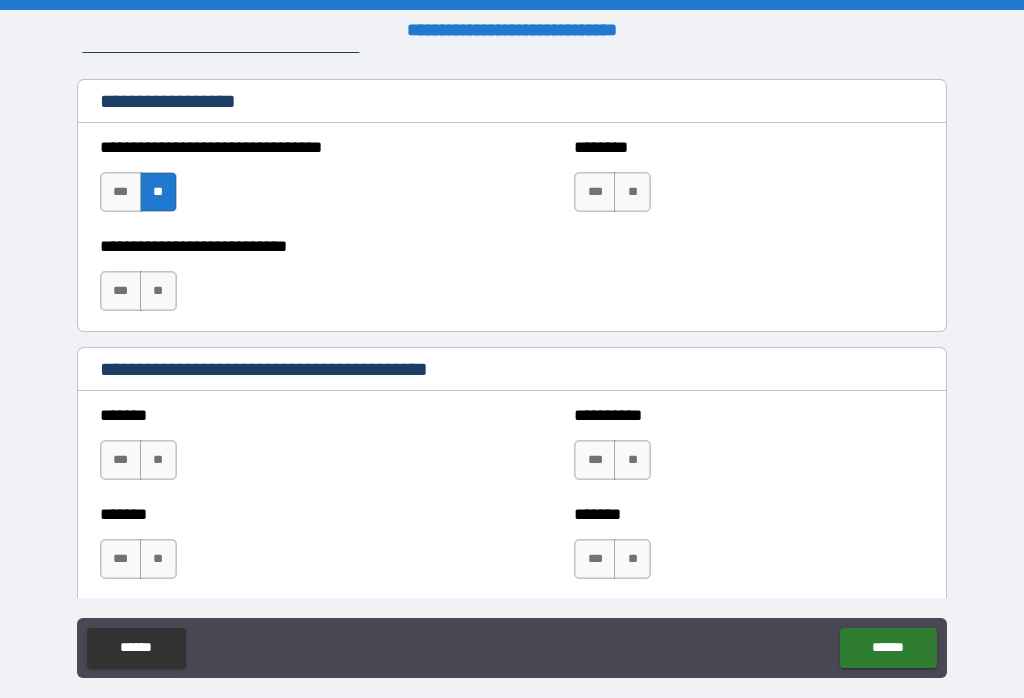 click on "**" at bounding box center (158, 291) 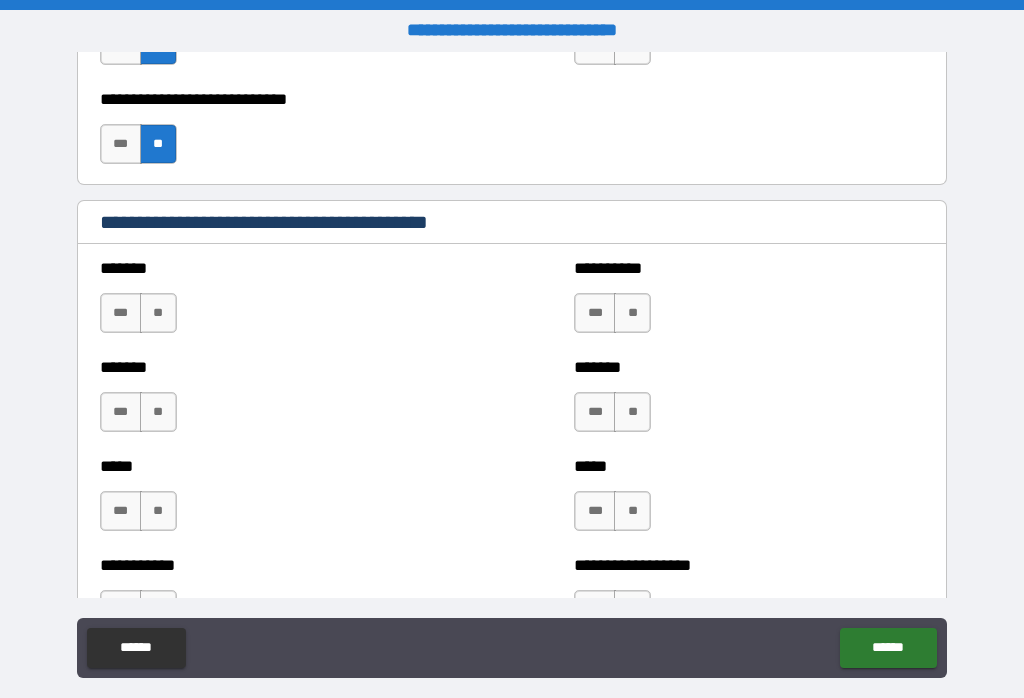 scroll, scrollTop: 1675, scrollLeft: 0, axis: vertical 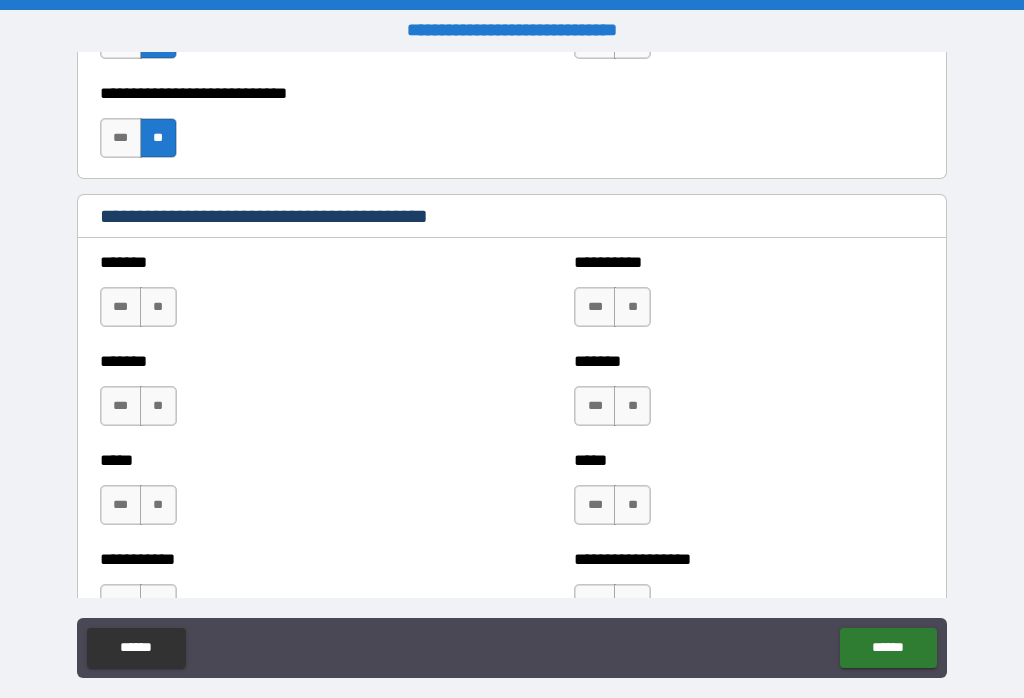 click on "**" at bounding box center (158, 307) 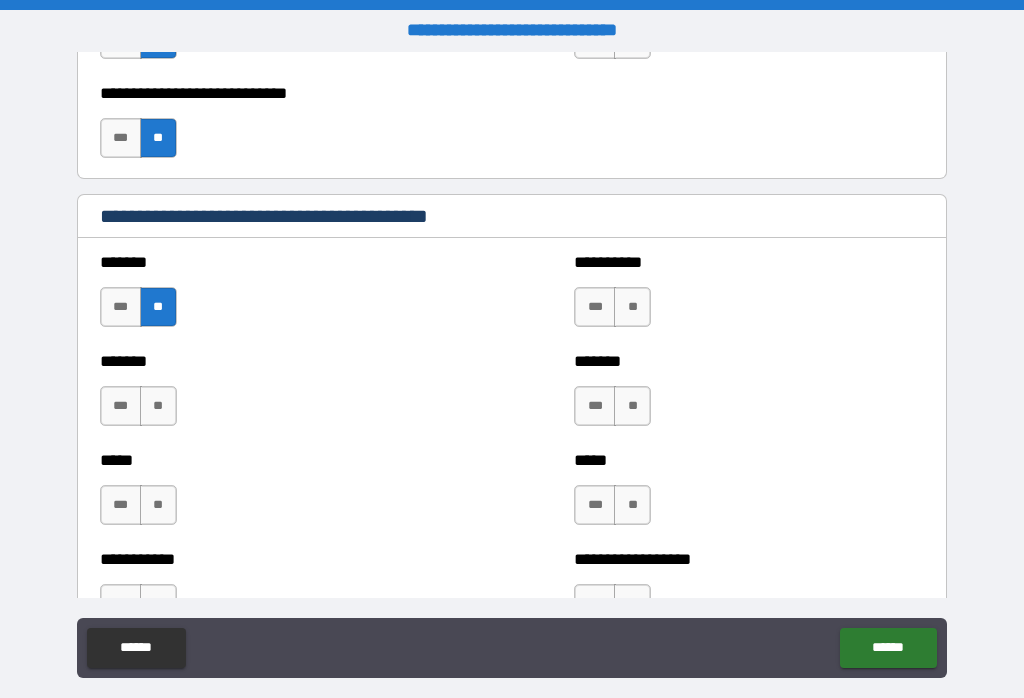 click on "**" at bounding box center (158, 406) 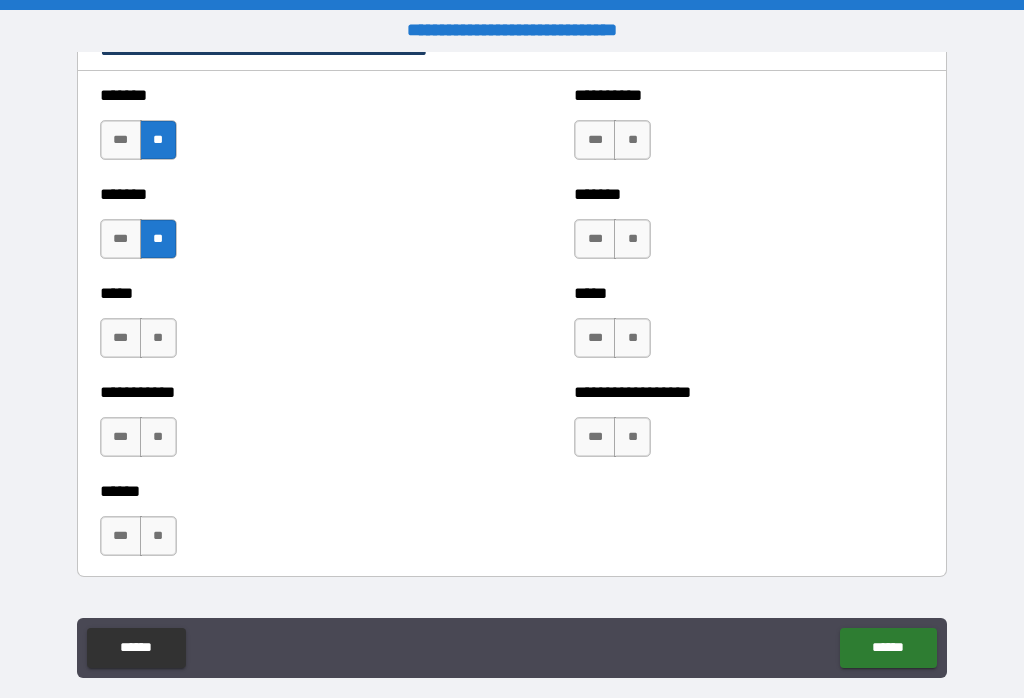 scroll, scrollTop: 1845, scrollLeft: 0, axis: vertical 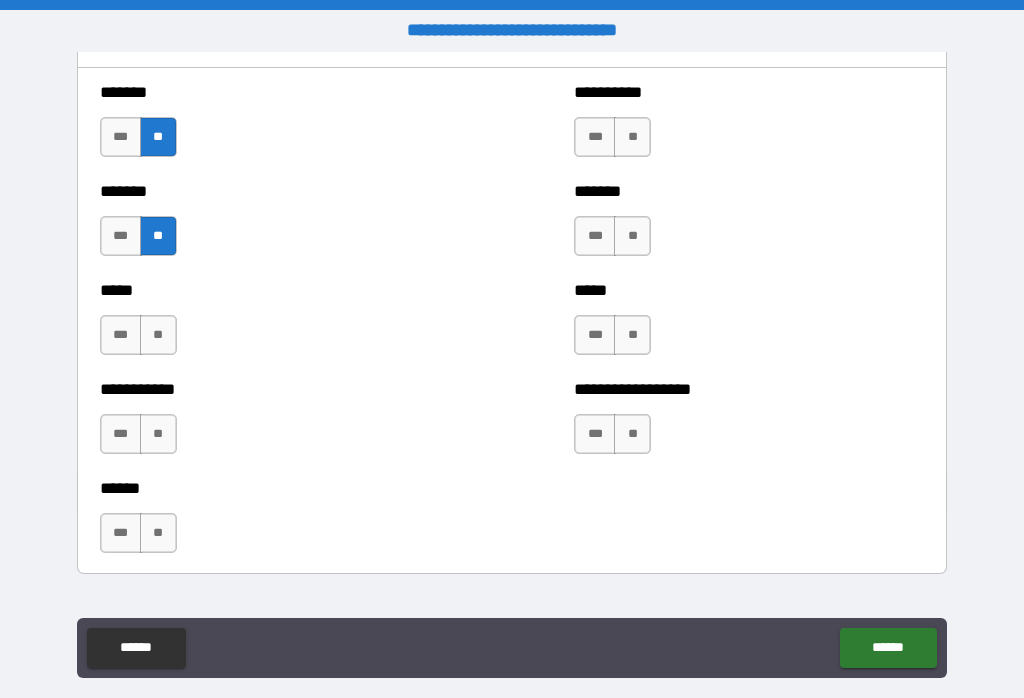 click on "**" at bounding box center (158, 335) 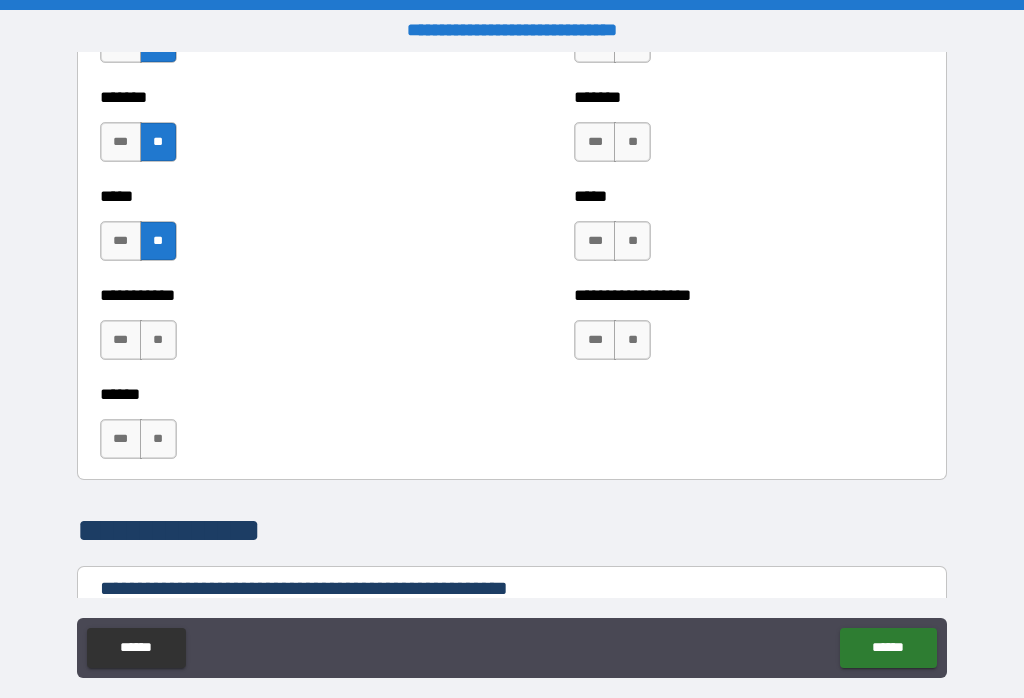 scroll, scrollTop: 1940, scrollLeft: 0, axis: vertical 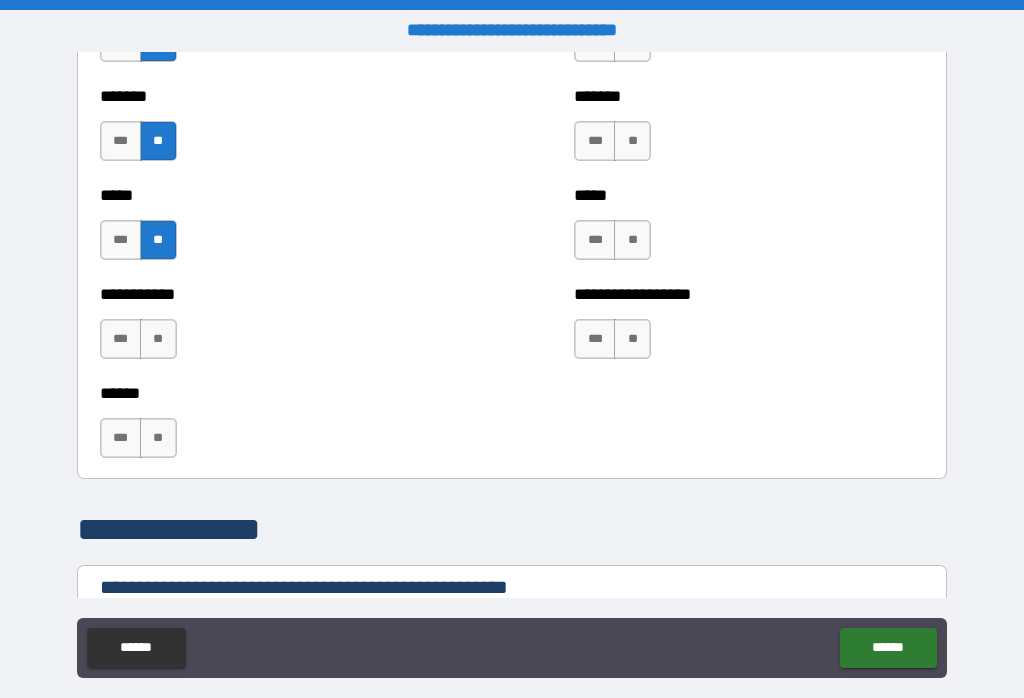 click on "**" at bounding box center (158, 339) 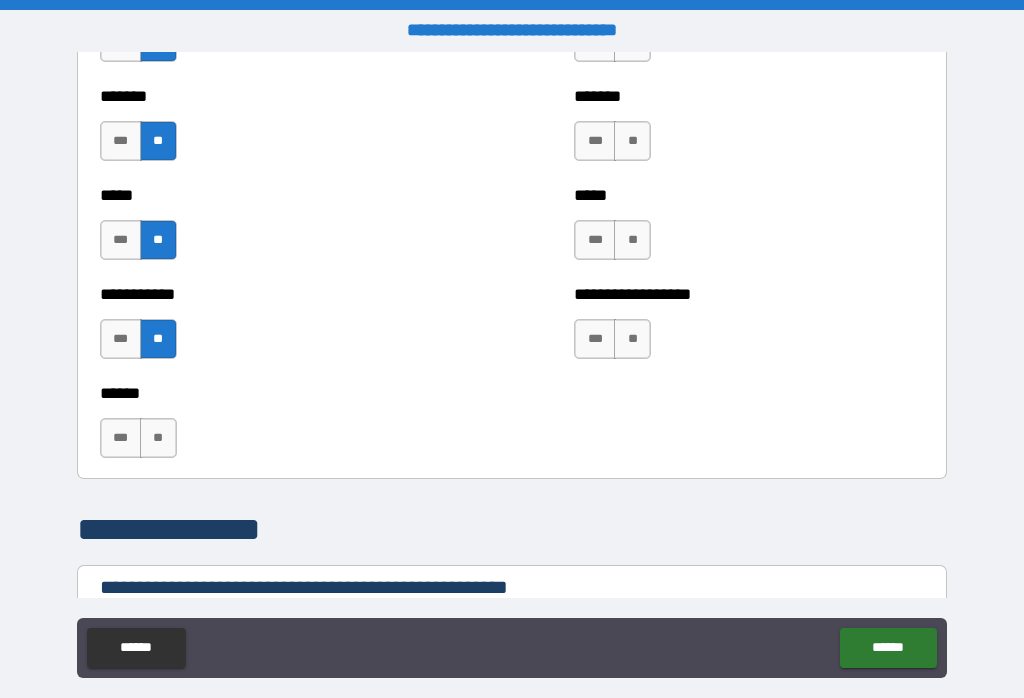 click on "**" at bounding box center [632, 339] 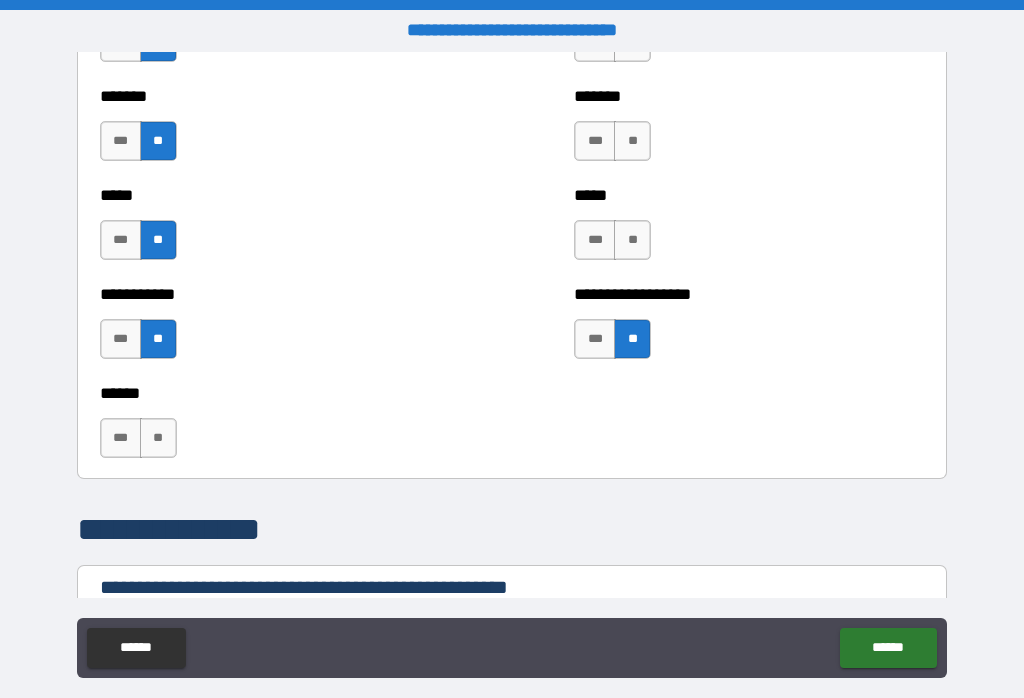 click on "**" at bounding box center (632, 240) 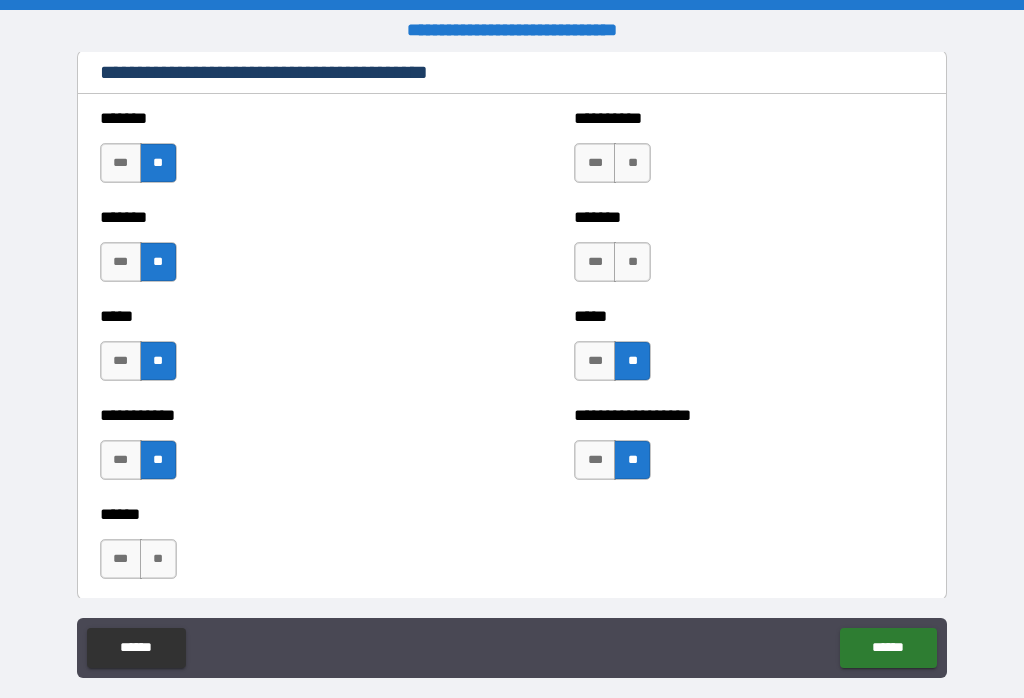 scroll, scrollTop: 1815, scrollLeft: 0, axis: vertical 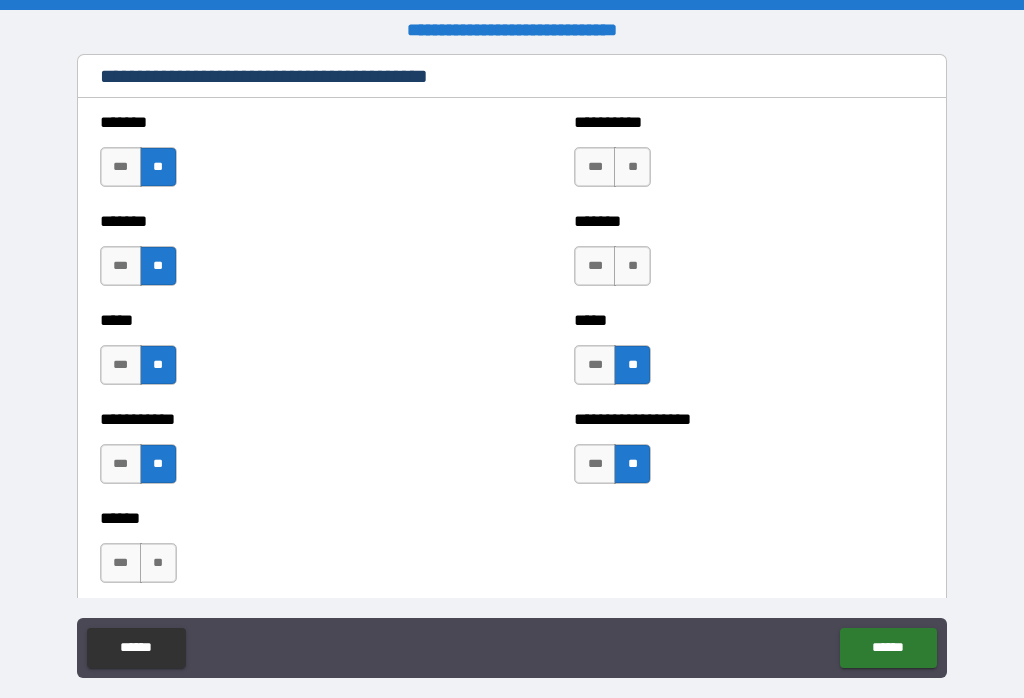 click on "**" at bounding box center [632, 266] 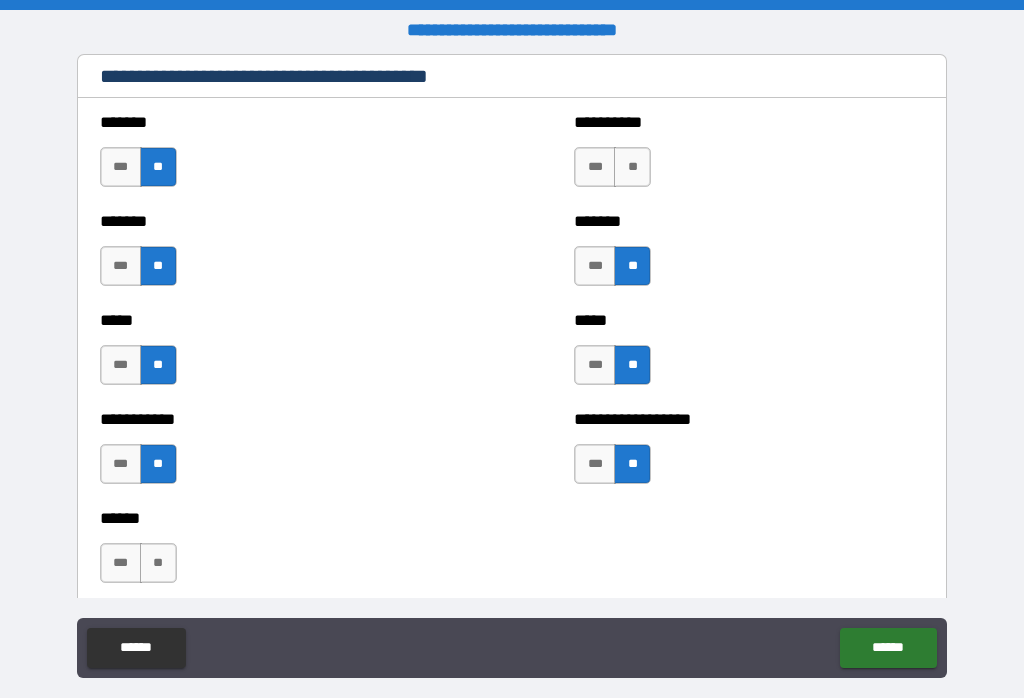 click on "**" at bounding box center [632, 167] 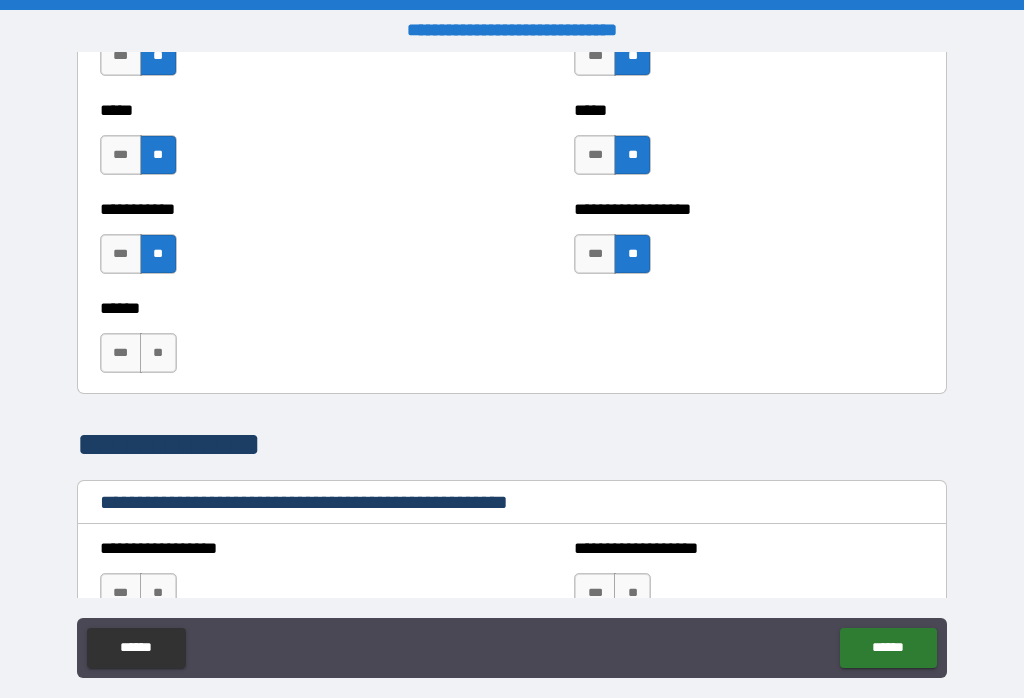 scroll, scrollTop: 2034, scrollLeft: 0, axis: vertical 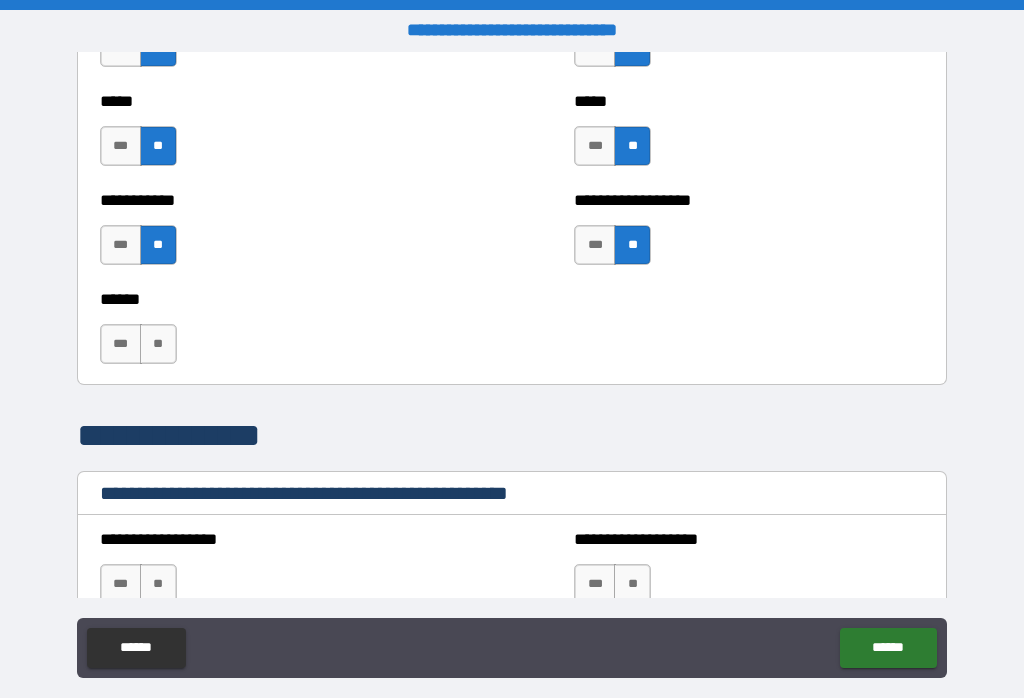click on "**" at bounding box center (158, 344) 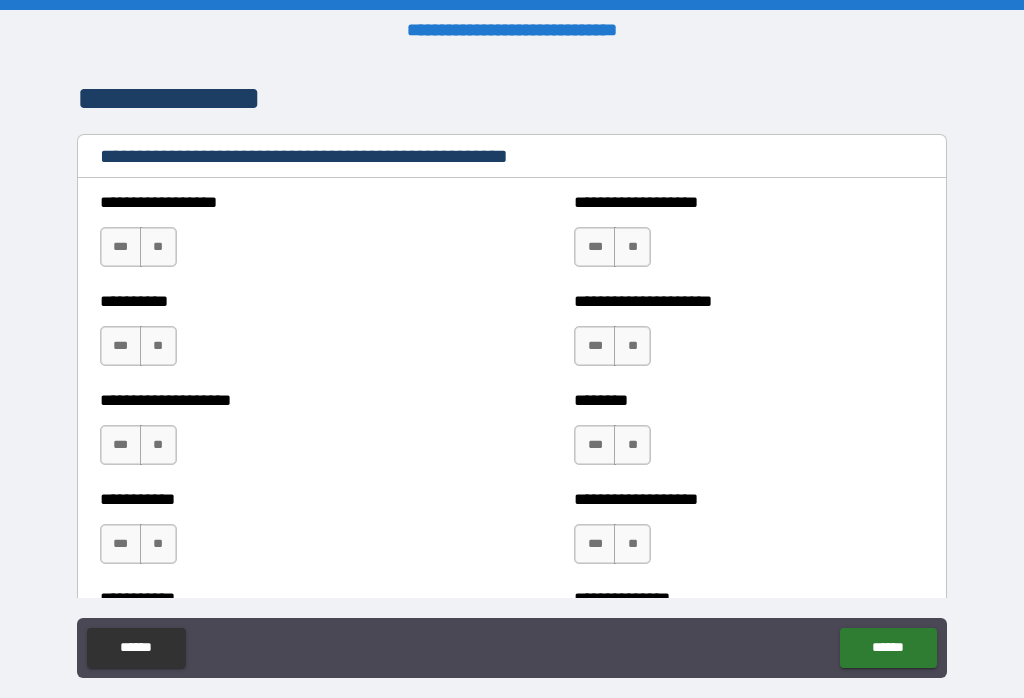 scroll, scrollTop: 2404, scrollLeft: 0, axis: vertical 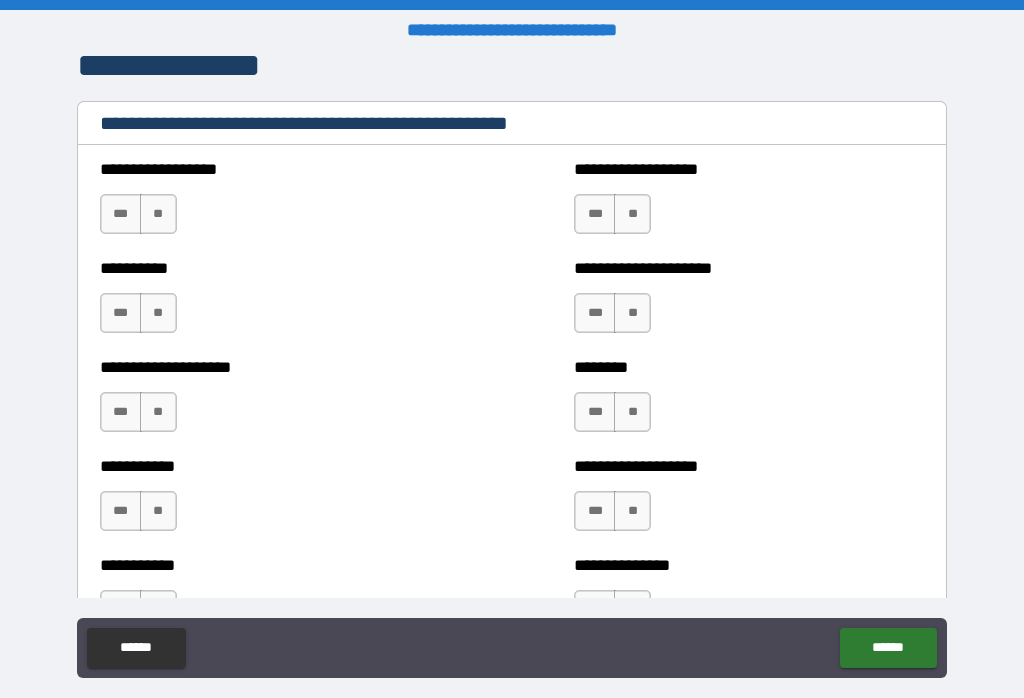 click on "**" at bounding box center (158, 214) 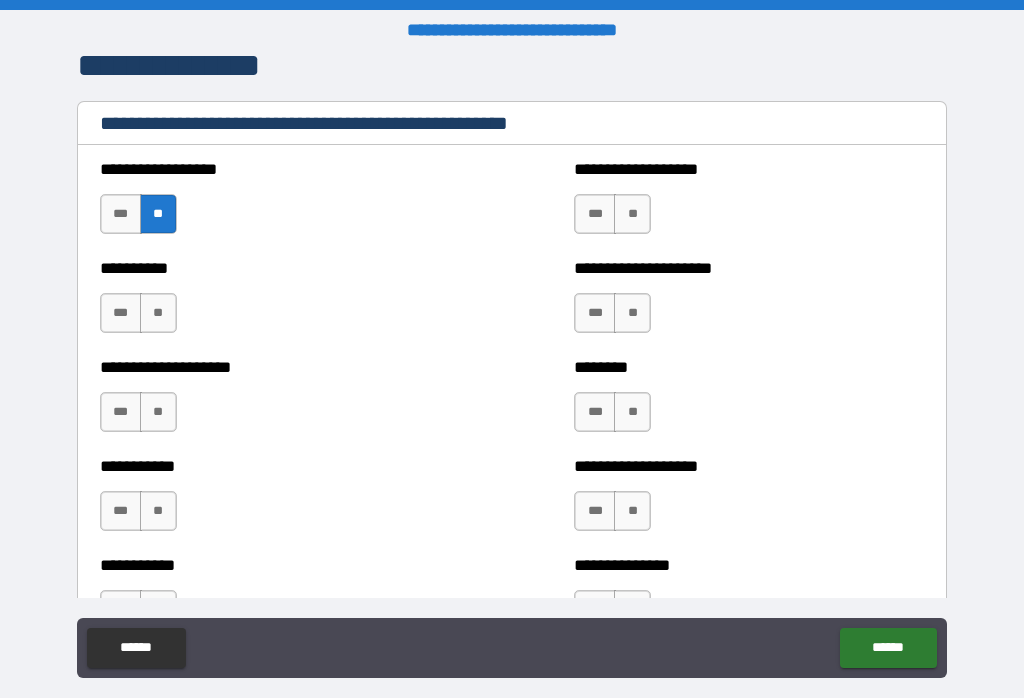 click on "**" at bounding box center (632, 214) 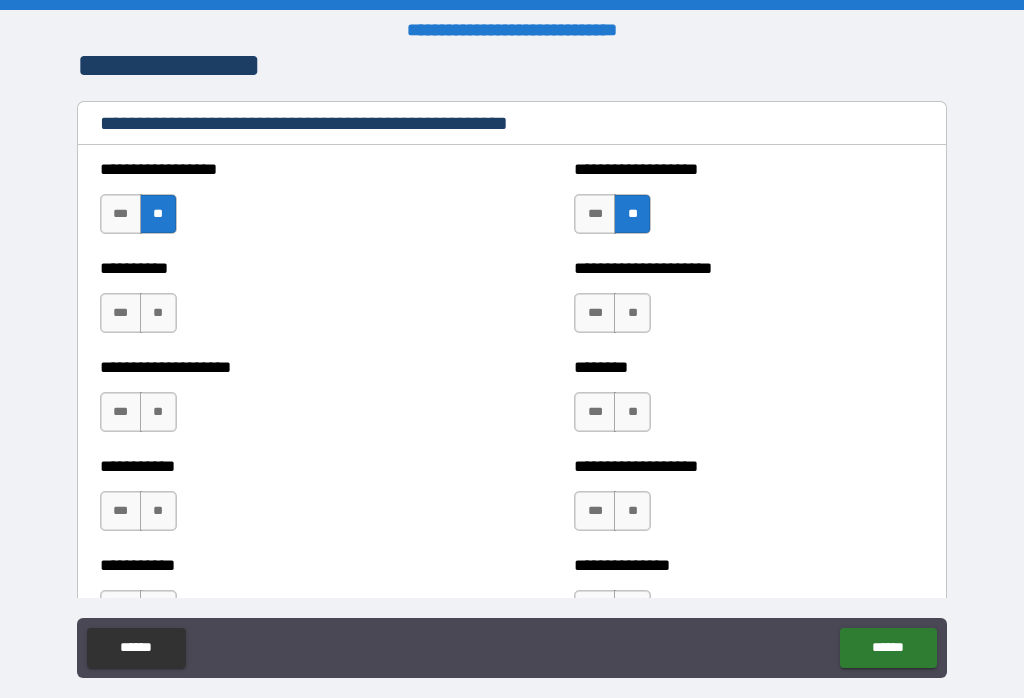 click on "**" at bounding box center [632, 313] 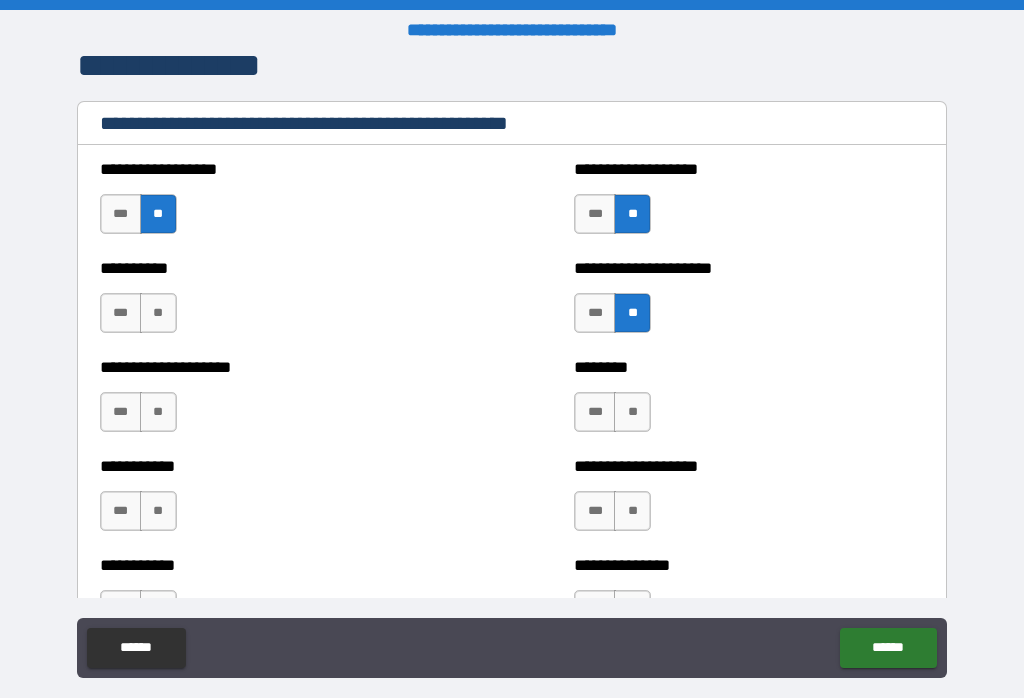 click on "**" at bounding box center [632, 412] 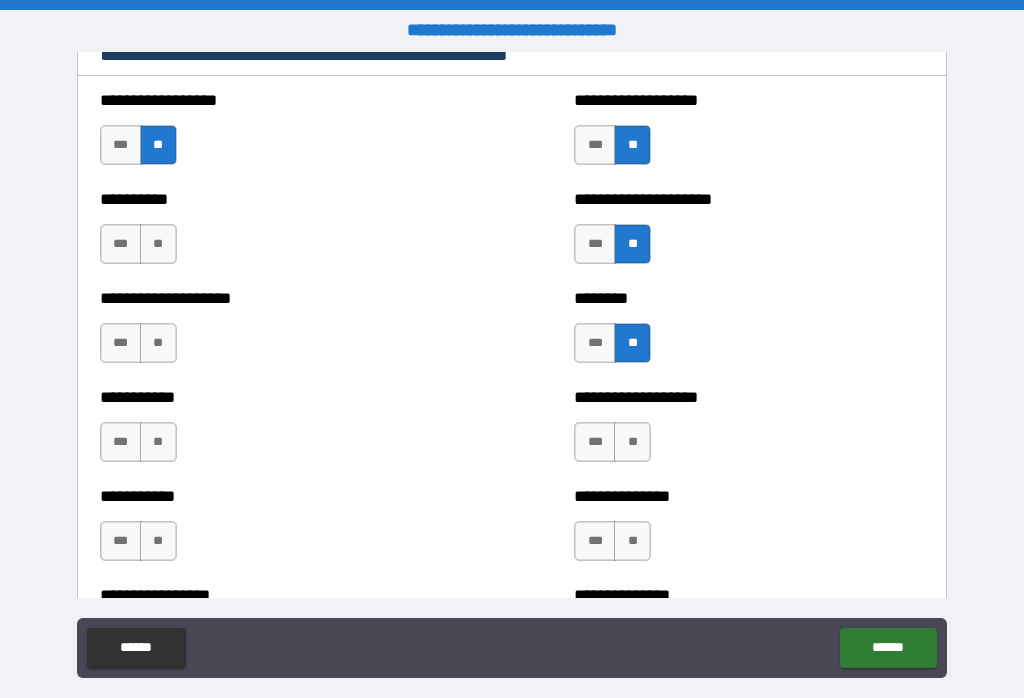 scroll, scrollTop: 2458, scrollLeft: 0, axis: vertical 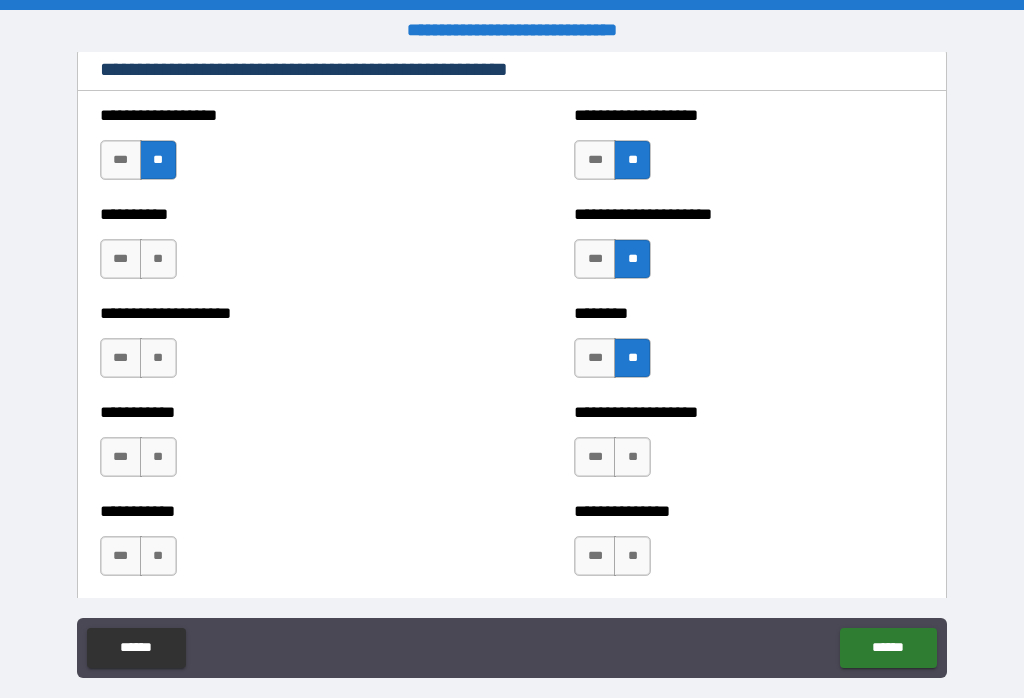 click on "**" at bounding box center (158, 259) 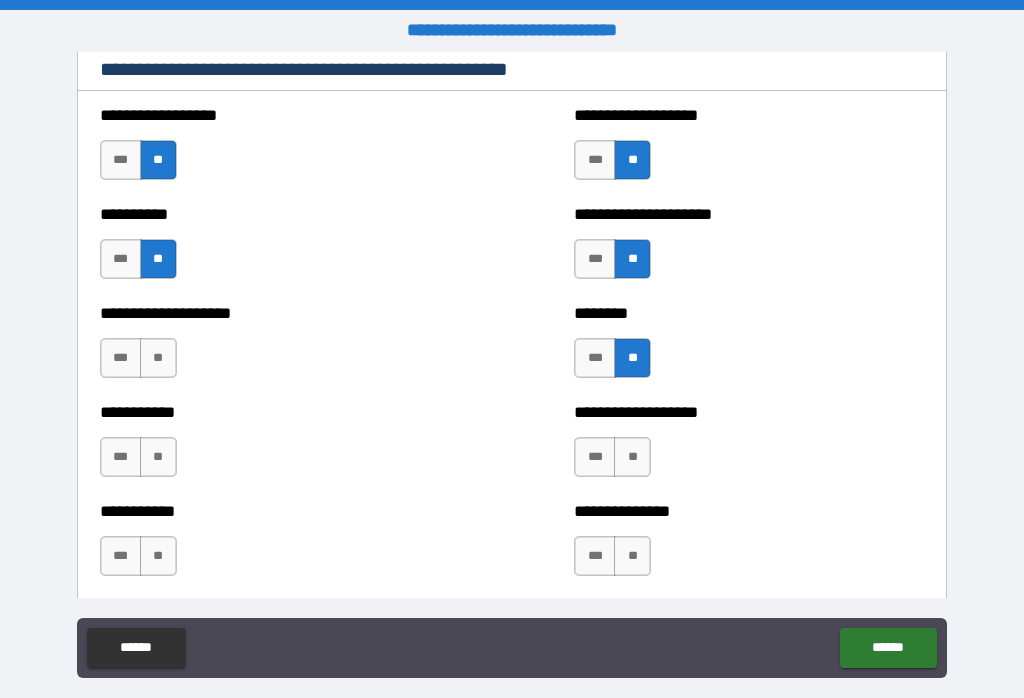 click on "**" at bounding box center (158, 358) 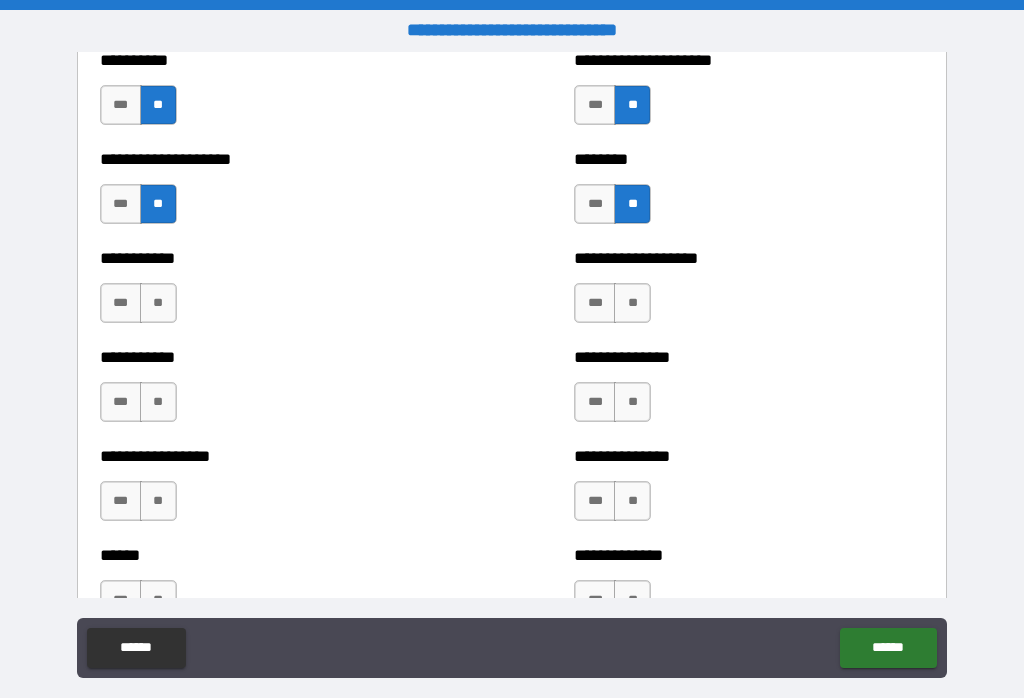 scroll, scrollTop: 2614, scrollLeft: 0, axis: vertical 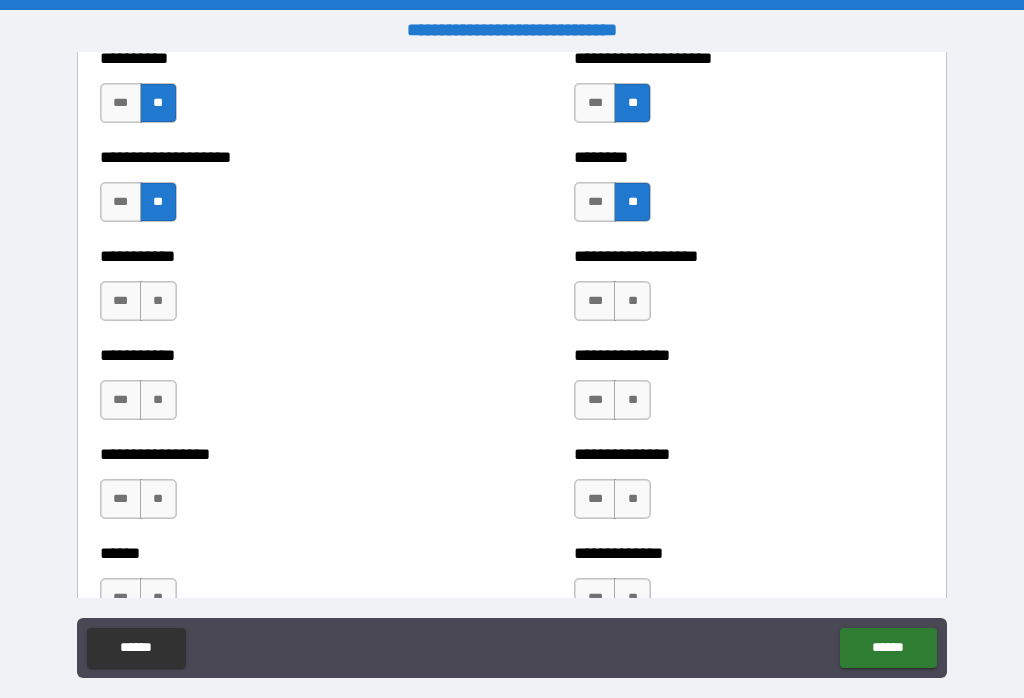 click on "**" at bounding box center [158, 301] 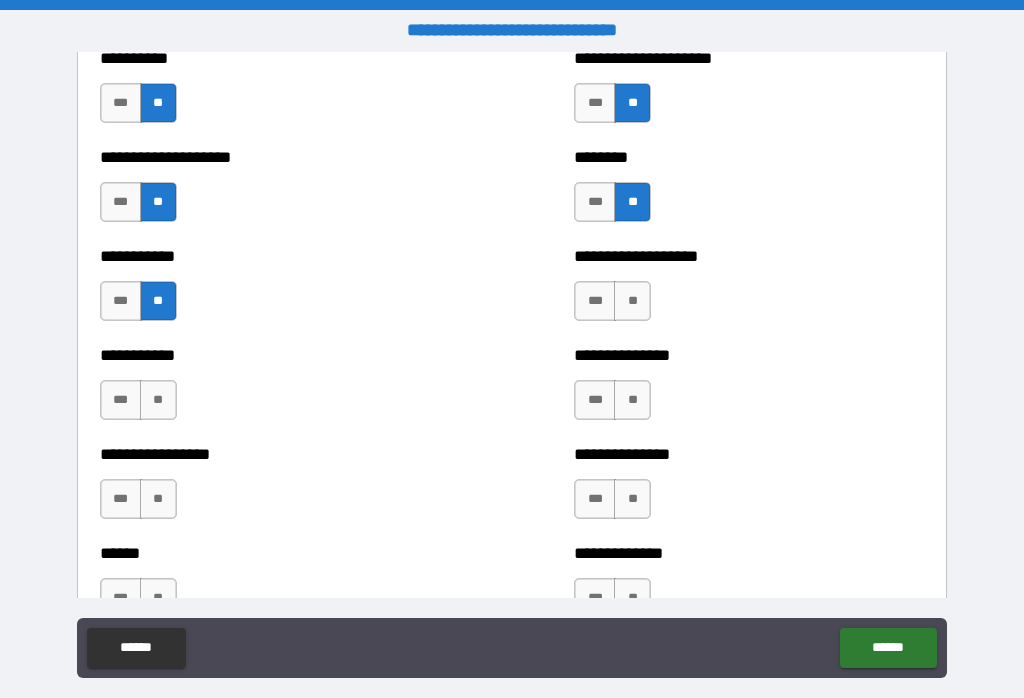 click on "**" at bounding box center [158, 400] 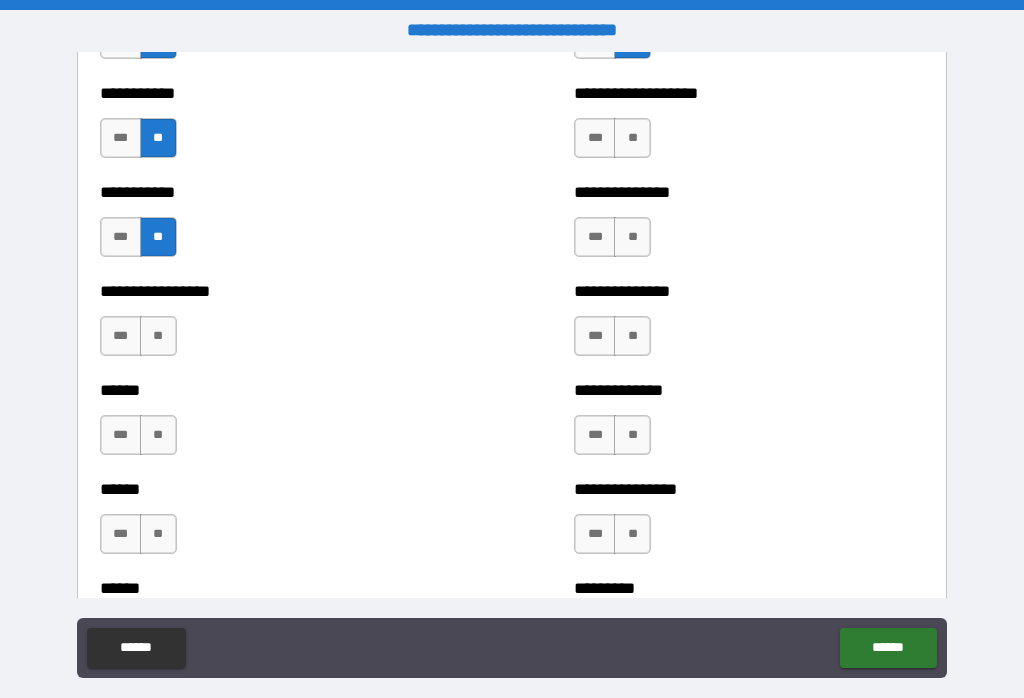 click on "**" at bounding box center [158, 336] 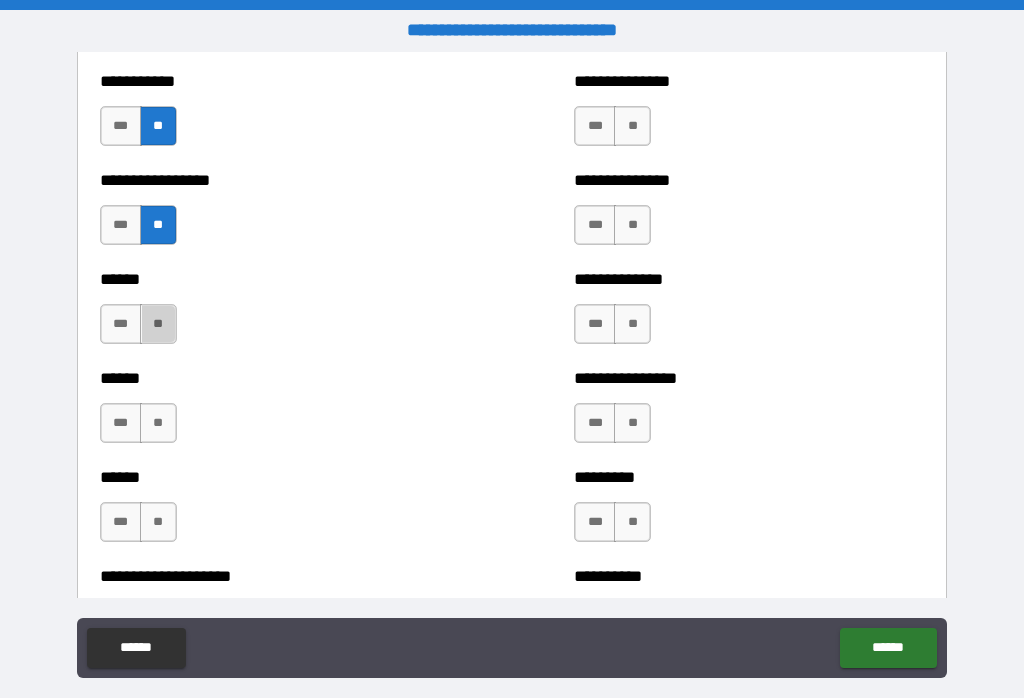 click on "**" at bounding box center (158, 324) 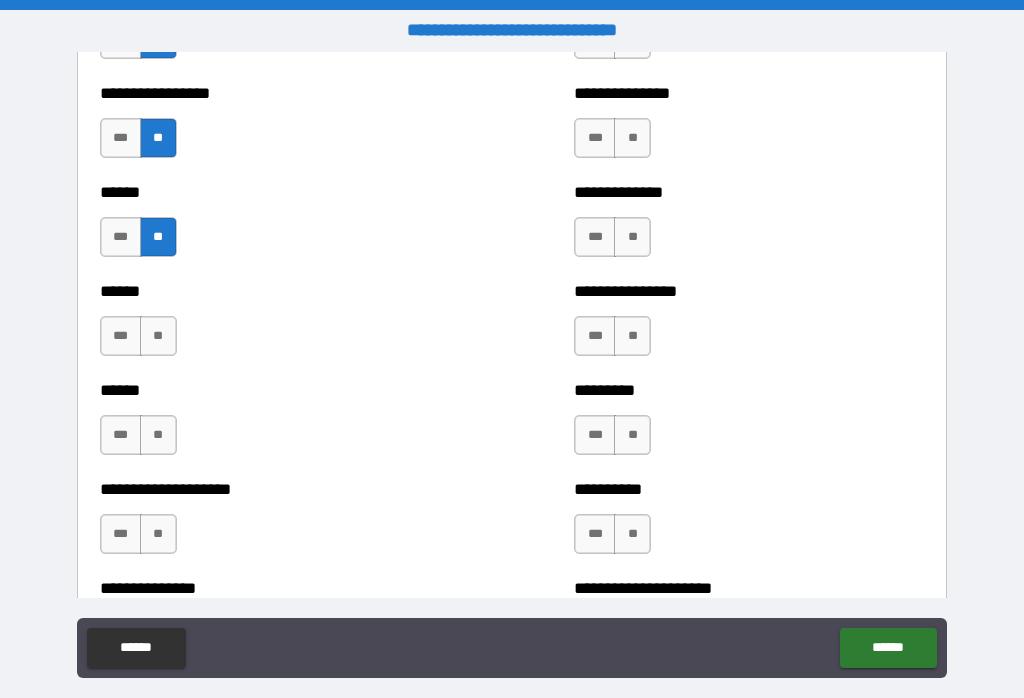 click on "**" at bounding box center [158, 336] 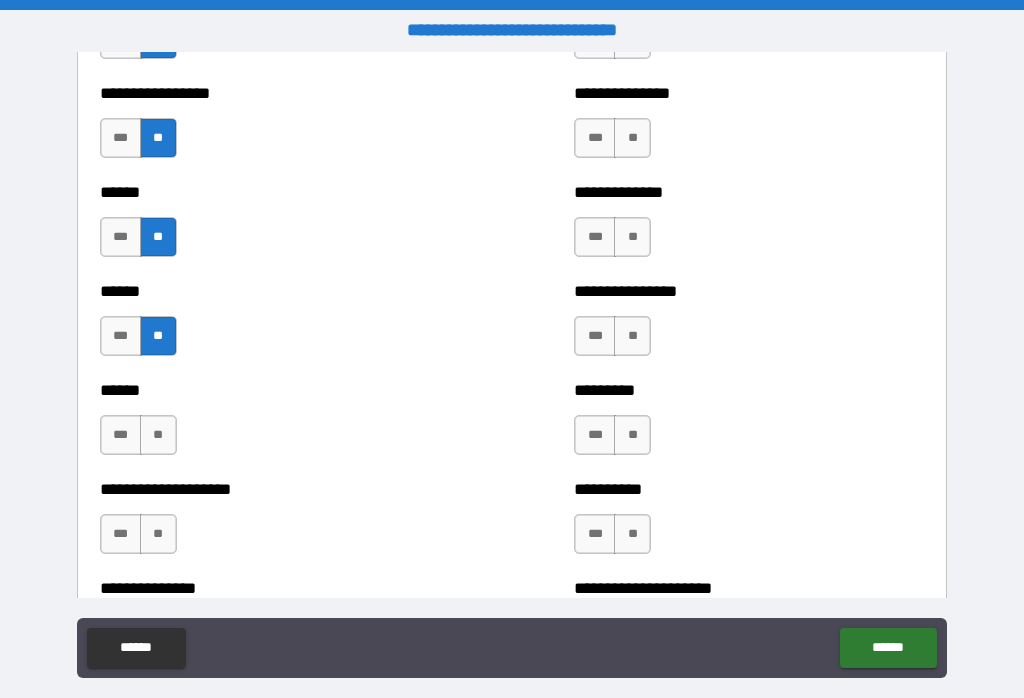 scroll, scrollTop: 3078, scrollLeft: 0, axis: vertical 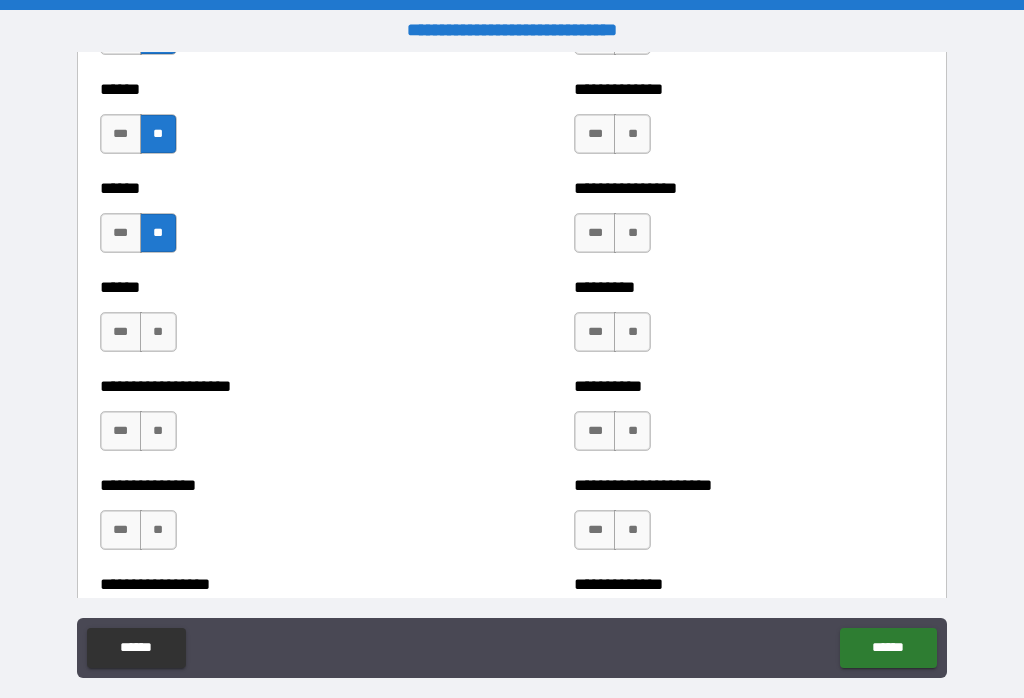 click on "****** *** **" at bounding box center [275, 322] 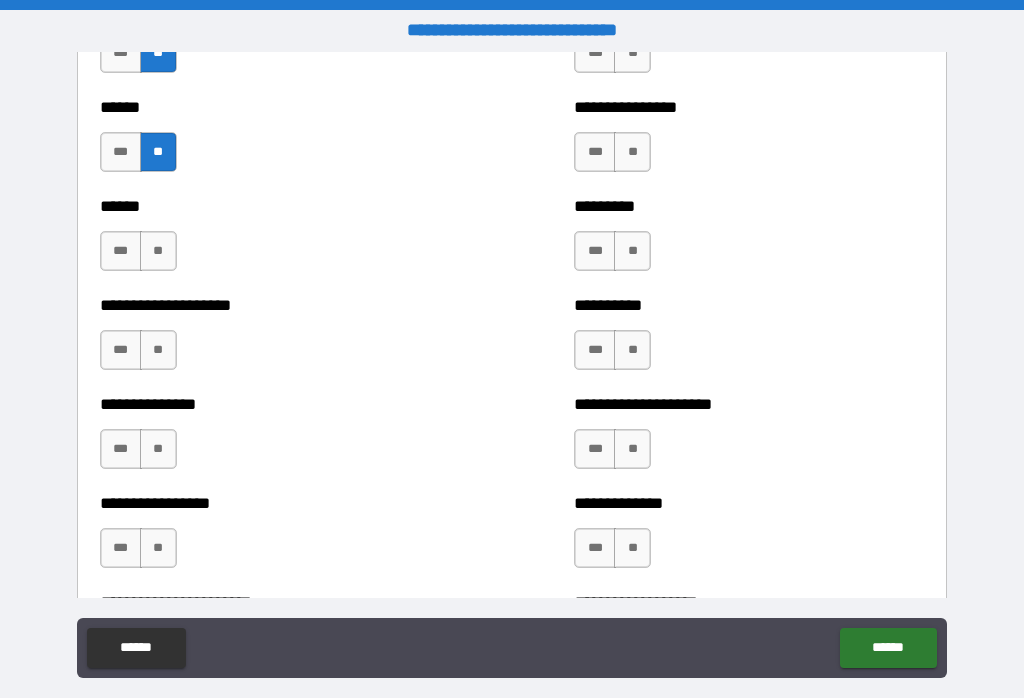 scroll, scrollTop: 3179, scrollLeft: 0, axis: vertical 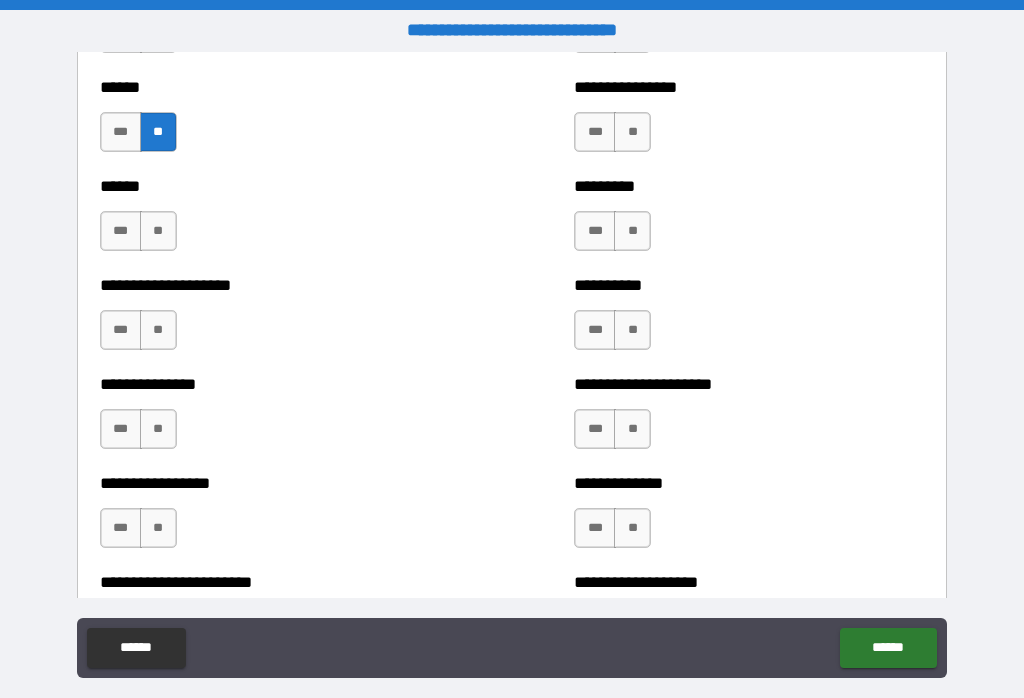 click on "**" at bounding box center (158, 231) 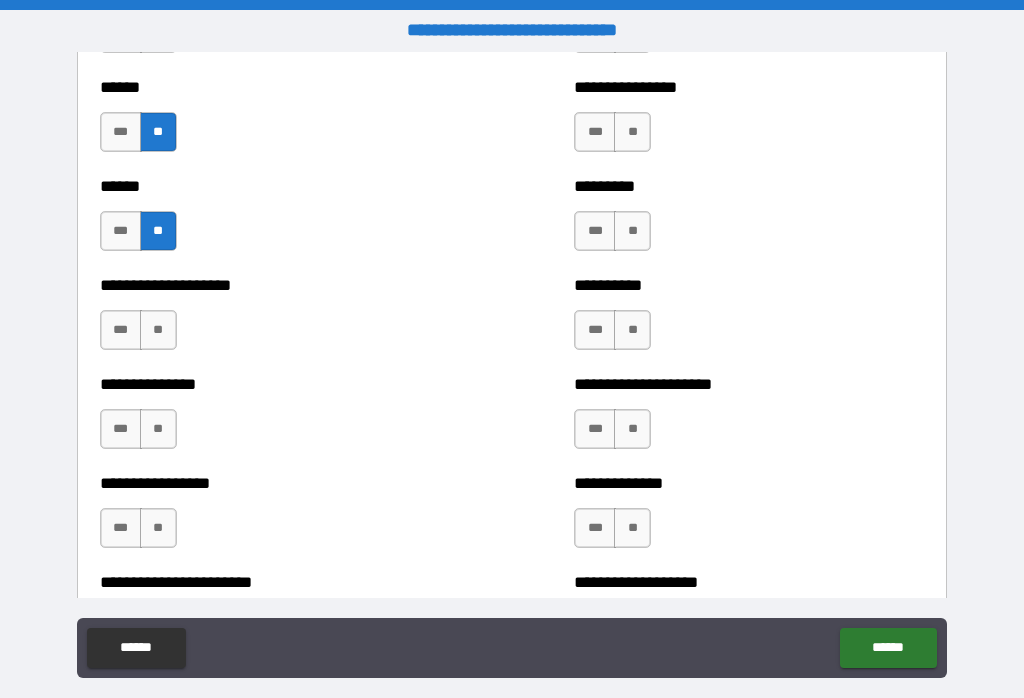 click on "**" at bounding box center [158, 330] 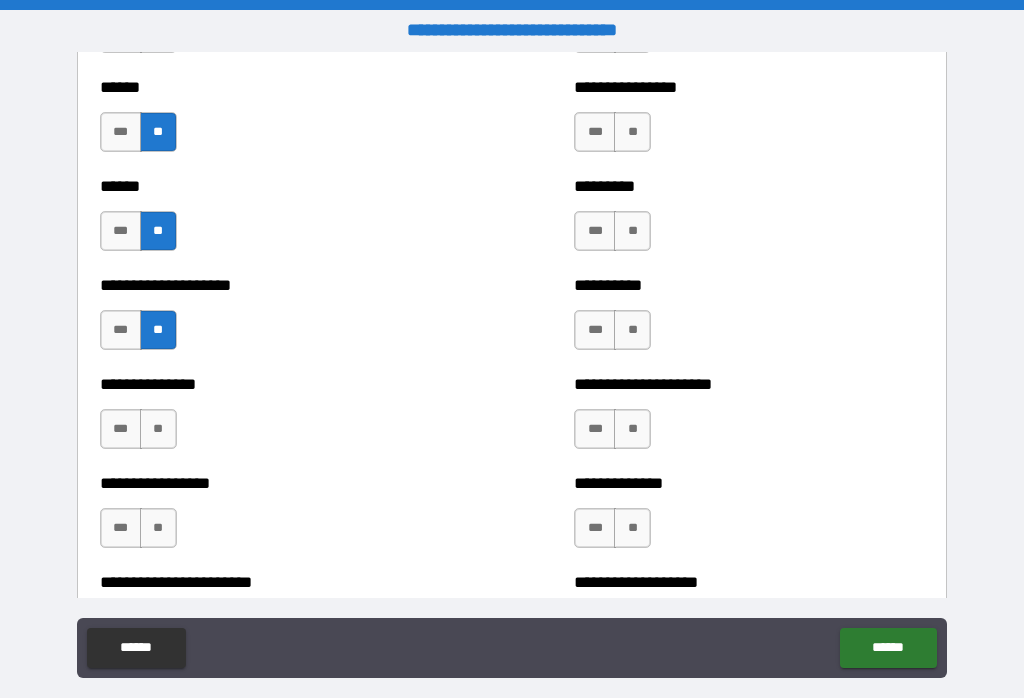 click on "**" at bounding box center [158, 429] 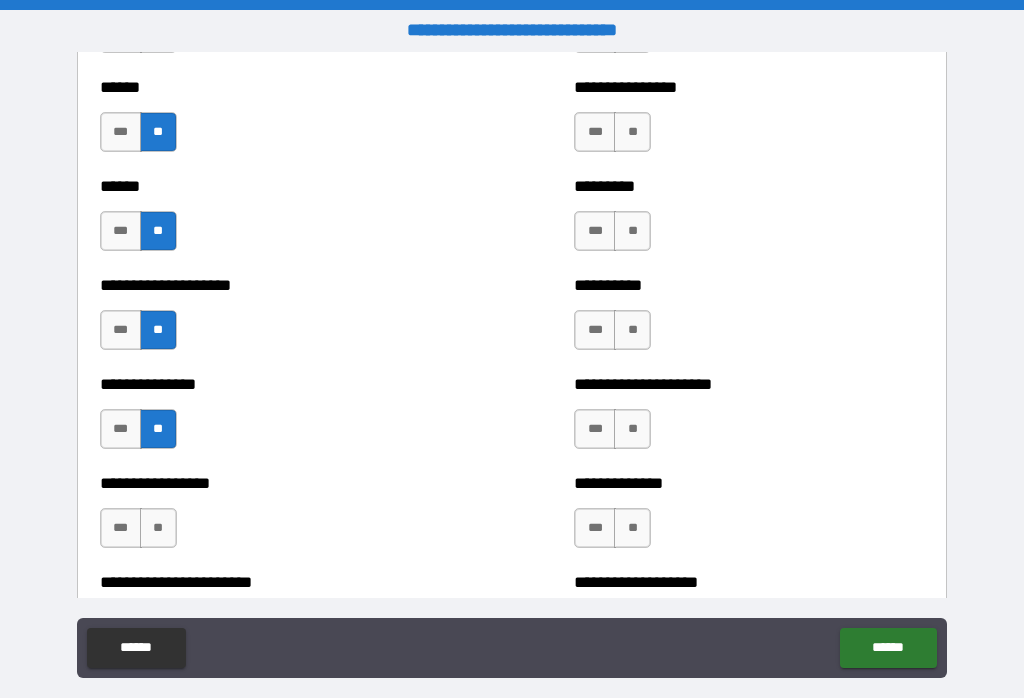 click on "**" at bounding box center (158, 528) 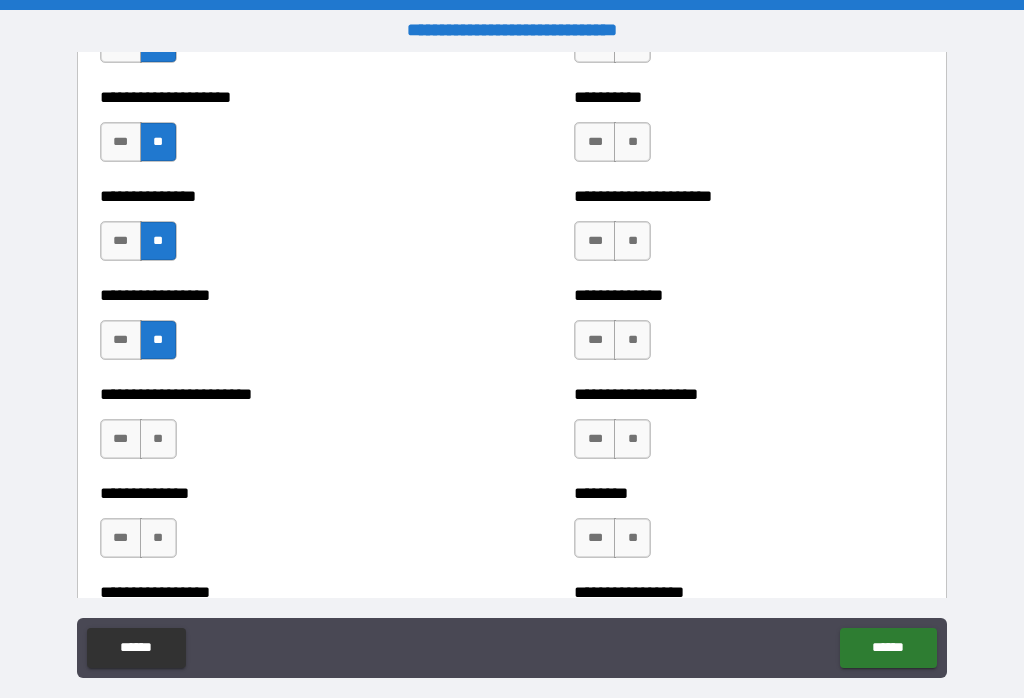 scroll, scrollTop: 3366, scrollLeft: 0, axis: vertical 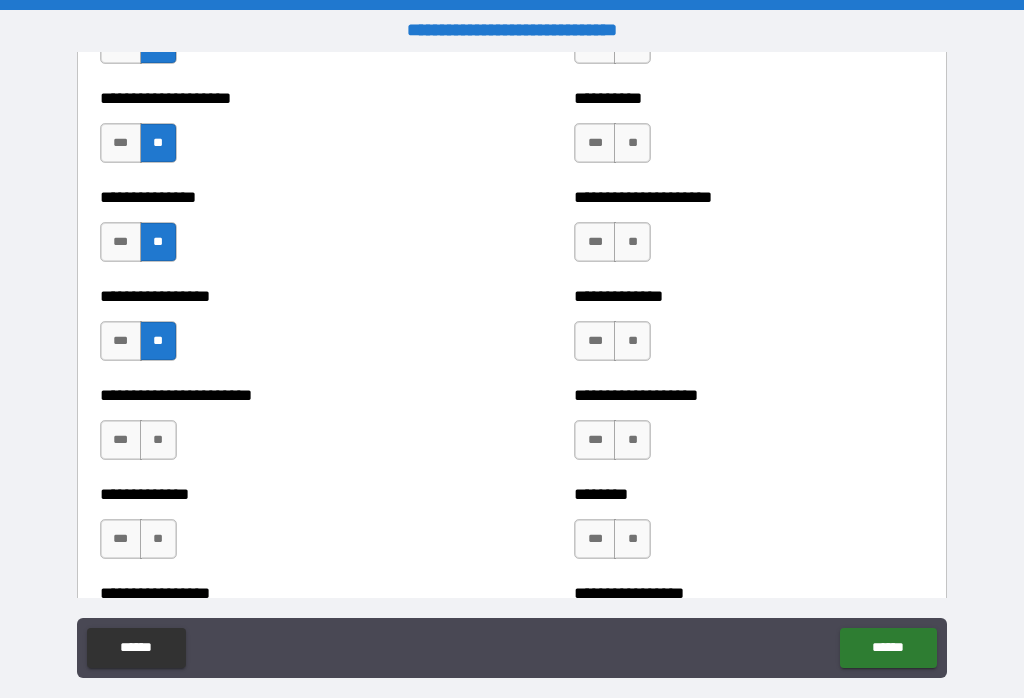 click on "**" at bounding box center [158, 440] 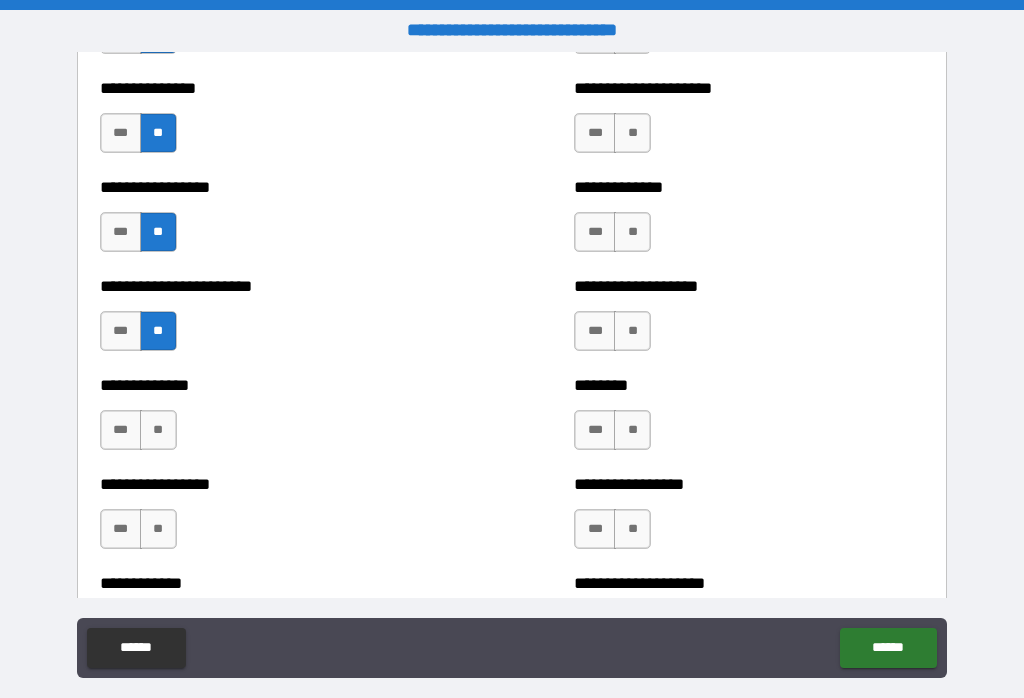 scroll, scrollTop: 3479, scrollLeft: 0, axis: vertical 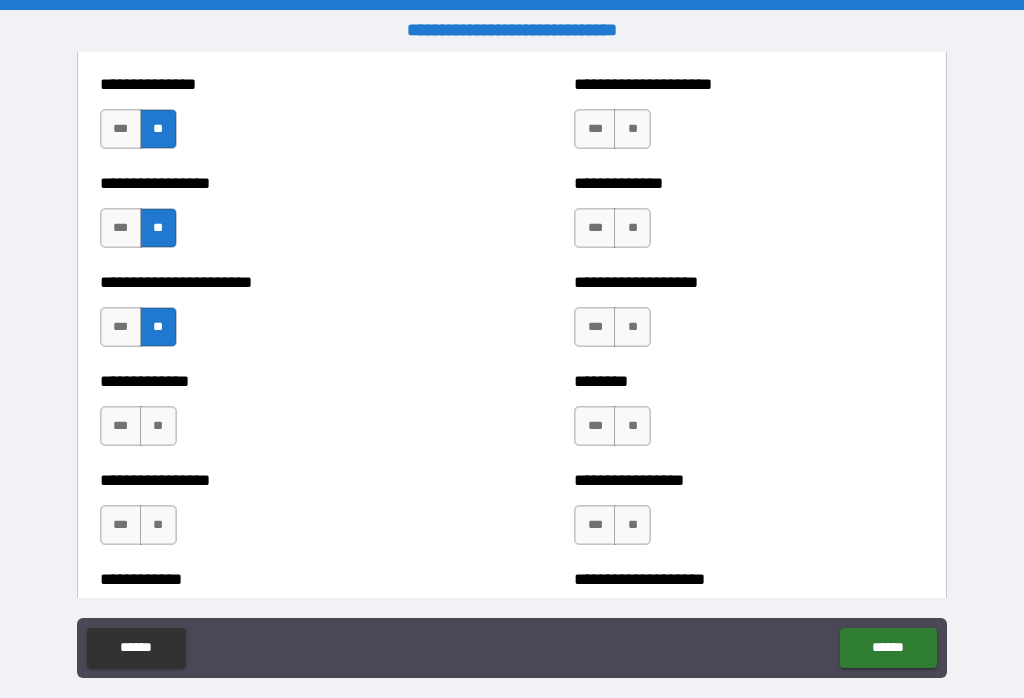 click on "**" at bounding box center (158, 426) 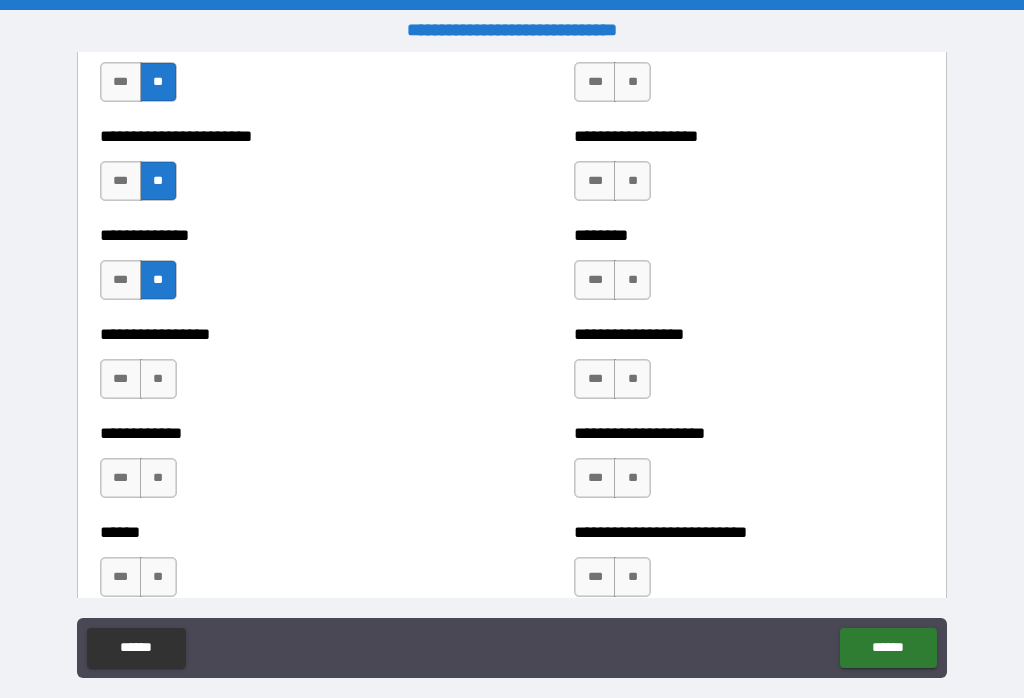 click on "**" at bounding box center (158, 379) 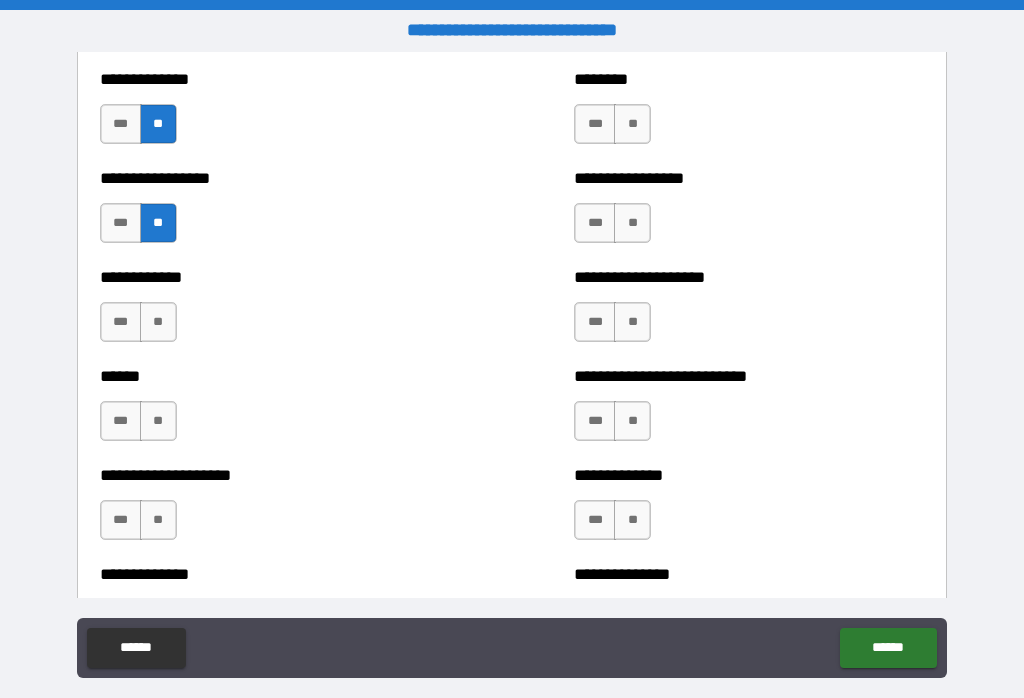 scroll, scrollTop: 3782, scrollLeft: 0, axis: vertical 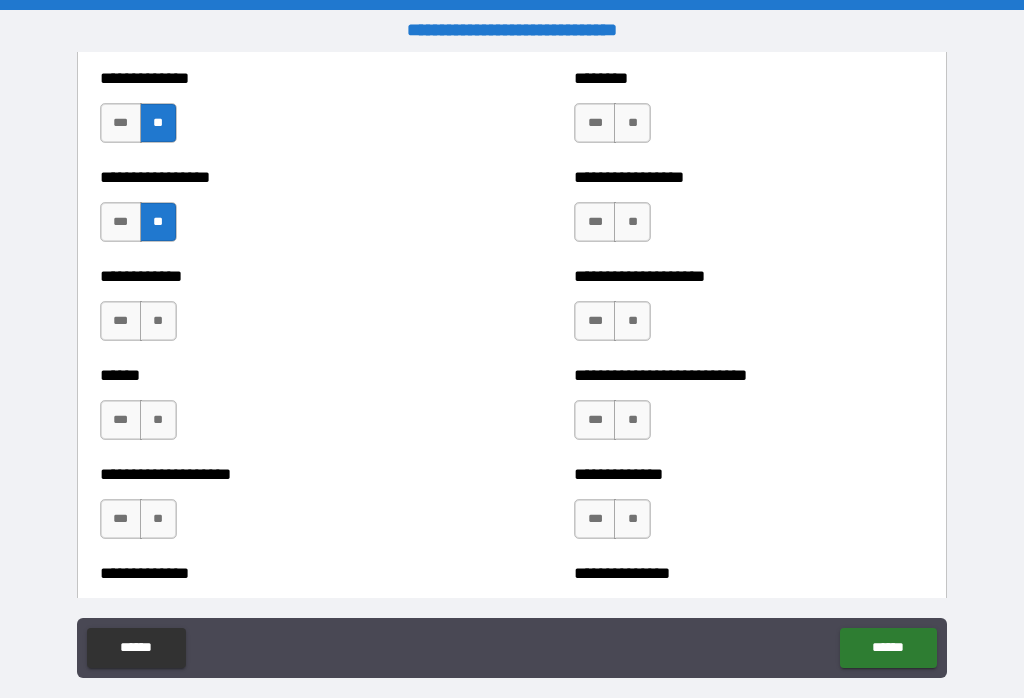 click on "**********" at bounding box center [275, 311] 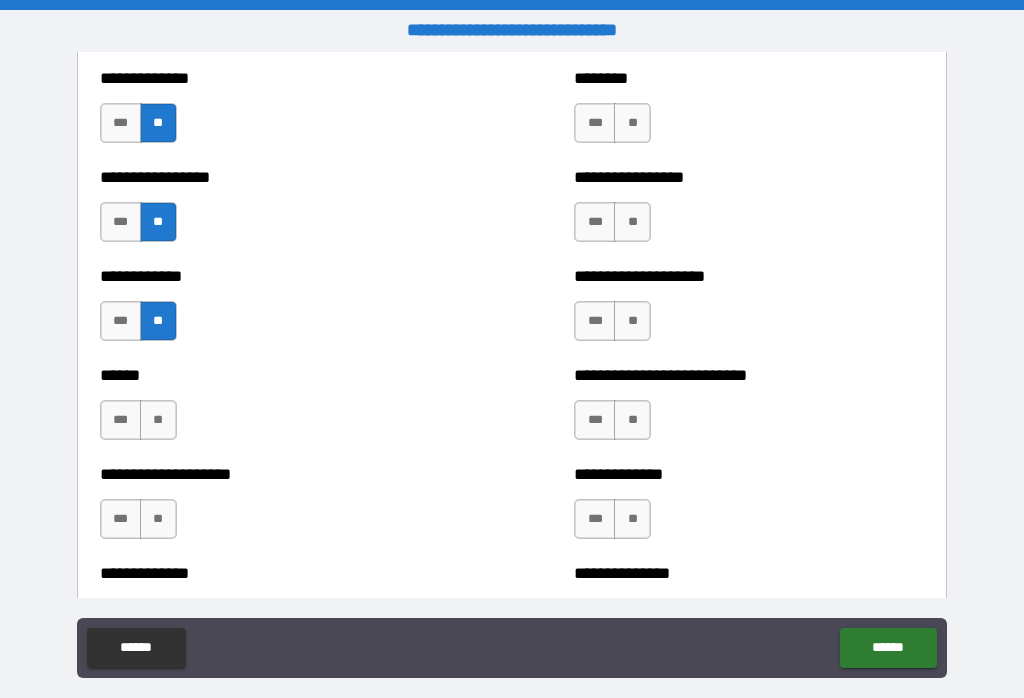 click on "**" at bounding box center [158, 420] 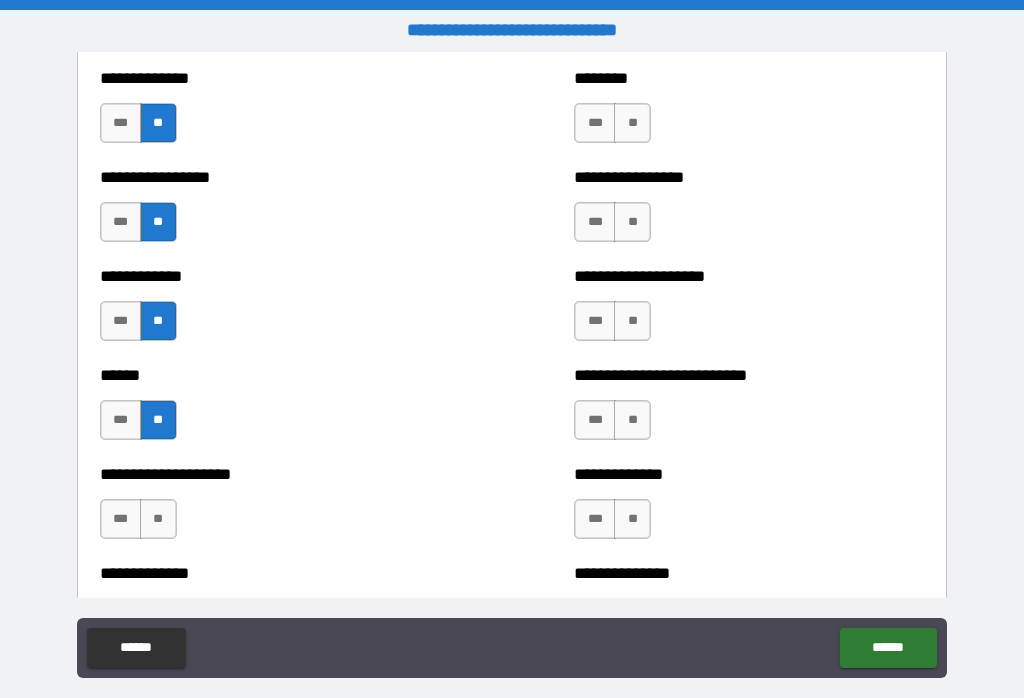 scroll, scrollTop: 18, scrollLeft: 0, axis: vertical 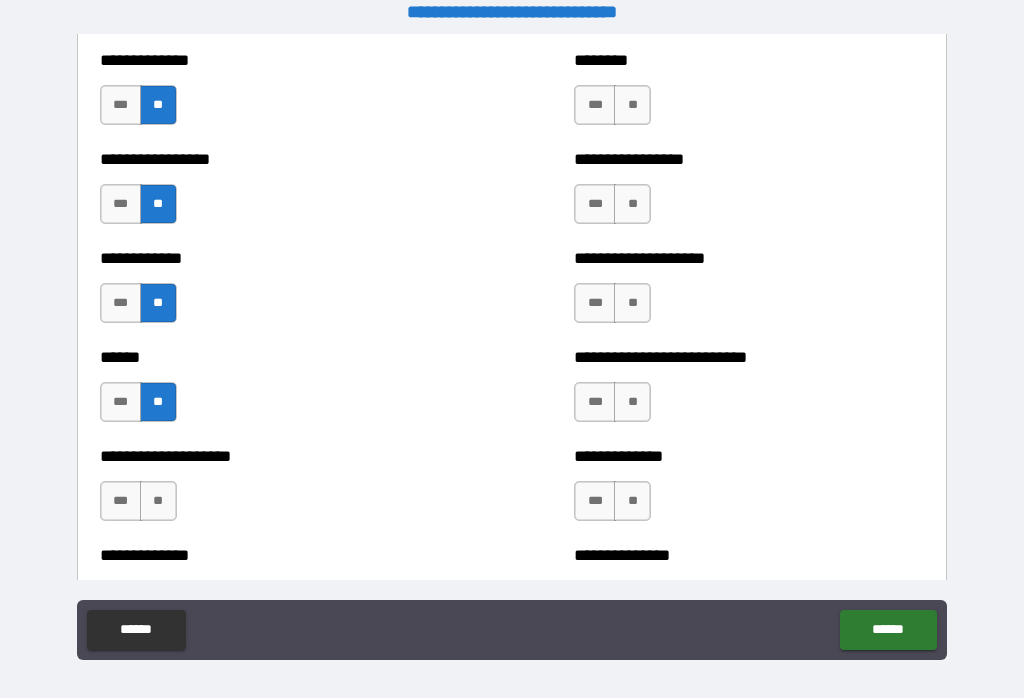 click on "**" at bounding box center (158, 501) 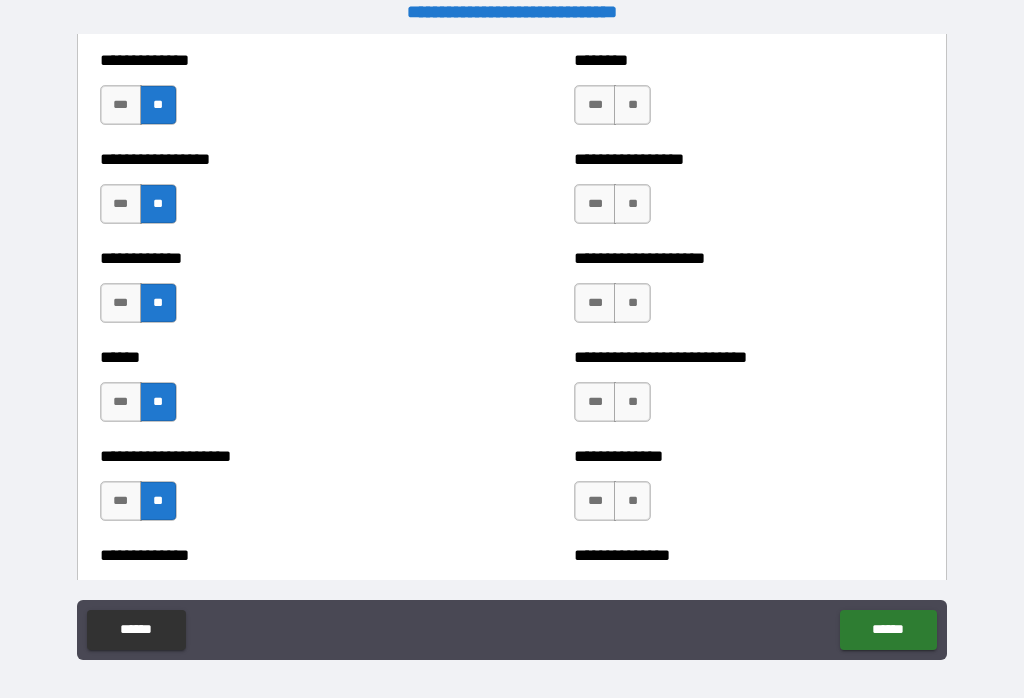 click on "**" at bounding box center [632, 501] 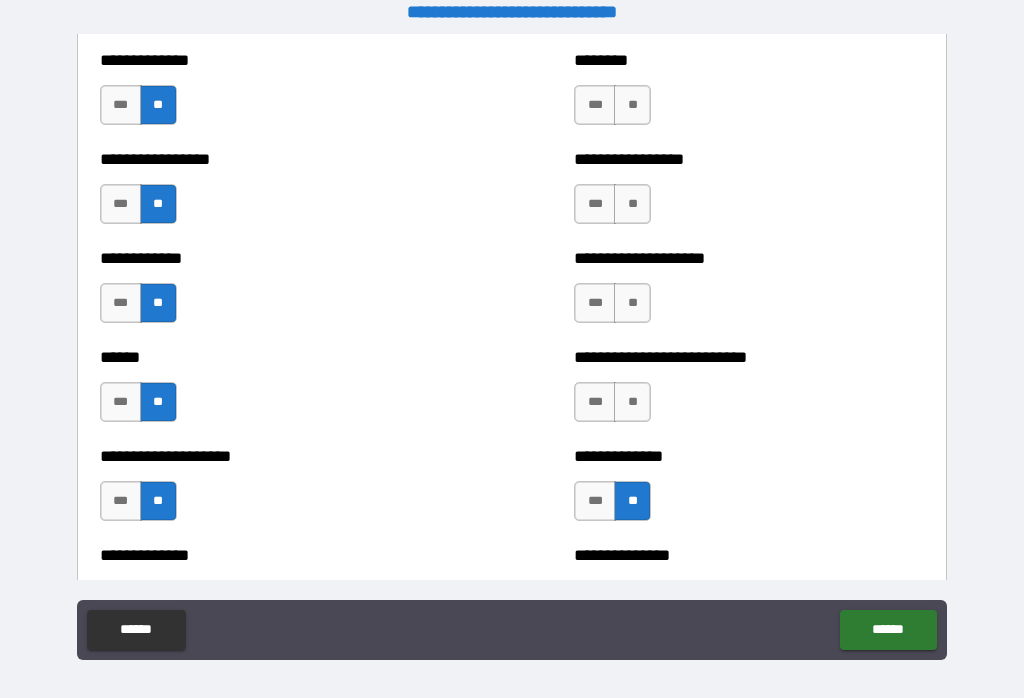 click on "**" at bounding box center (632, 402) 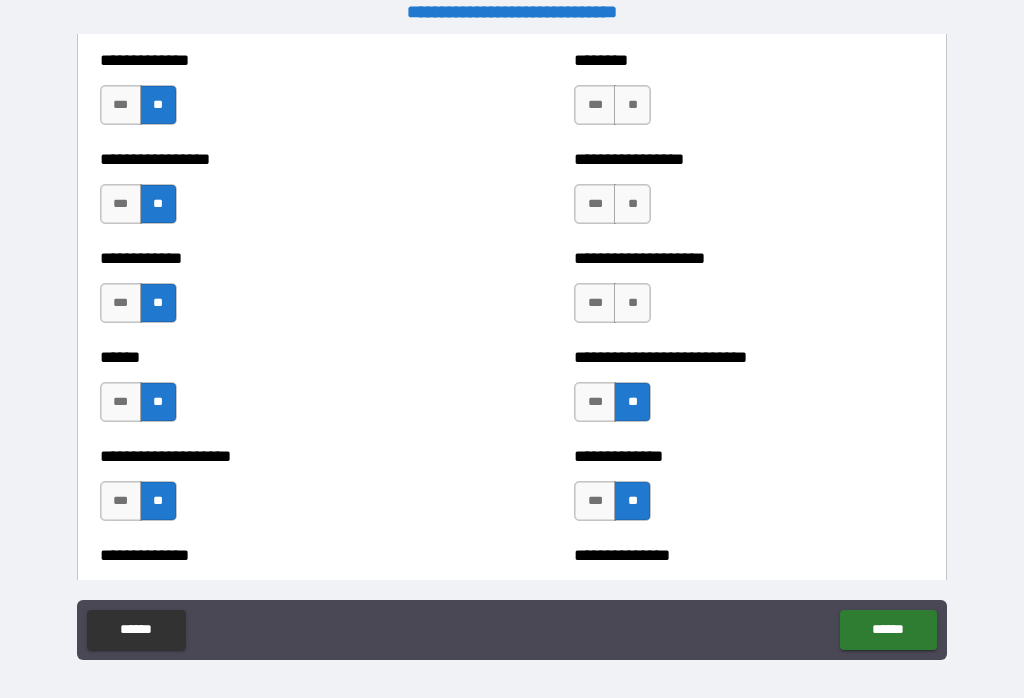 click on "**" at bounding box center [632, 303] 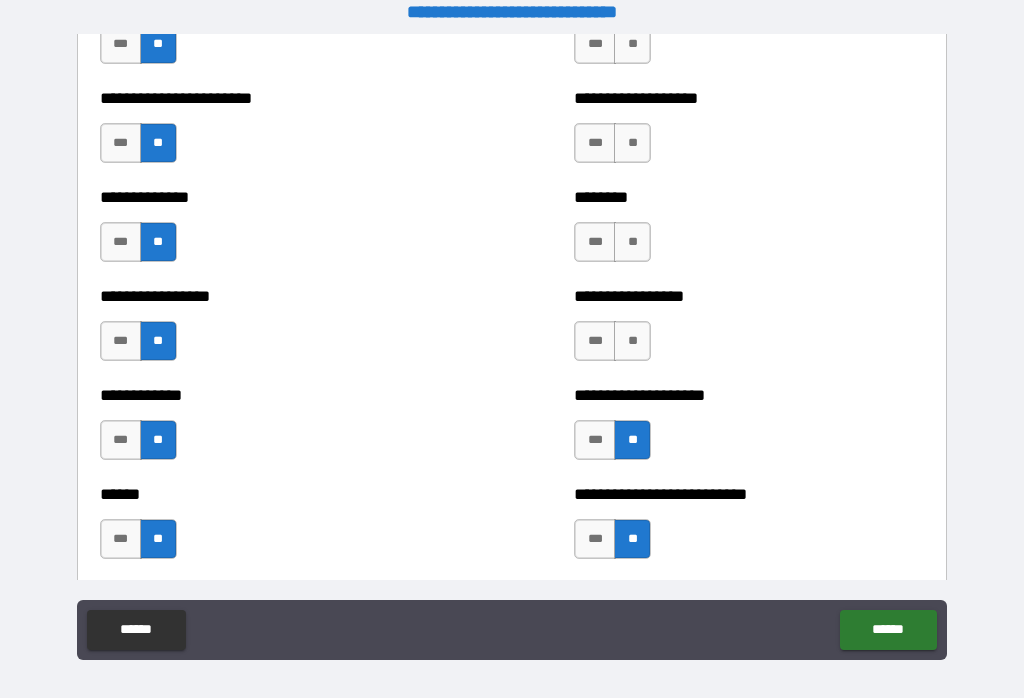 scroll, scrollTop: 3567, scrollLeft: 0, axis: vertical 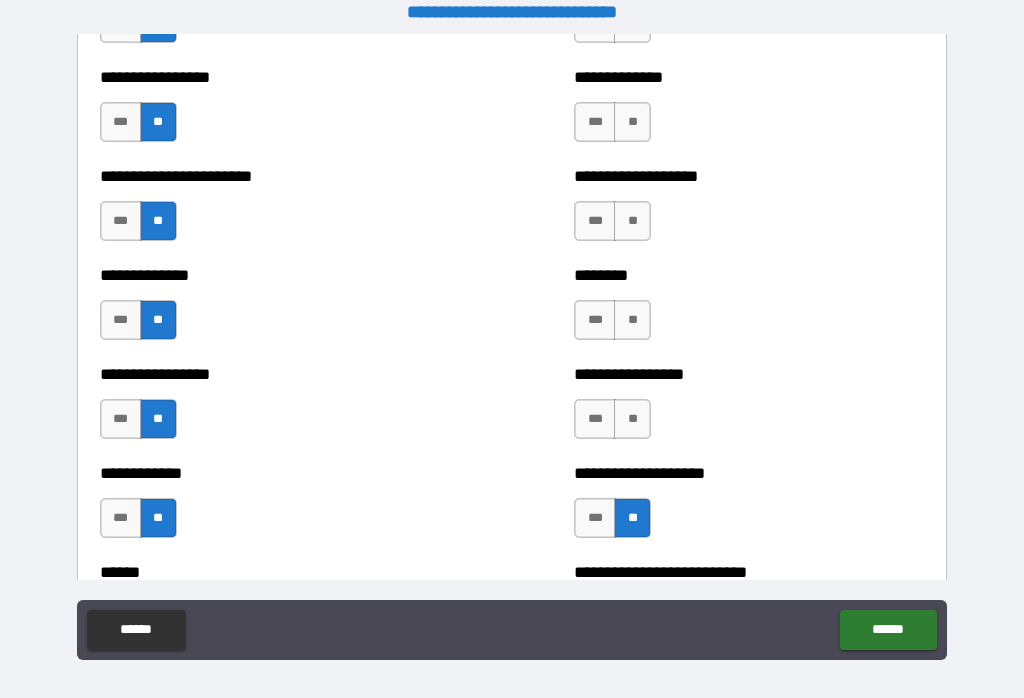 click on "**" at bounding box center (632, 419) 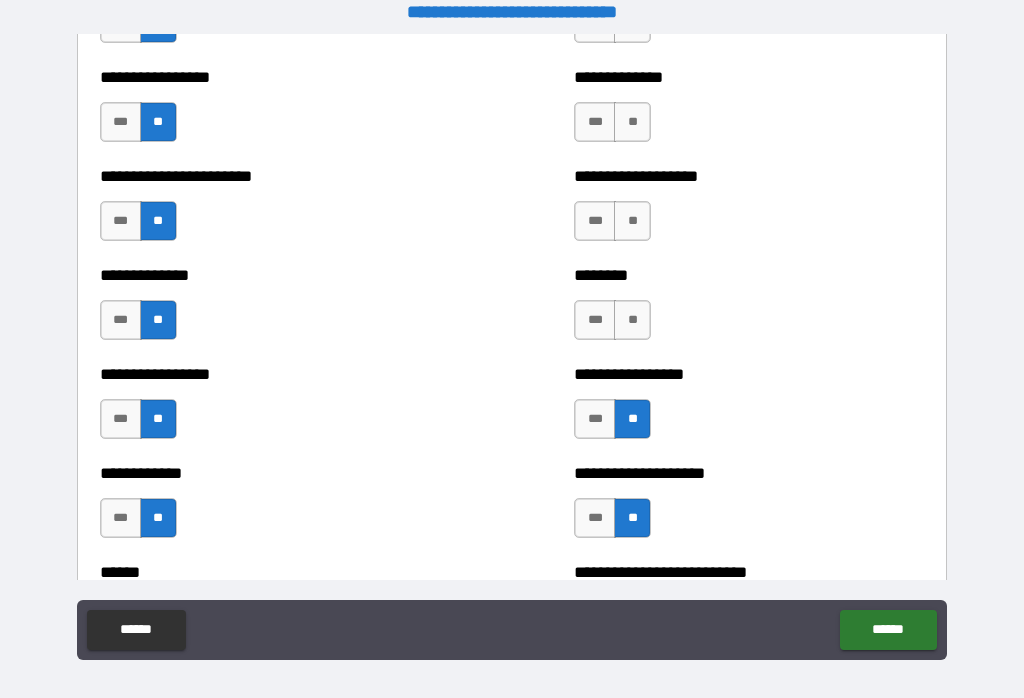 click on "**" at bounding box center [632, 320] 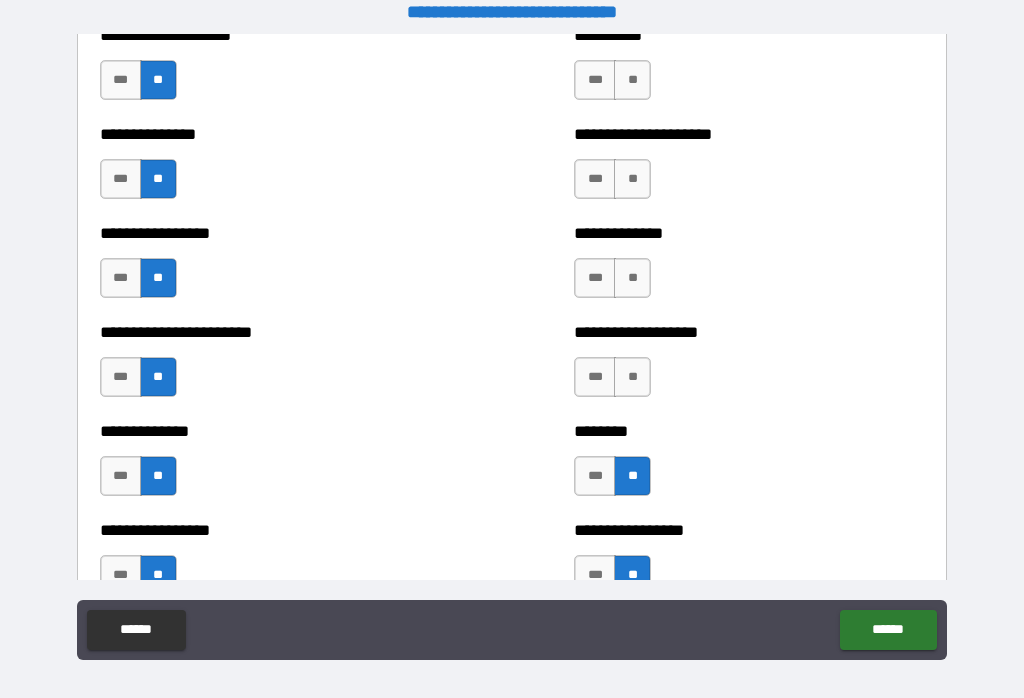click on "**" at bounding box center (632, 377) 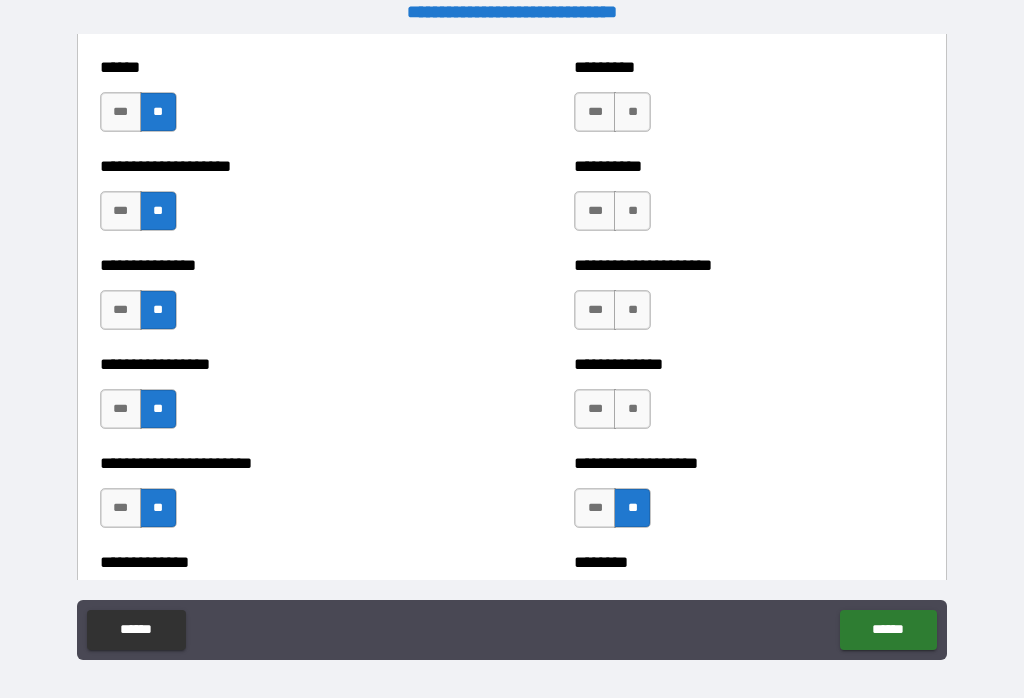 scroll, scrollTop: 3279, scrollLeft: 0, axis: vertical 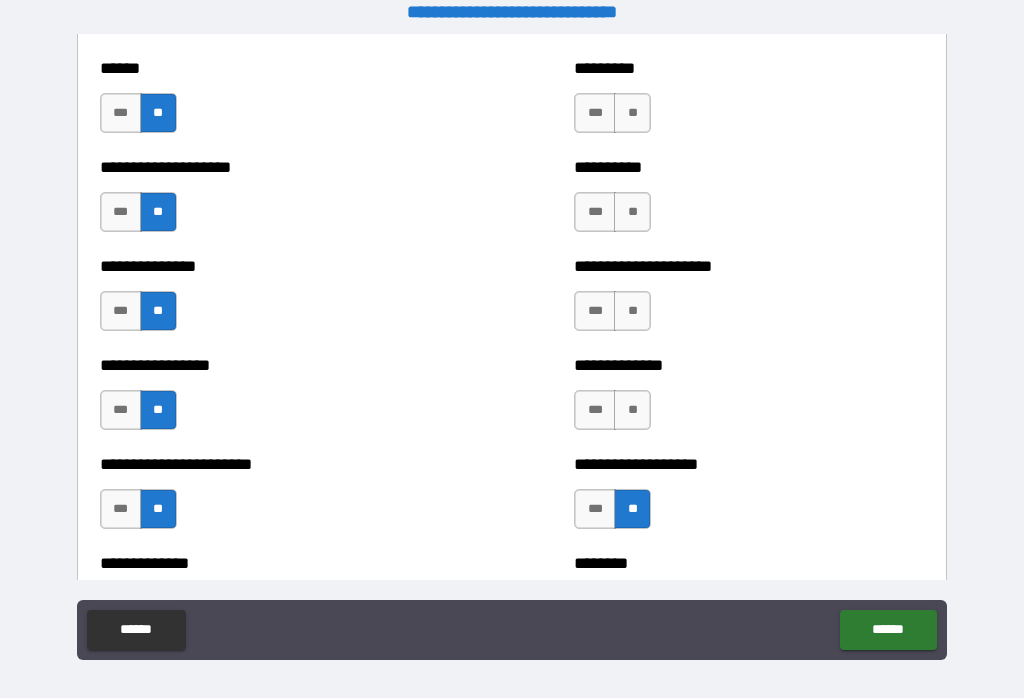 click on "**" at bounding box center [632, 410] 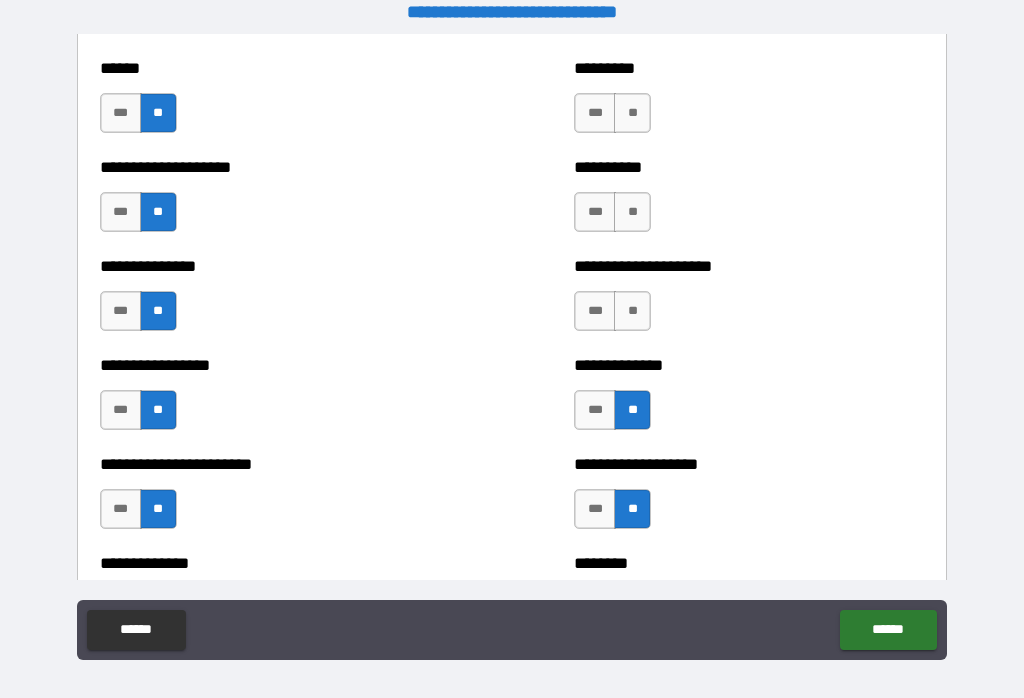 click on "**********" at bounding box center [749, 301] 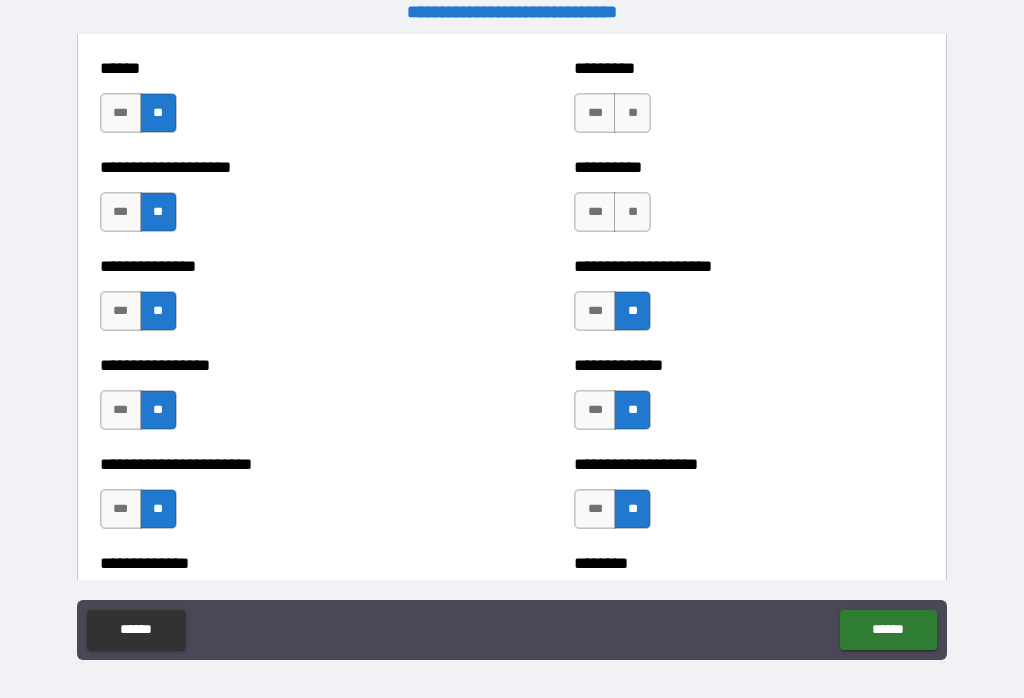 click on "**" at bounding box center [632, 212] 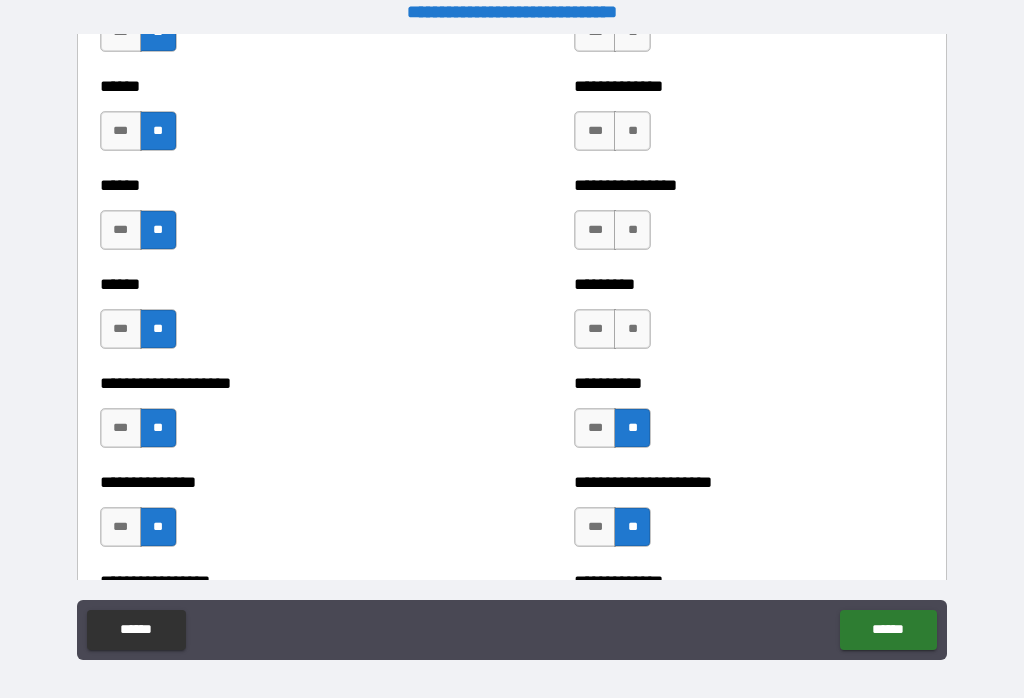 scroll, scrollTop: 3052, scrollLeft: 0, axis: vertical 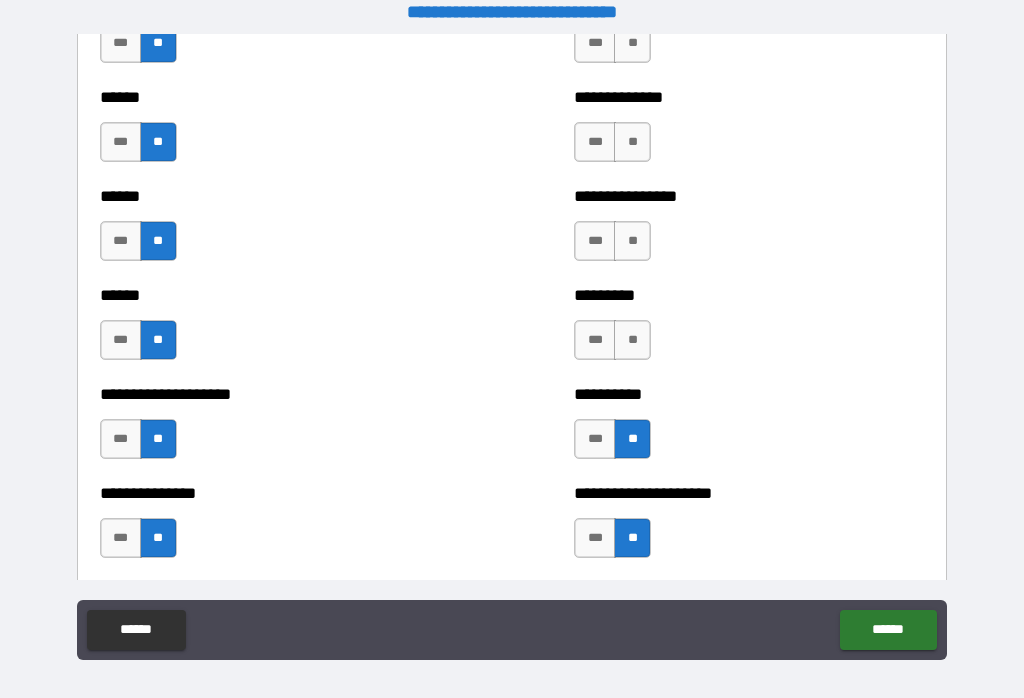 click on "**" at bounding box center [632, 340] 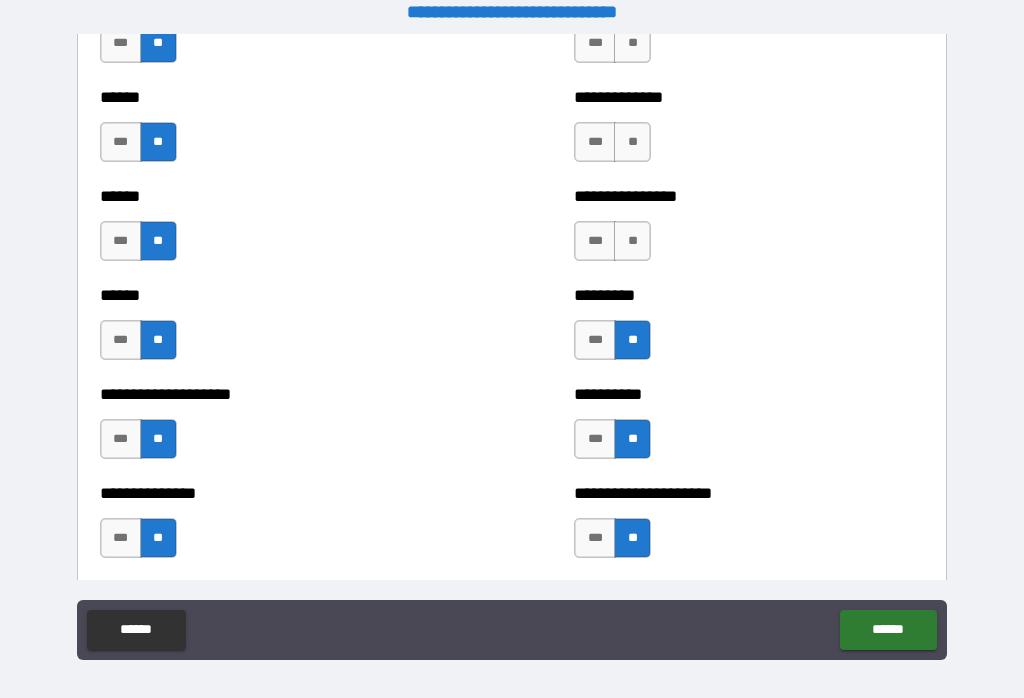 click on "**" at bounding box center (632, 241) 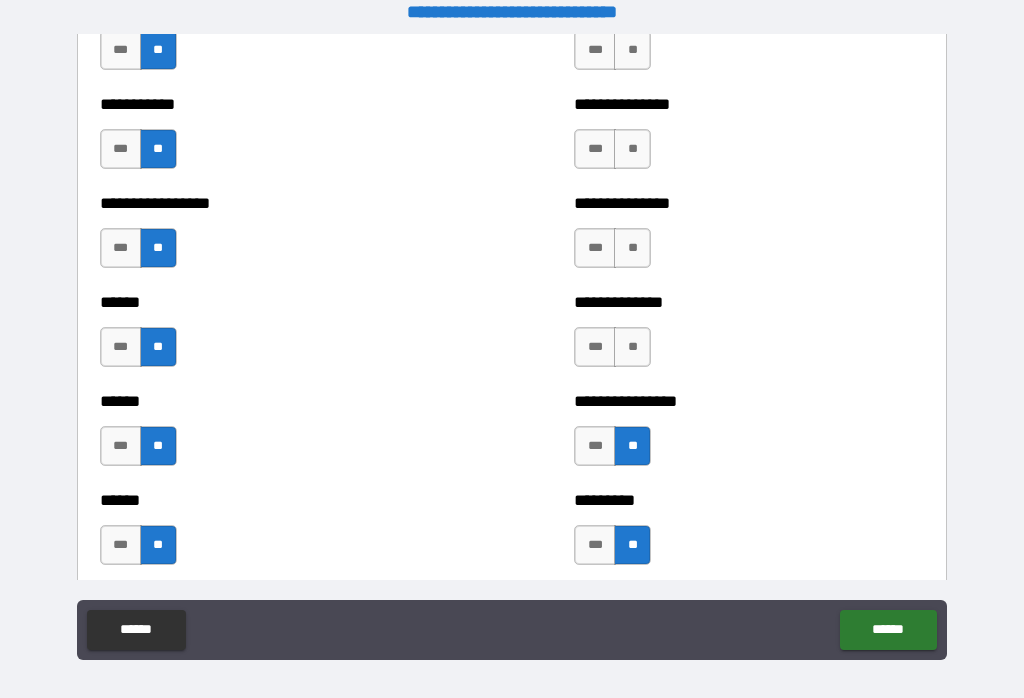 scroll, scrollTop: 2844, scrollLeft: 0, axis: vertical 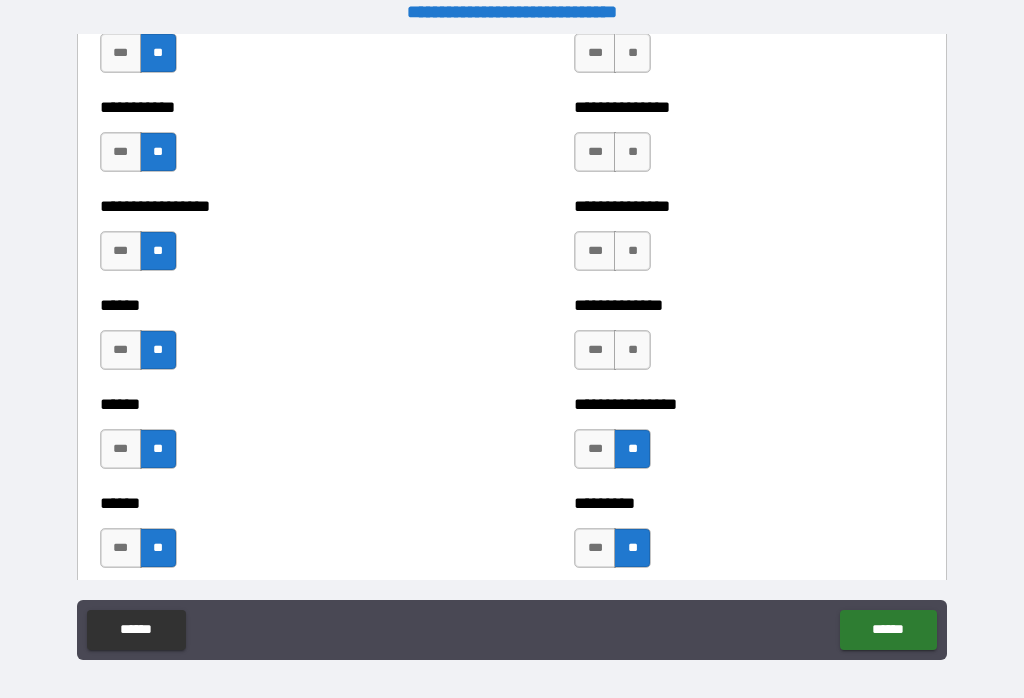 click on "**" at bounding box center (632, 350) 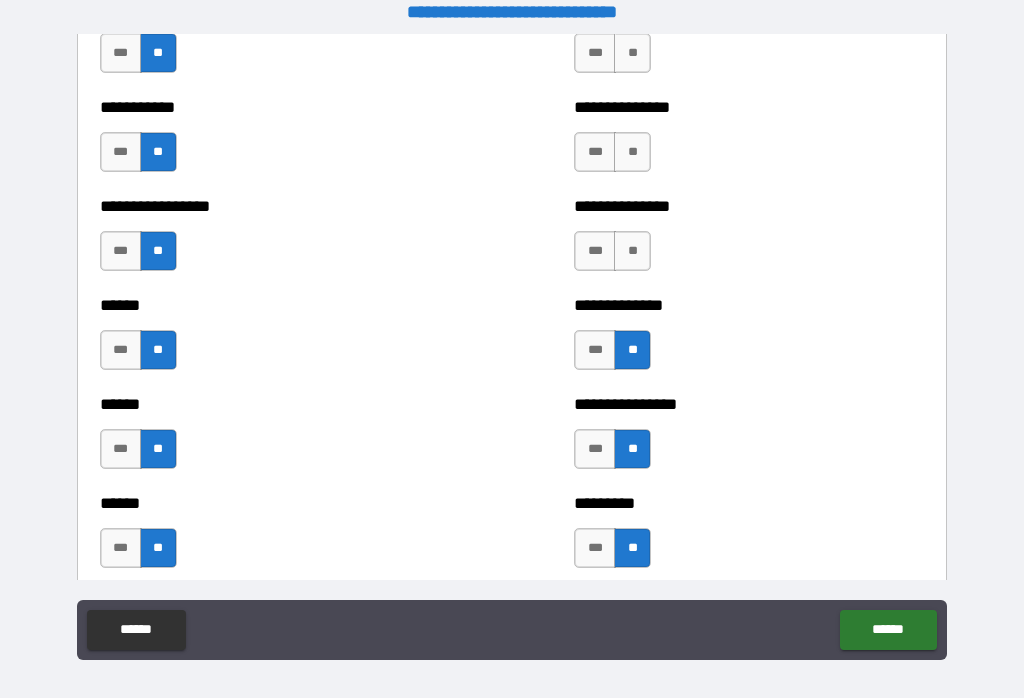 click on "**" at bounding box center [632, 251] 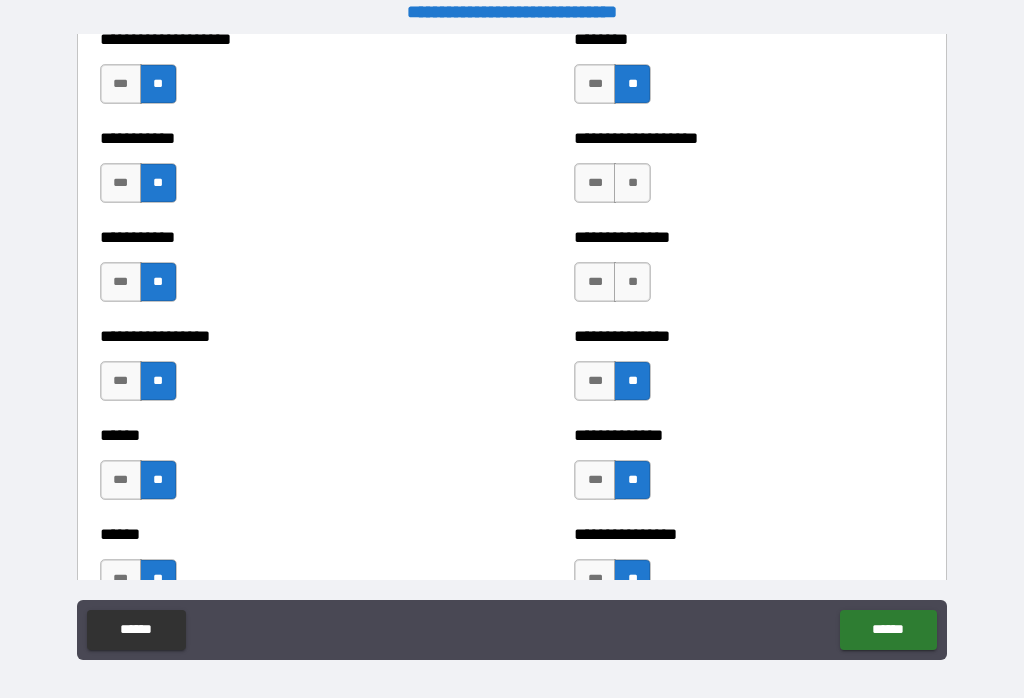 scroll, scrollTop: 2670, scrollLeft: 0, axis: vertical 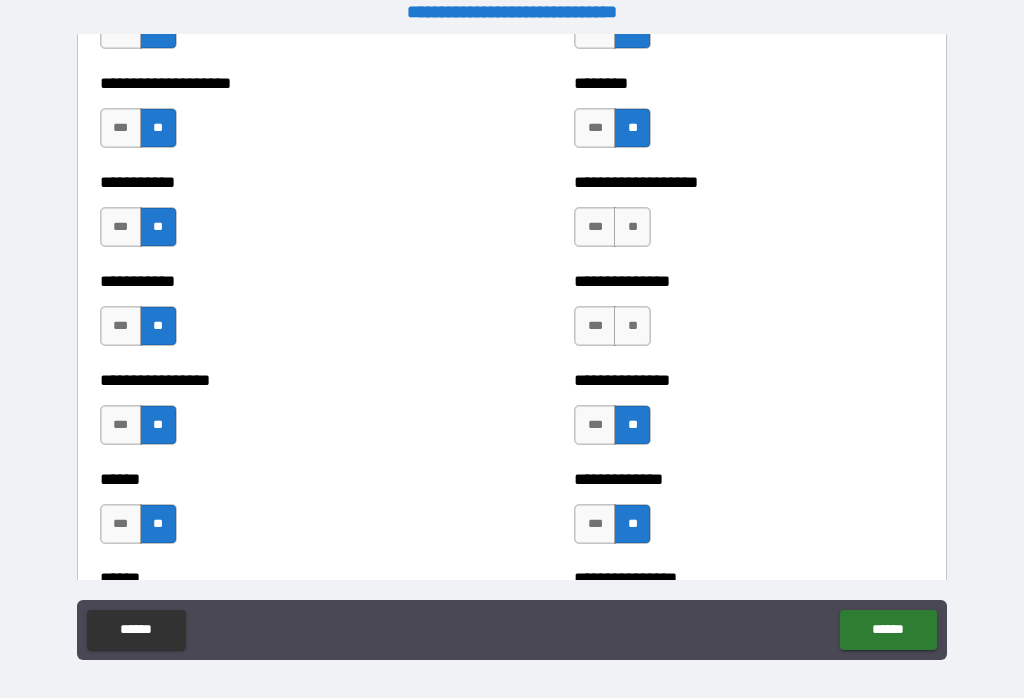 click on "**" at bounding box center [632, 326] 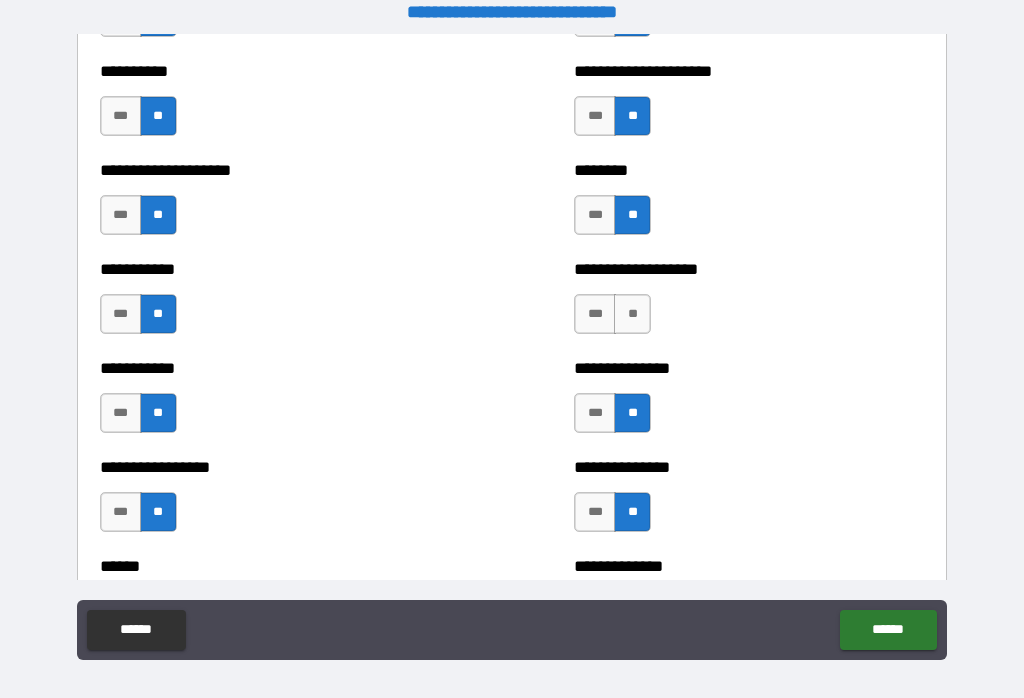 scroll, scrollTop: 2576, scrollLeft: 0, axis: vertical 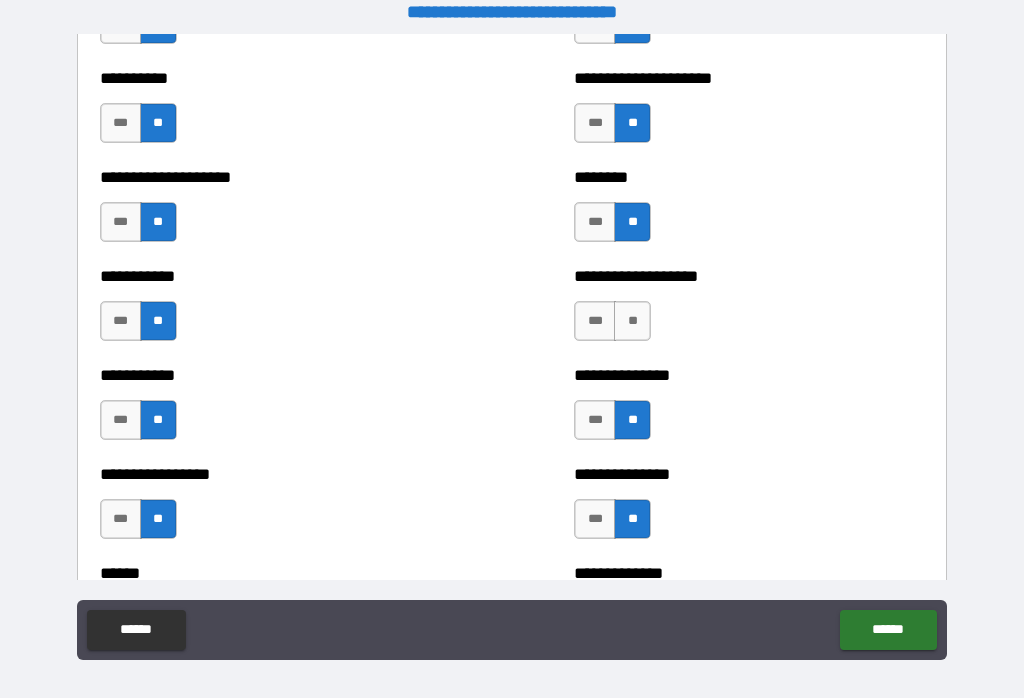 click on "**" at bounding box center (632, 321) 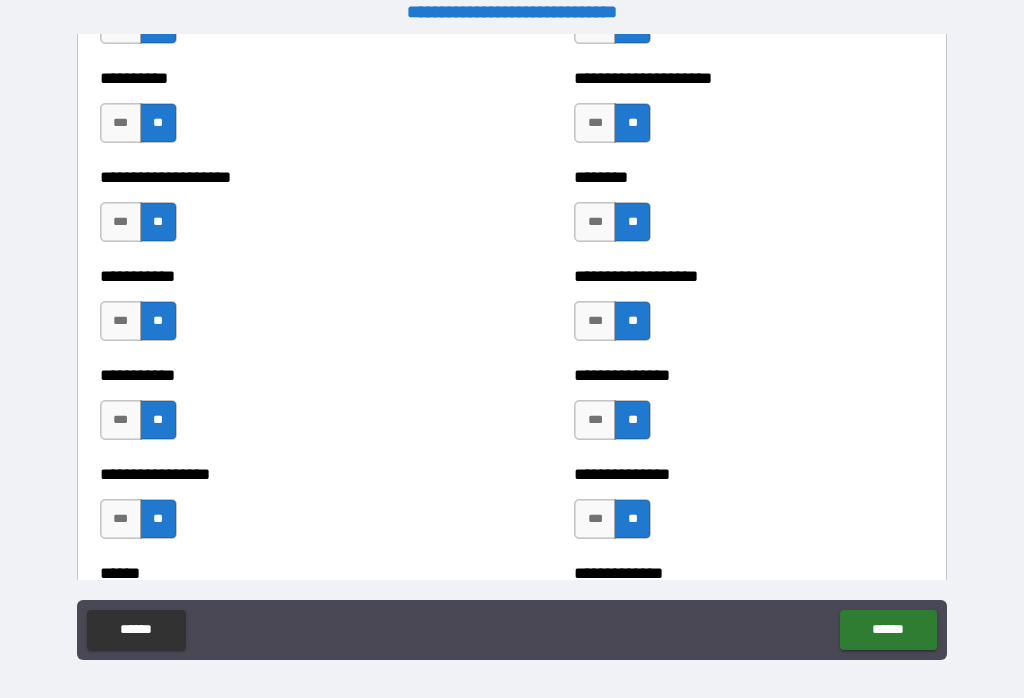 click on "******" at bounding box center [888, 630] 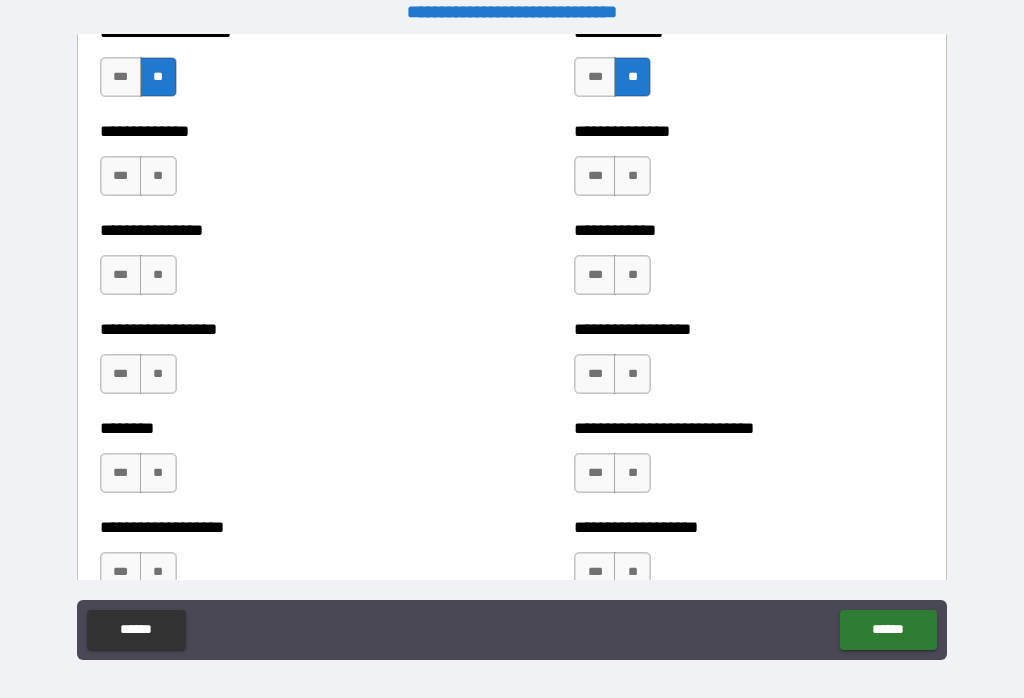scroll, scrollTop: 4198, scrollLeft: 0, axis: vertical 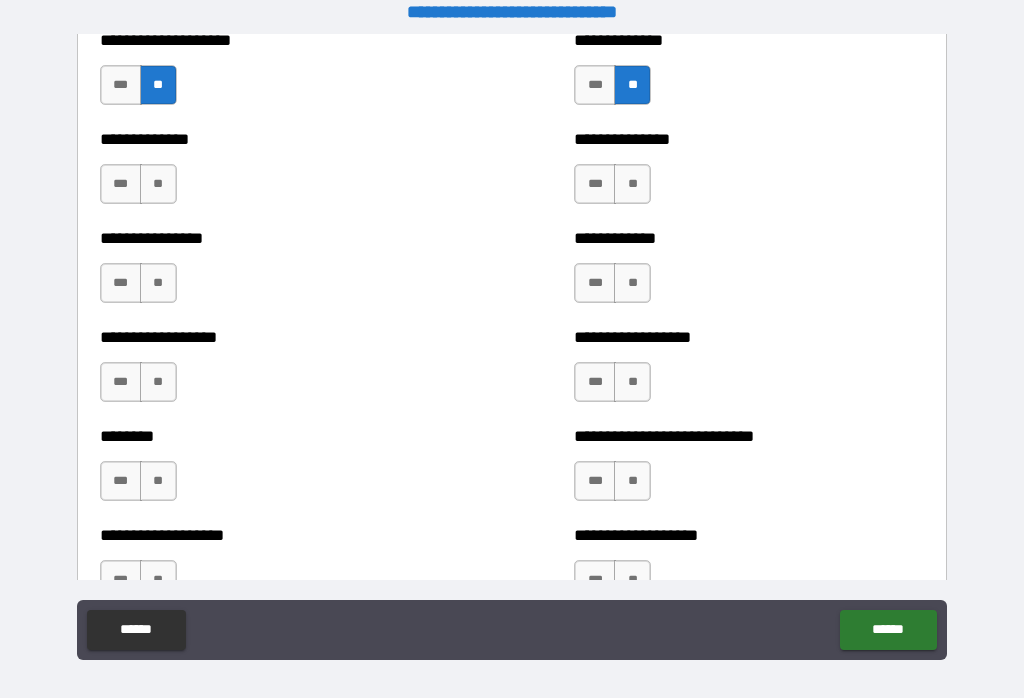 click on "**" at bounding box center [158, 184] 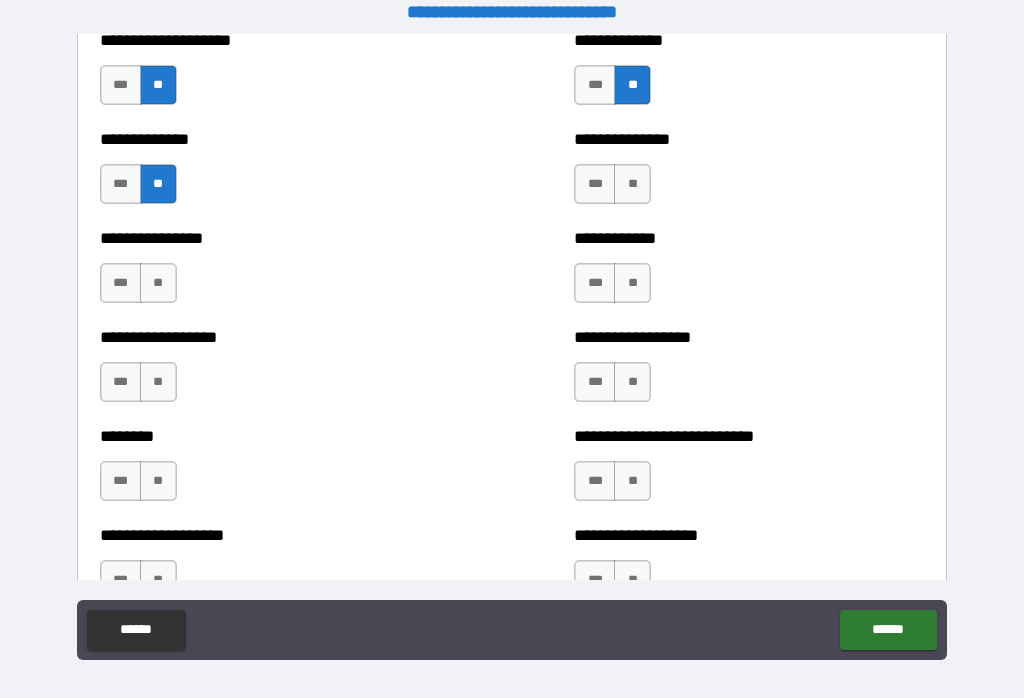 click on "**" at bounding box center (632, 184) 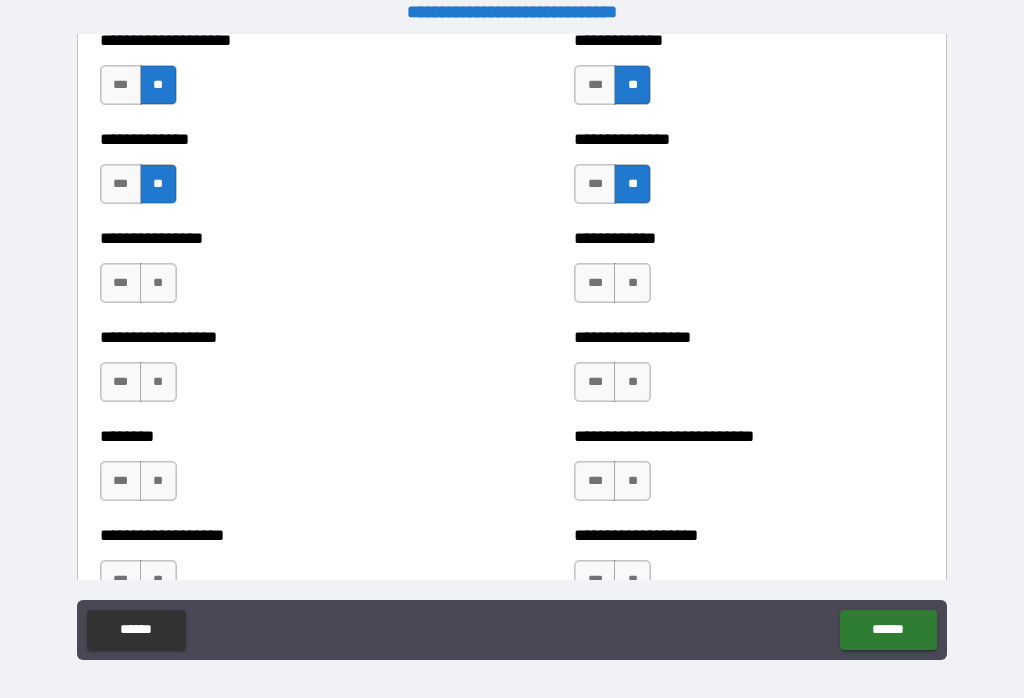 click on "**" at bounding box center [632, 283] 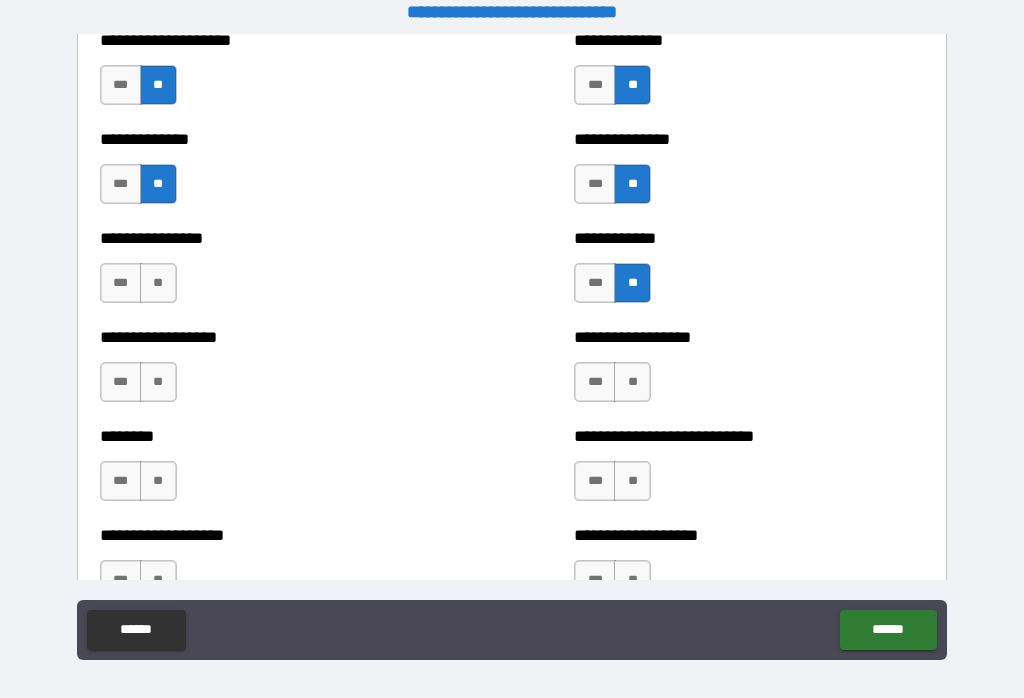 click on "**" at bounding box center (158, 283) 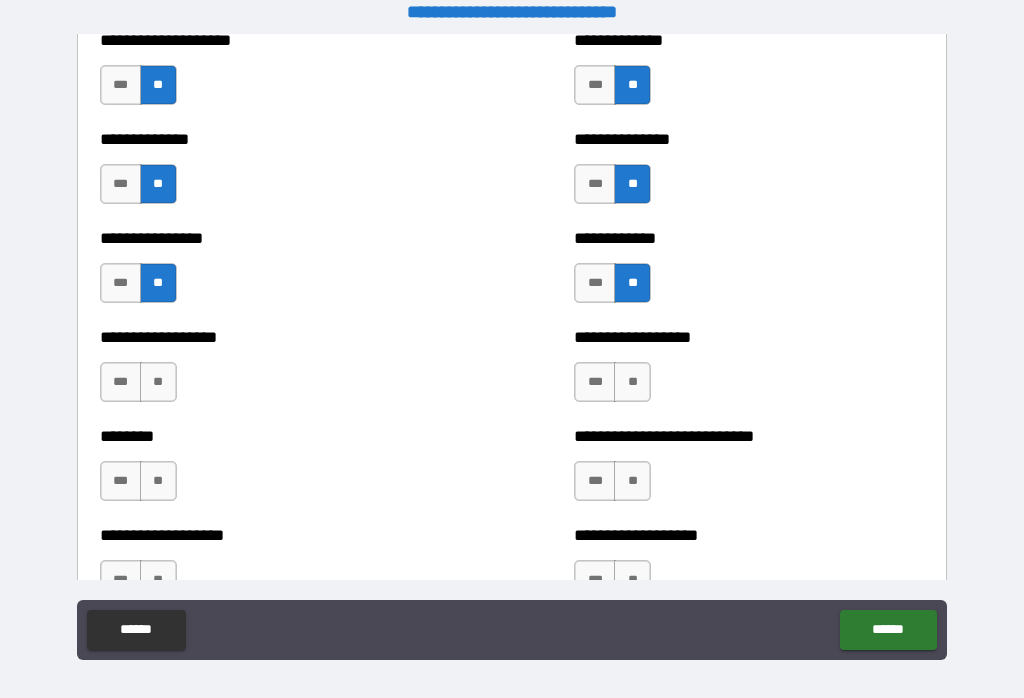 click on "**********" at bounding box center [275, 372] 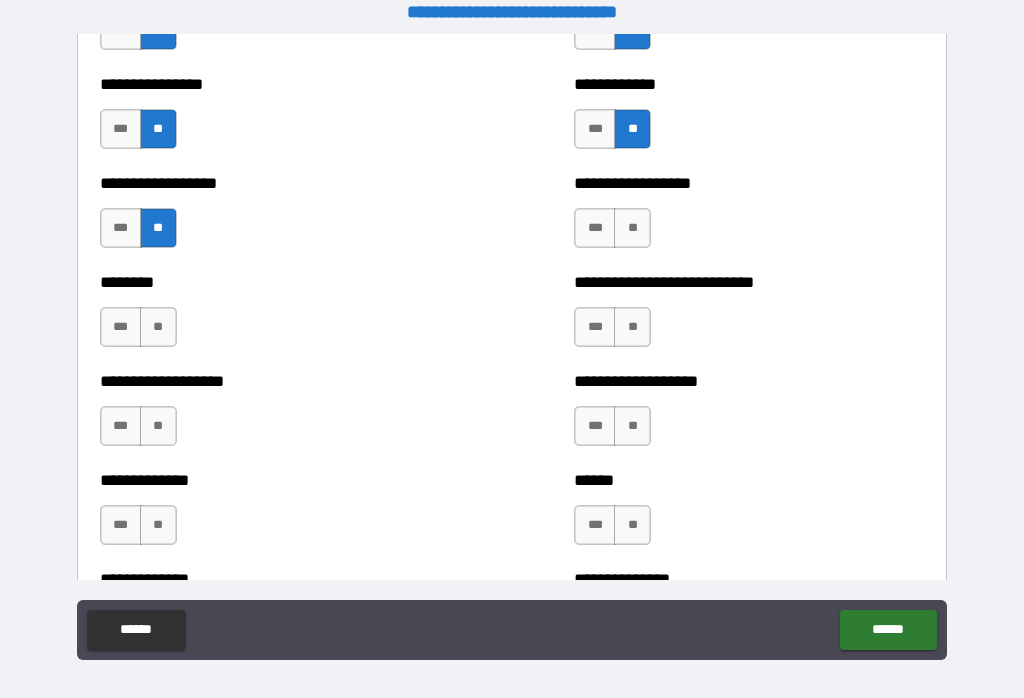 scroll, scrollTop: 4353, scrollLeft: 0, axis: vertical 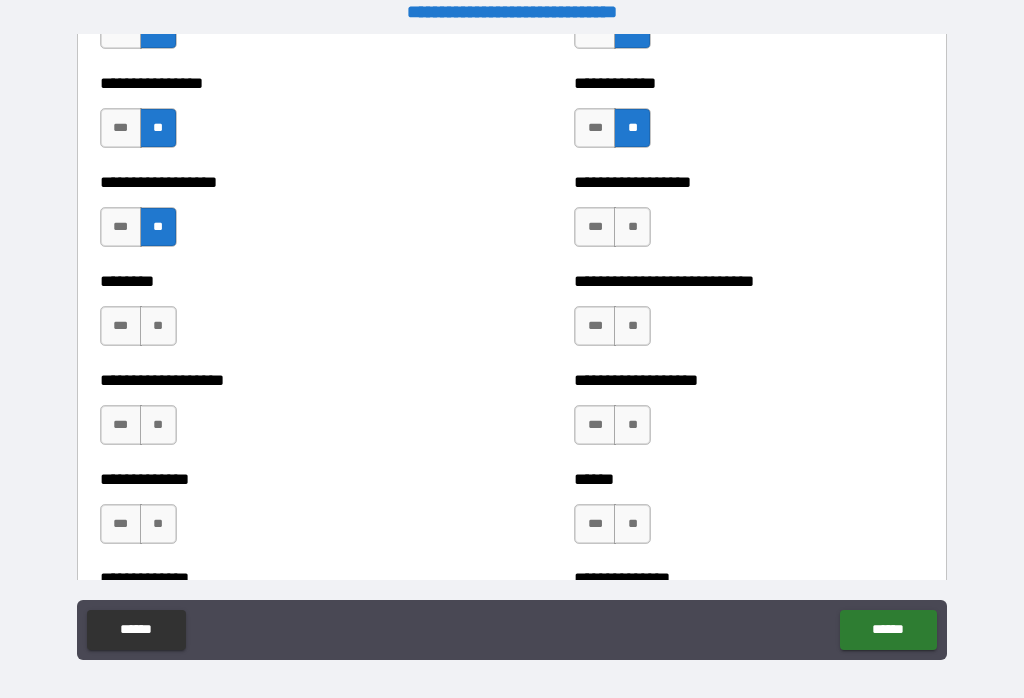 click on "**" at bounding box center [632, 227] 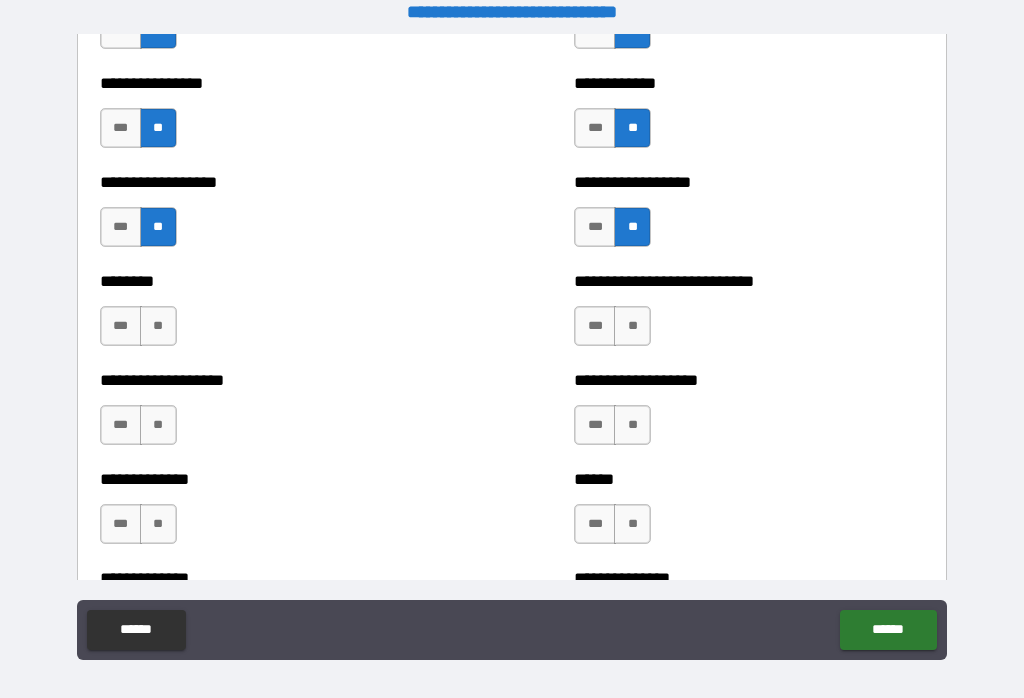 click on "**" at bounding box center (632, 326) 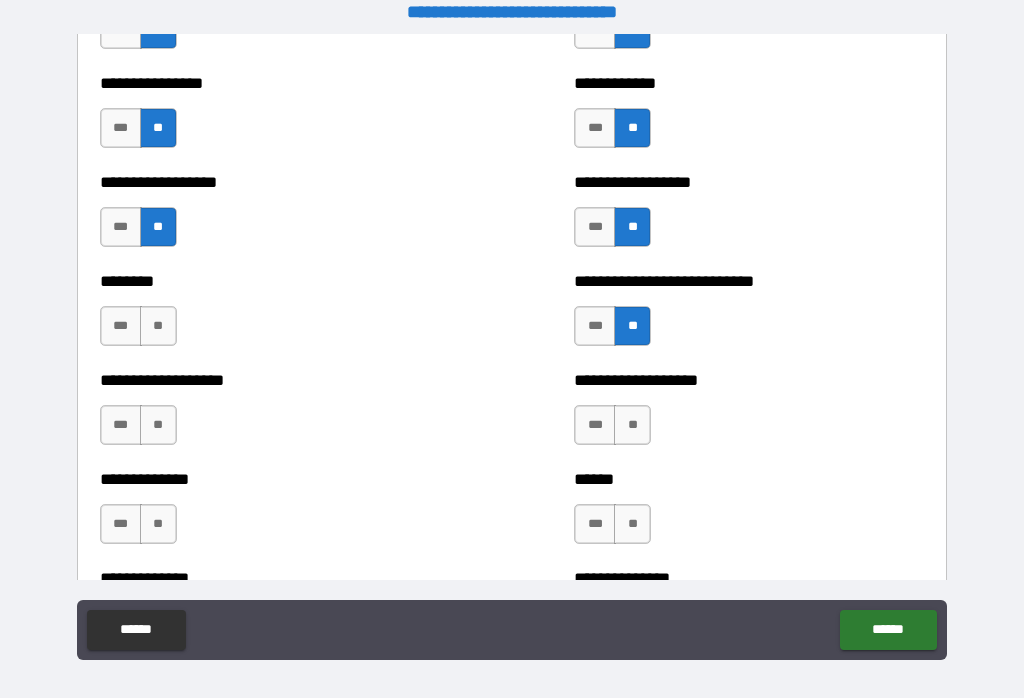 click on "**" at bounding box center (632, 425) 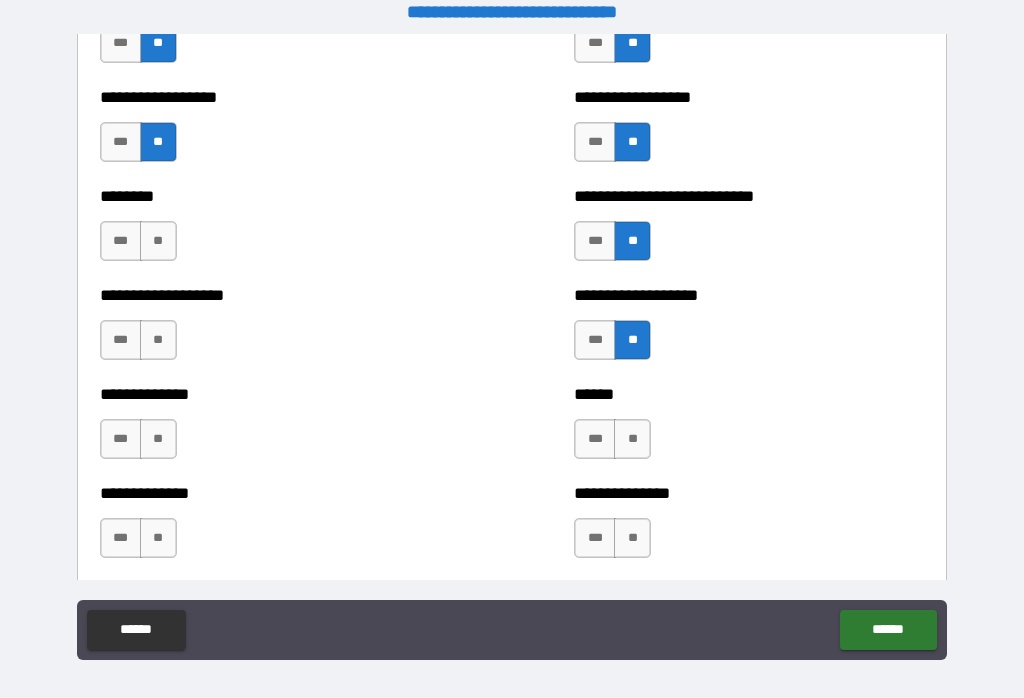 scroll, scrollTop: 4478, scrollLeft: 0, axis: vertical 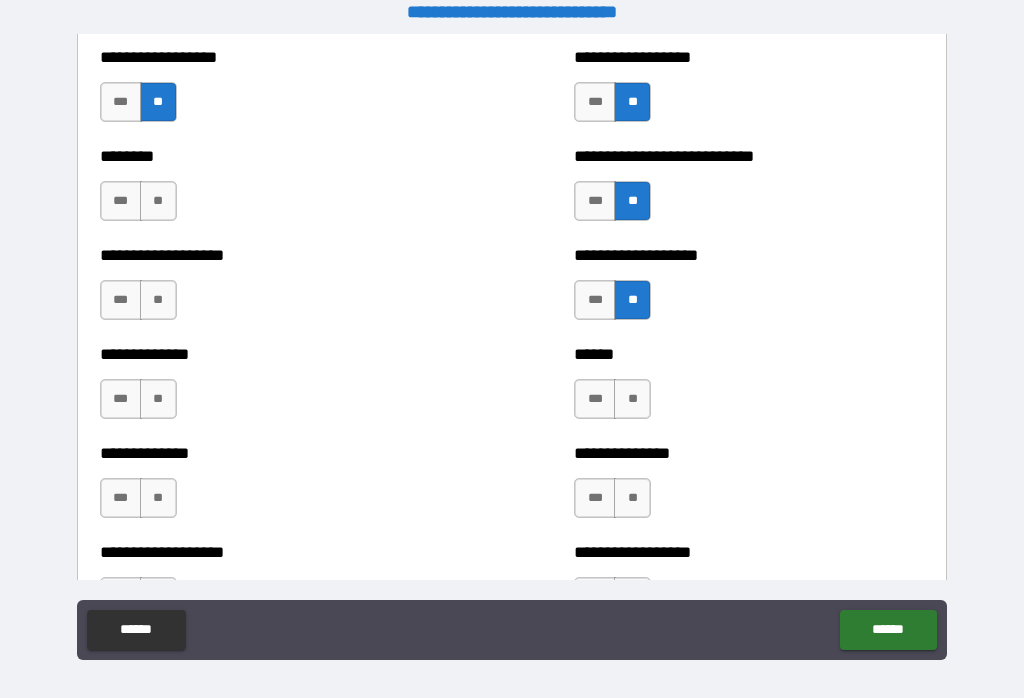 click on "**" at bounding box center (158, 201) 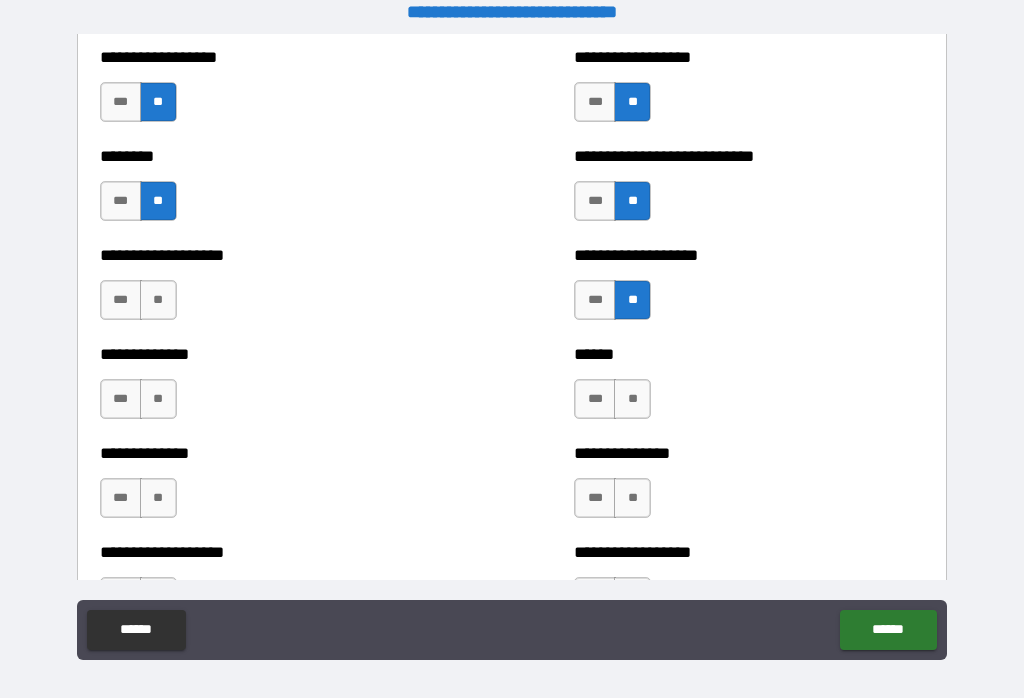 click on "**" at bounding box center [158, 300] 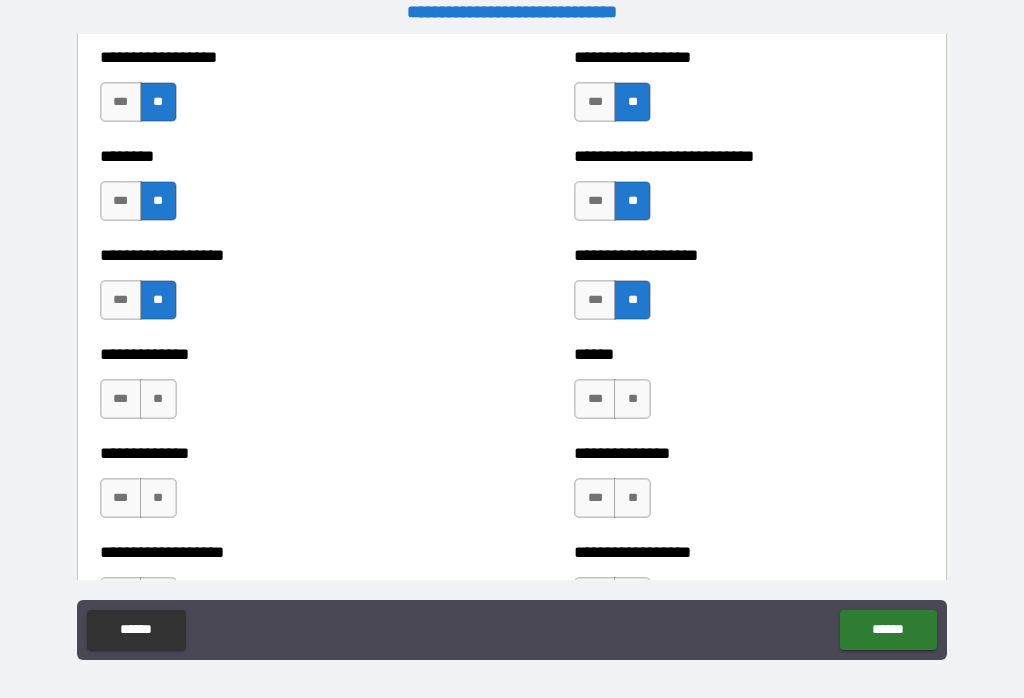click on "**" at bounding box center (158, 399) 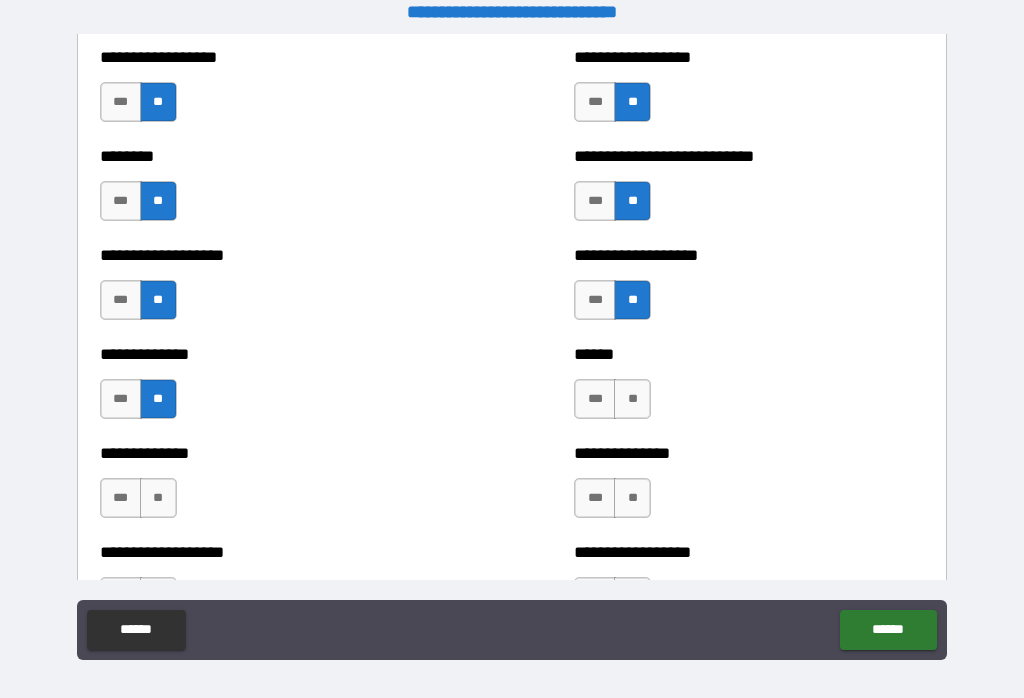 click on "**" at bounding box center [632, 399] 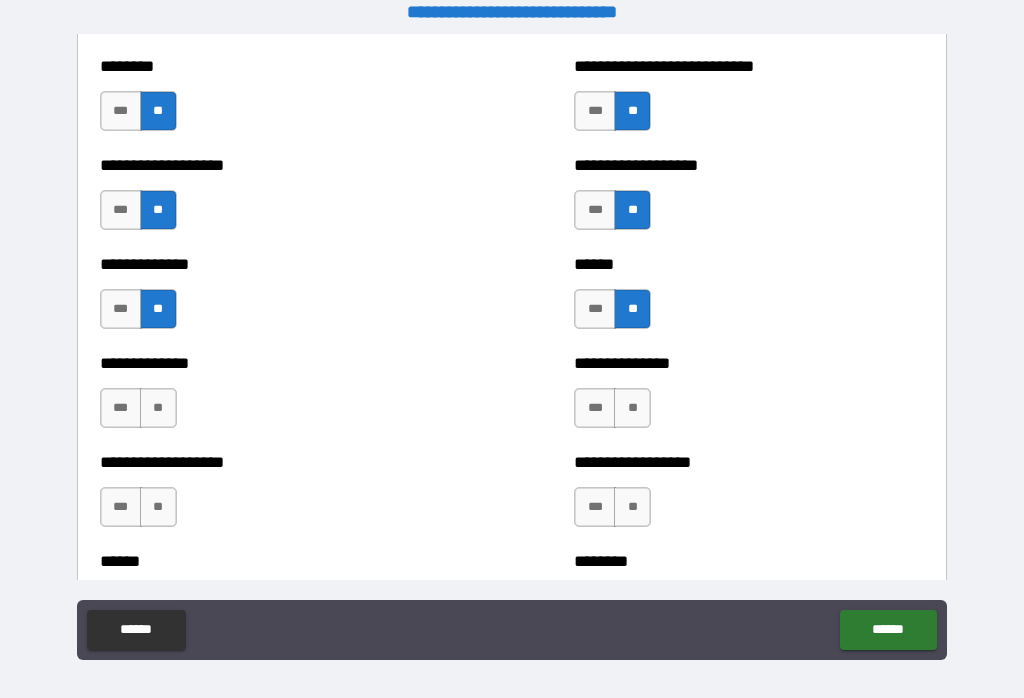 scroll, scrollTop: 4571, scrollLeft: 0, axis: vertical 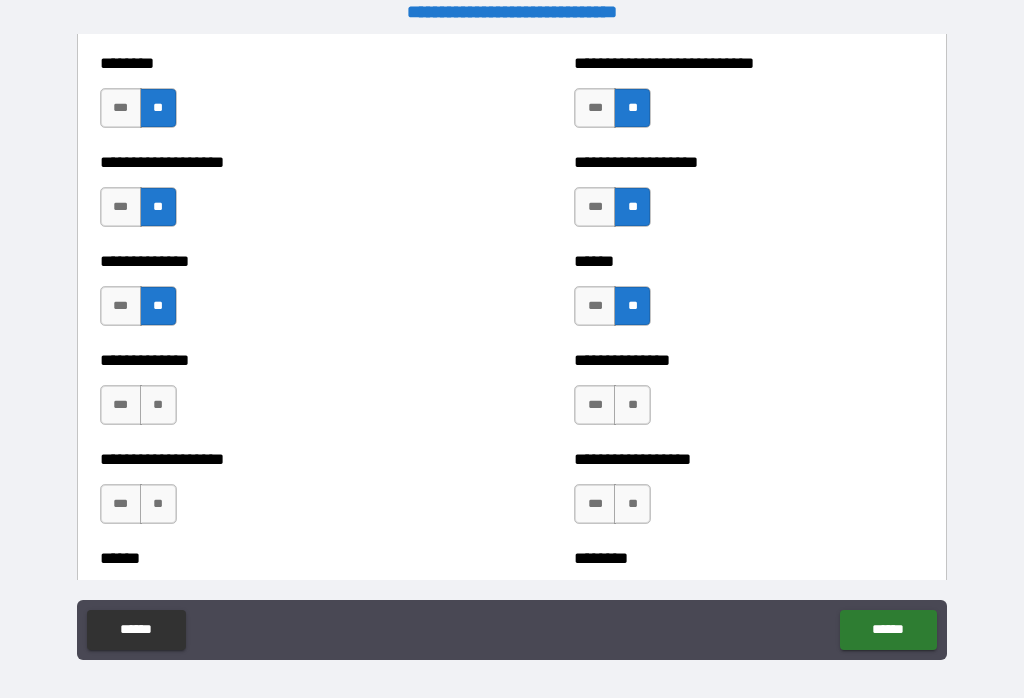 click on "**" at bounding box center (158, 405) 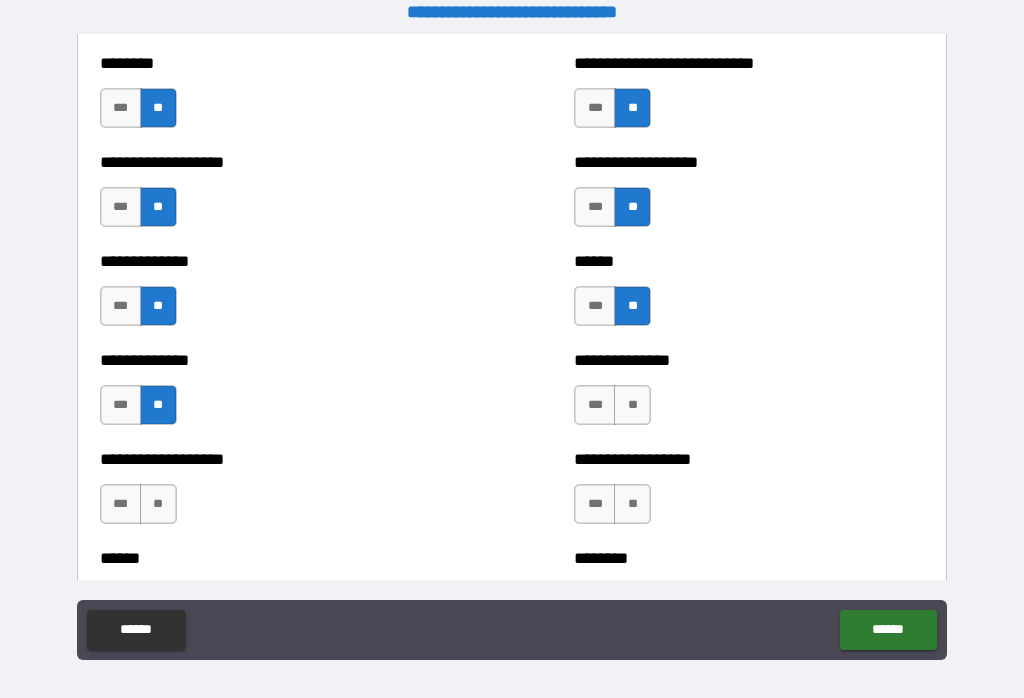 click on "**" at bounding box center [632, 405] 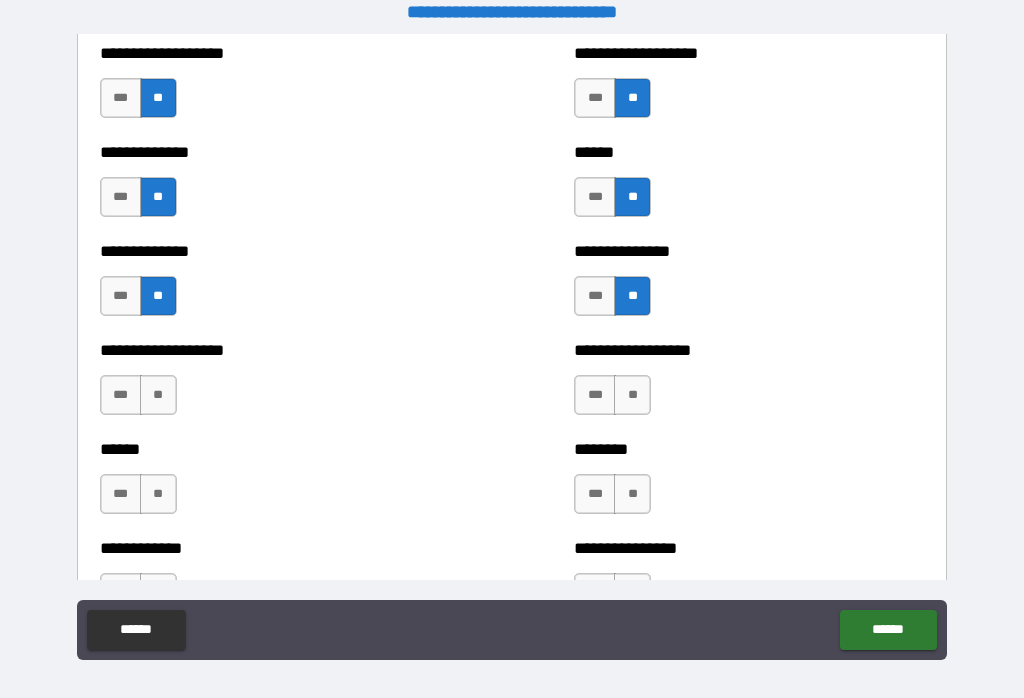 scroll, scrollTop: 4692, scrollLeft: 0, axis: vertical 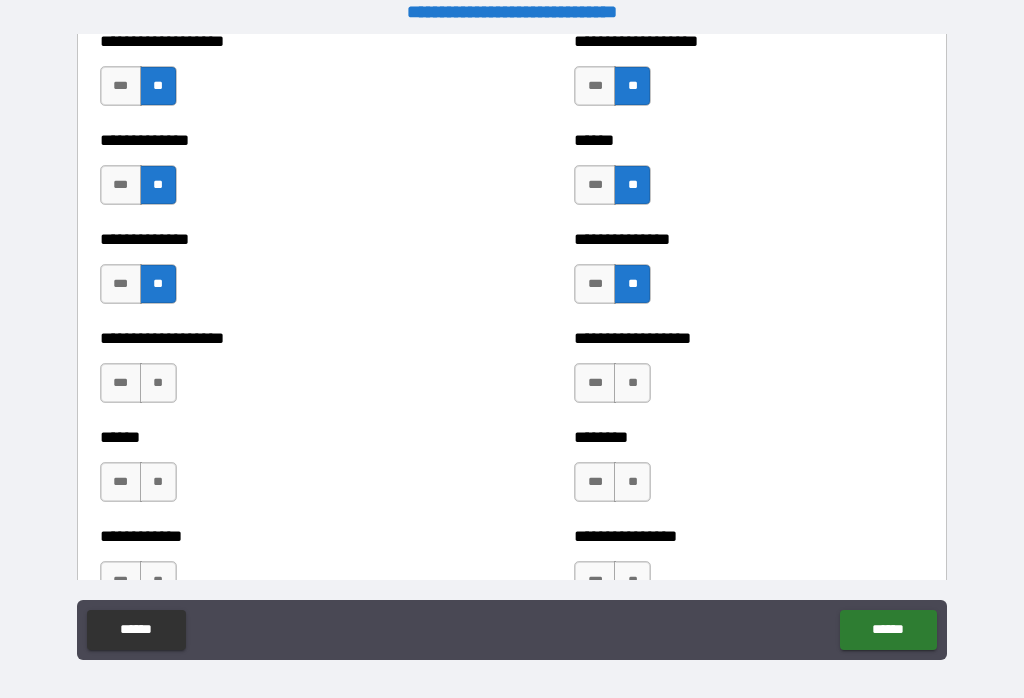 click on "**" at bounding box center (158, 383) 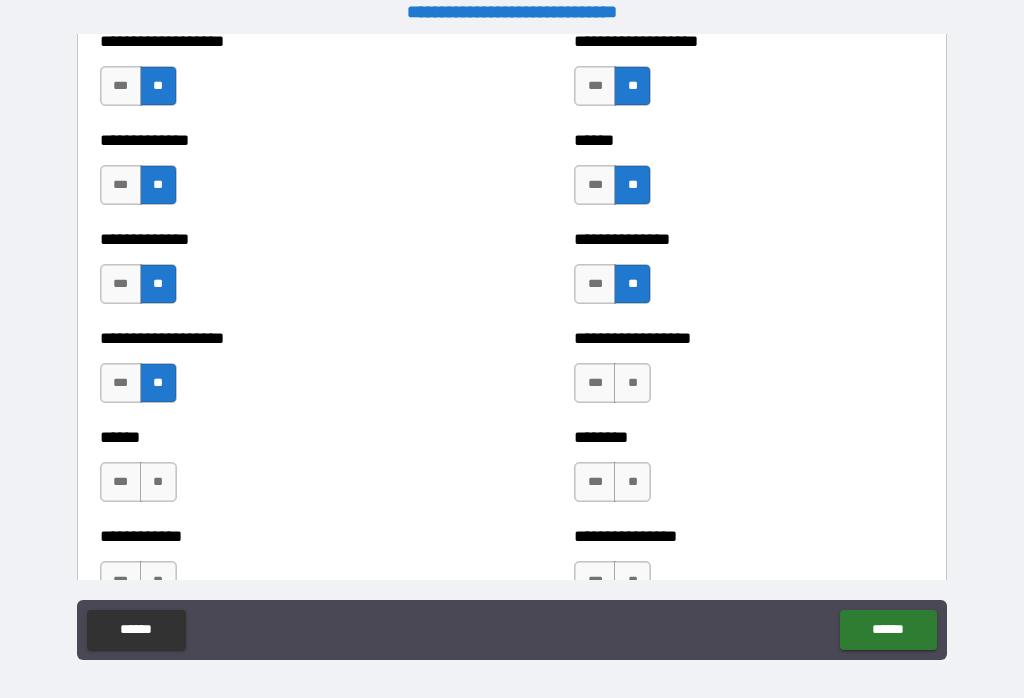 click on "**" at bounding box center (632, 383) 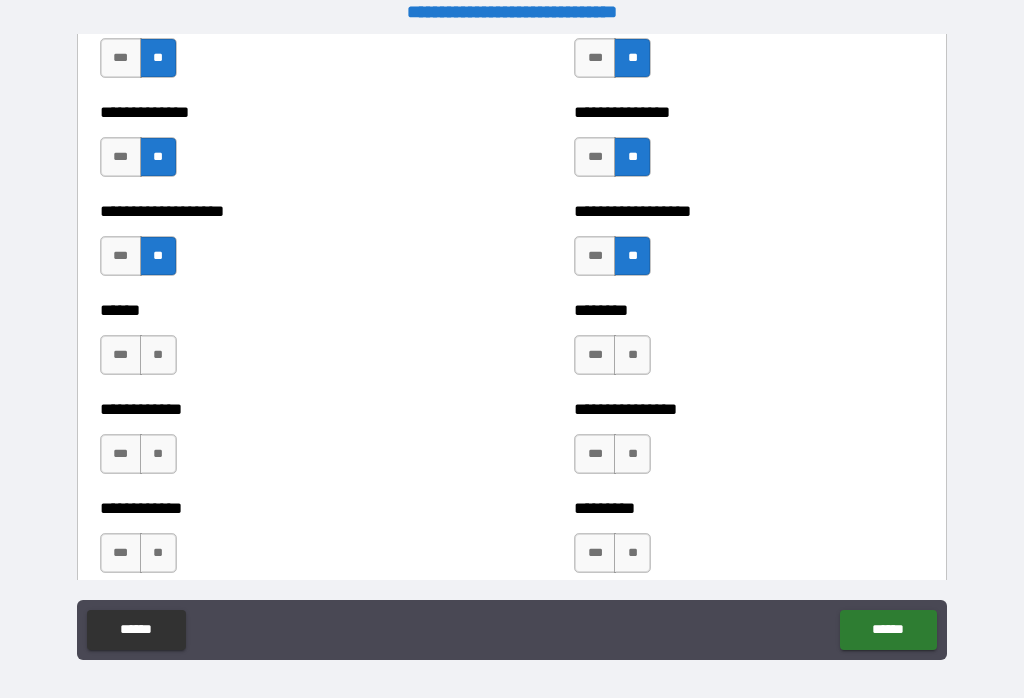 scroll, scrollTop: 4820, scrollLeft: 0, axis: vertical 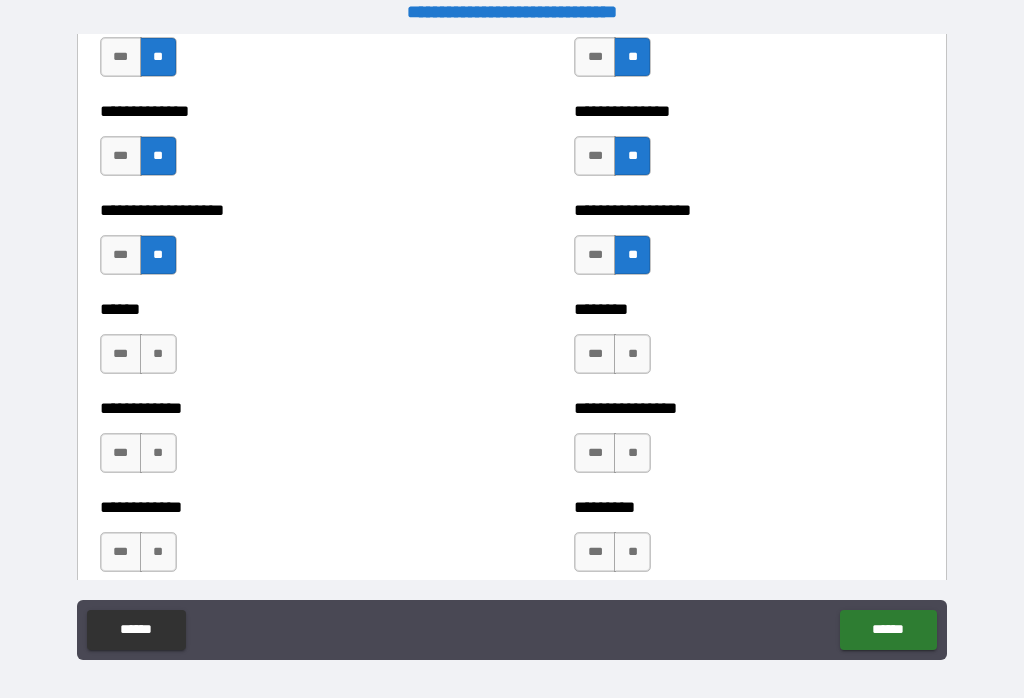 click on "**" at bounding box center (158, 354) 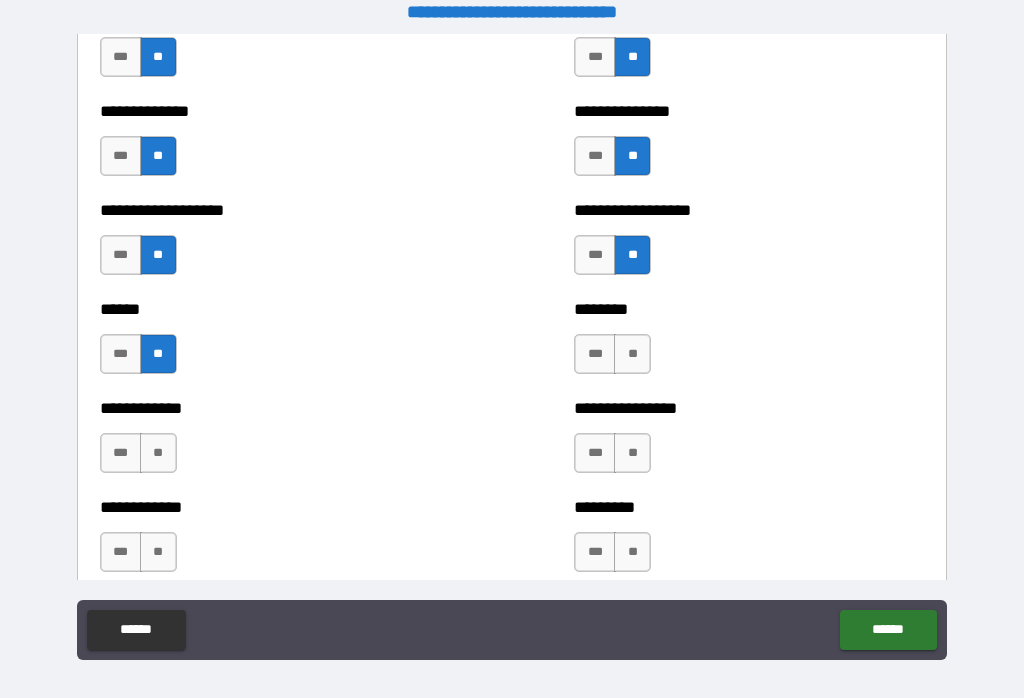 click on "**" at bounding box center [632, 354] 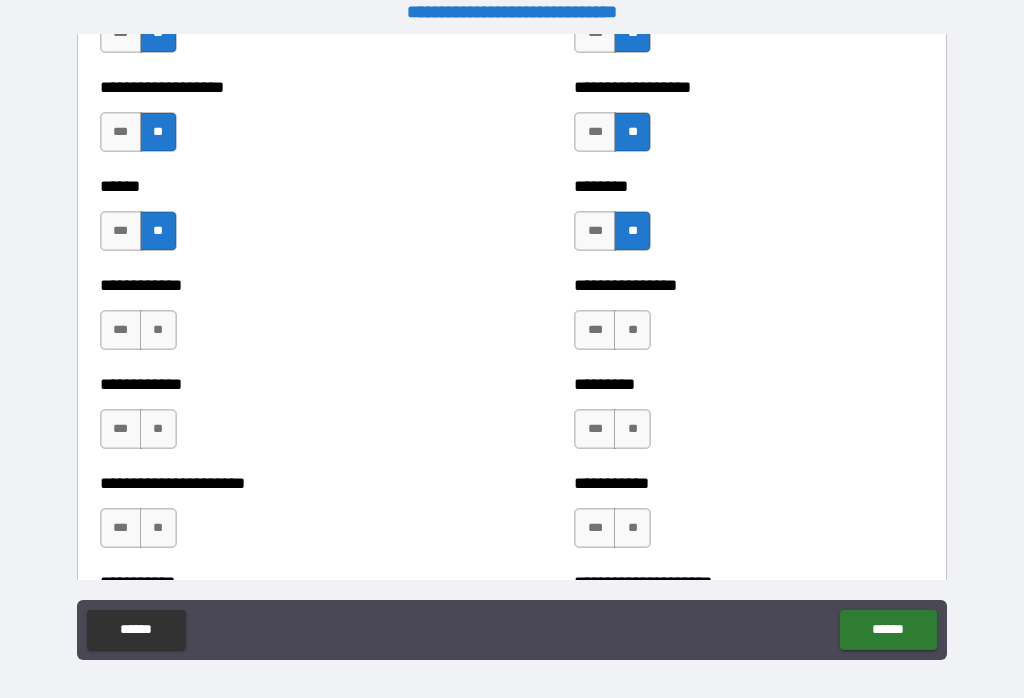 scroll, scrollTop: 4942, scrollLeft: 0, axis: vertical 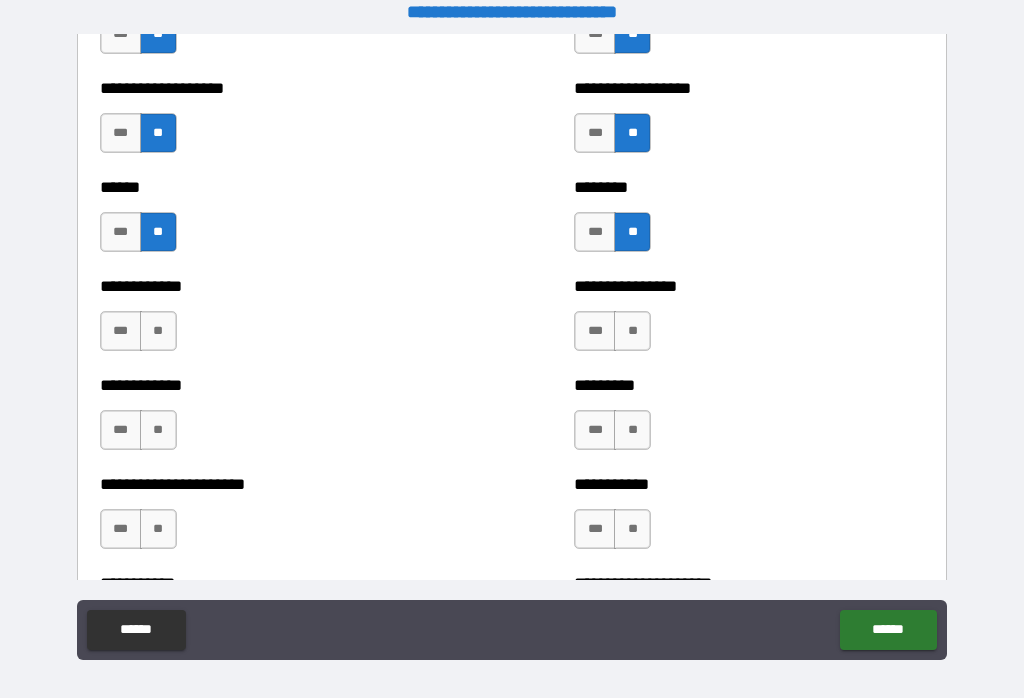 click on "**" at bounding box center (632, 331) 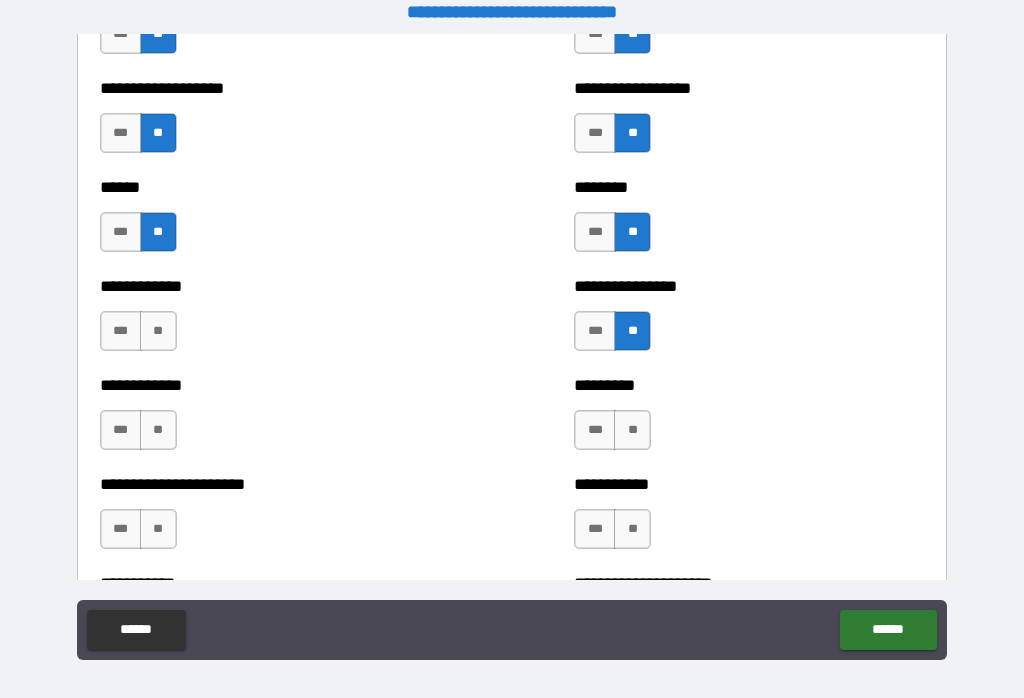 click on "**" at bounding box center [158, 331] 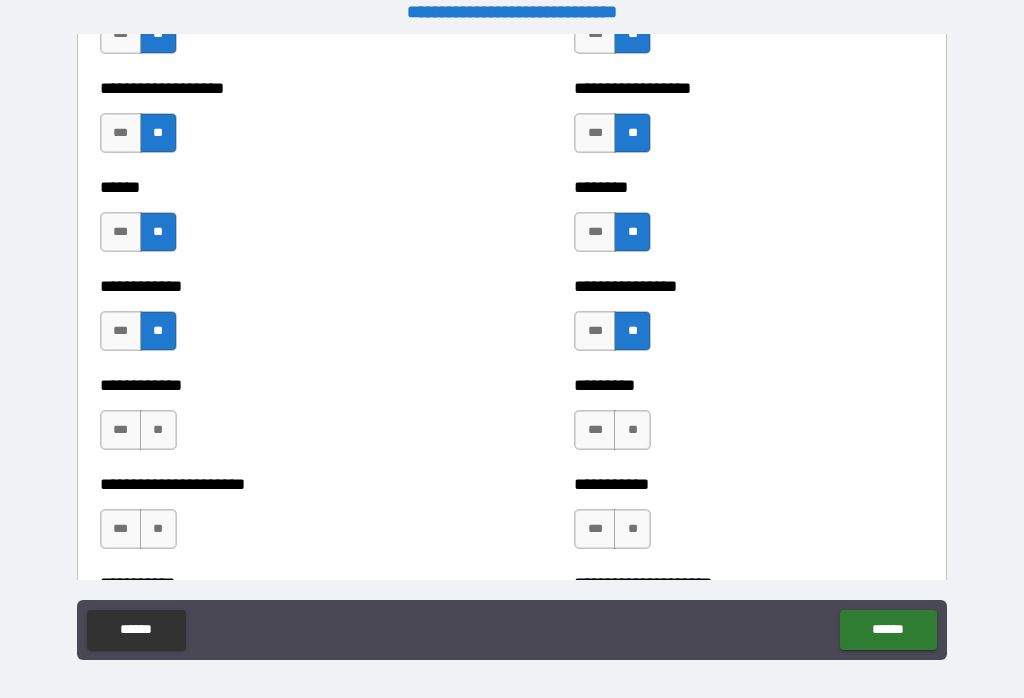 click on "**" at bounding box center [158, 430] 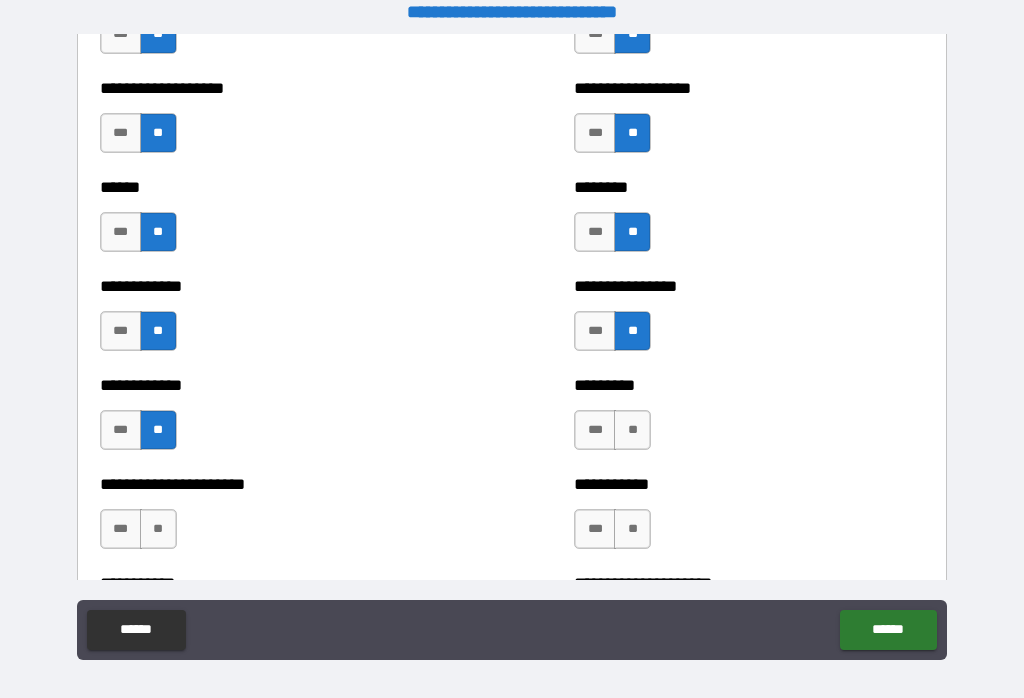 click on "**" at bounding box center (632, 430) 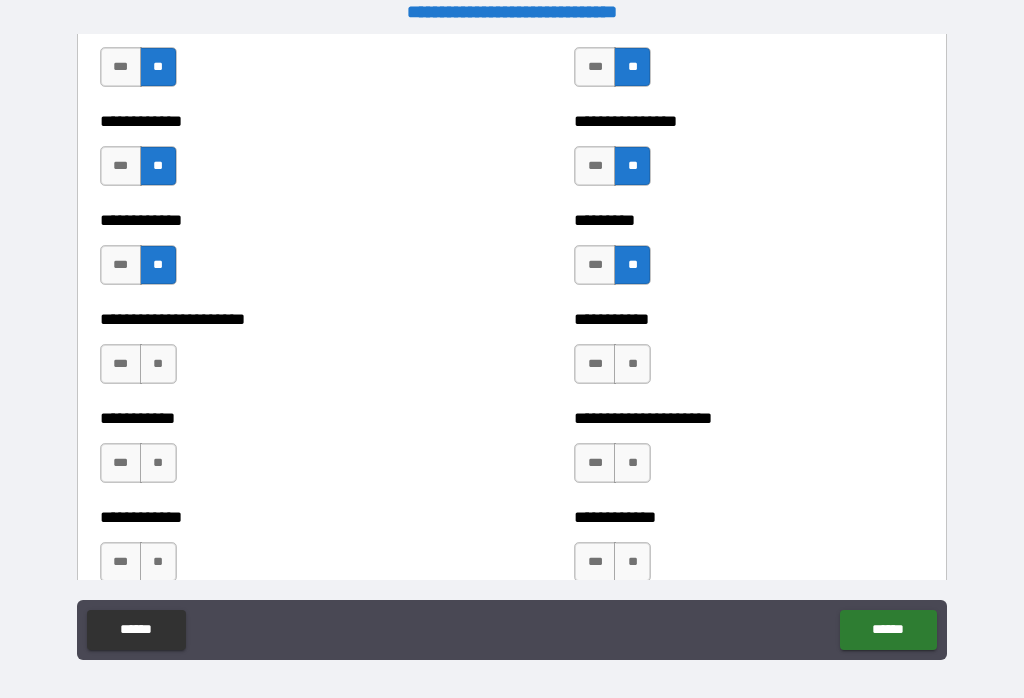 scroll, scrollTop: 5108, scrollLeft: 0, axis: vertical 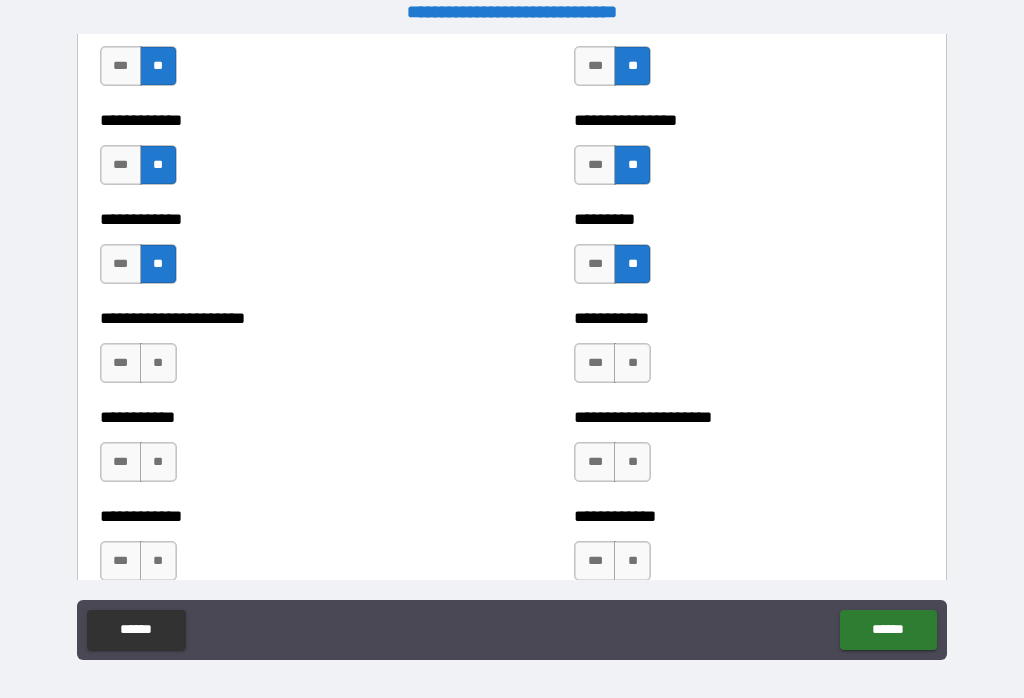 click on "**" at bounding box center (158, 363) 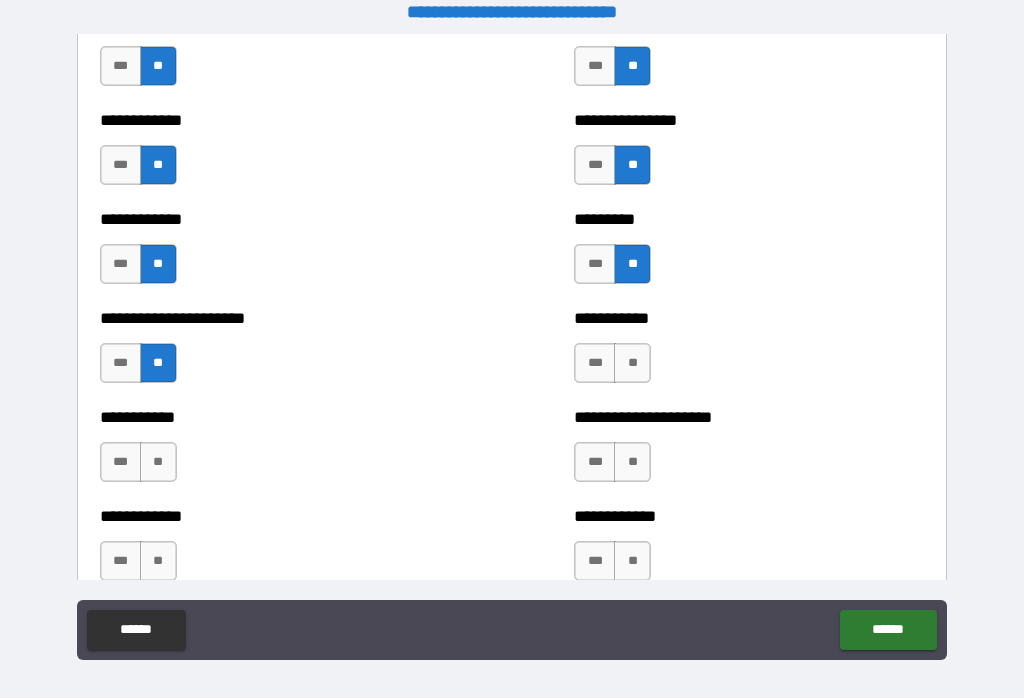 click on "**" at bounding box center (632, 363) 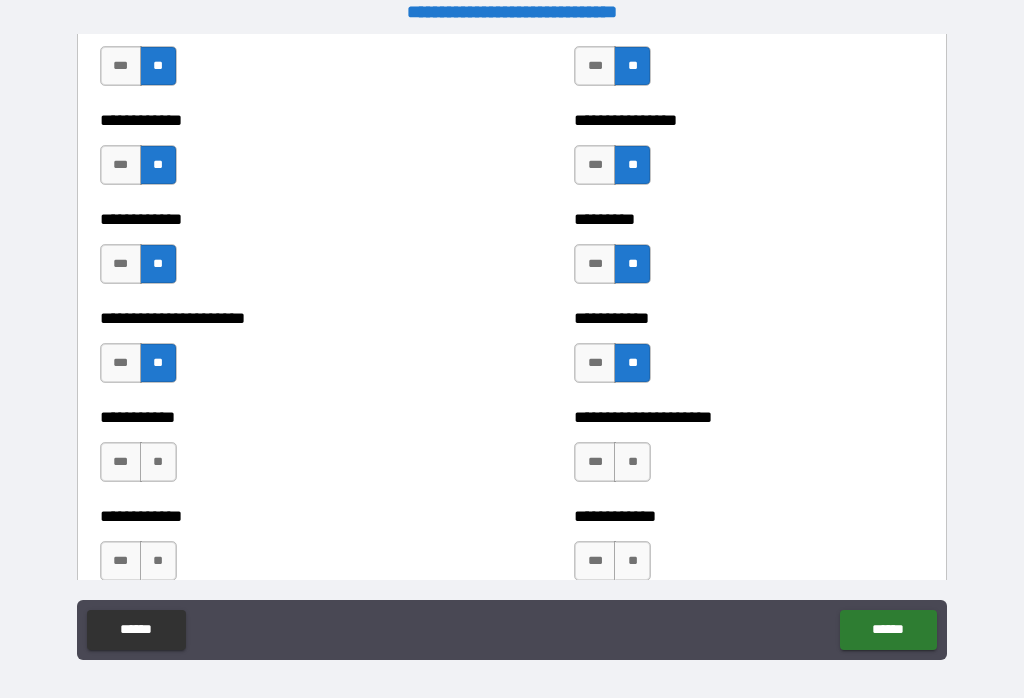 click on "**" at bounding box center (158, 462) 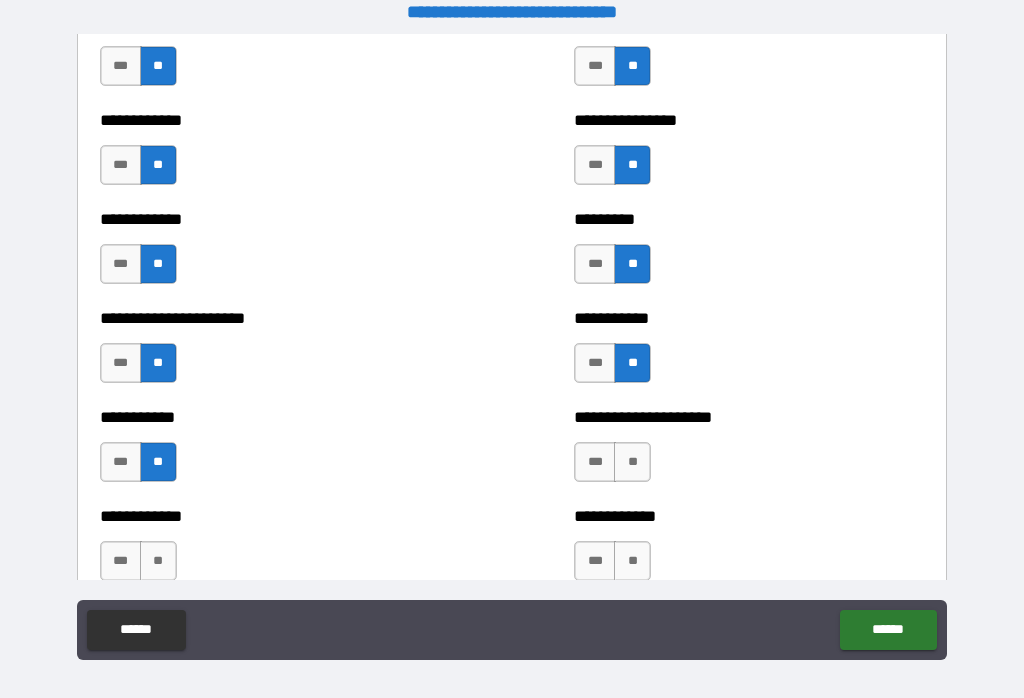 click on "**" at bounding box center [632, 462] 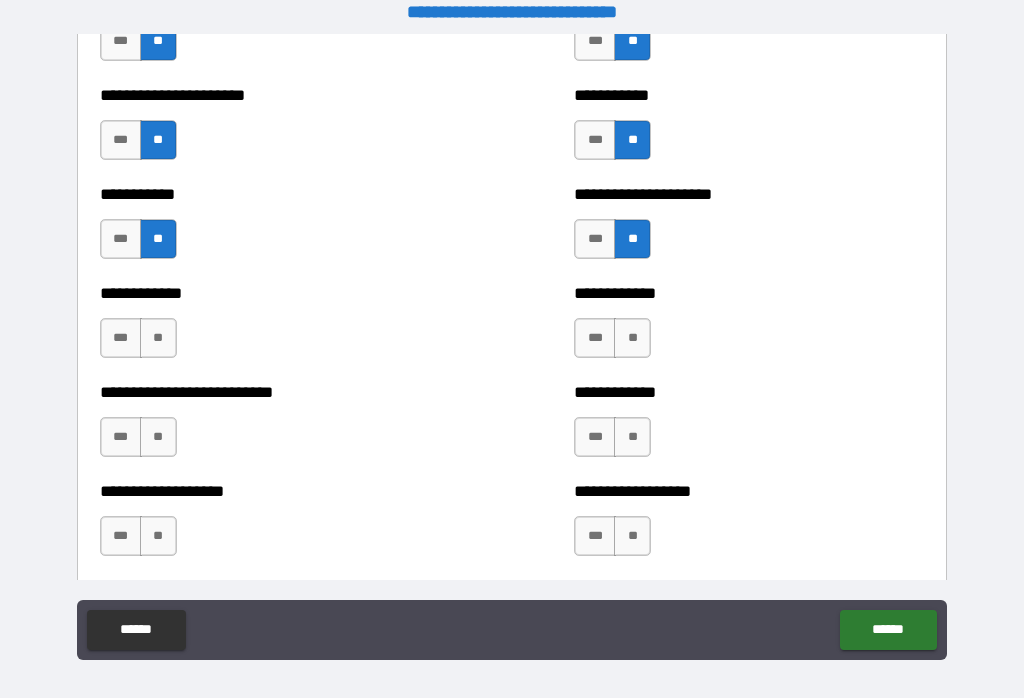 scroll, scrollTop: 5336, scrollLeft: 0, axis: vertical 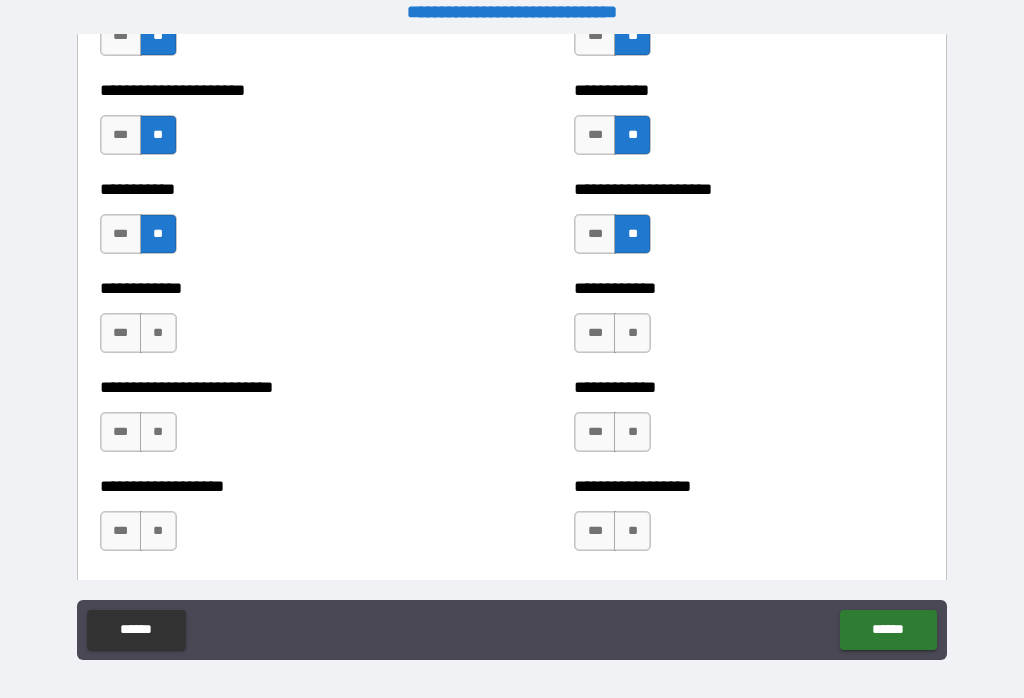 click on "**" at bounding box center [158, 333] 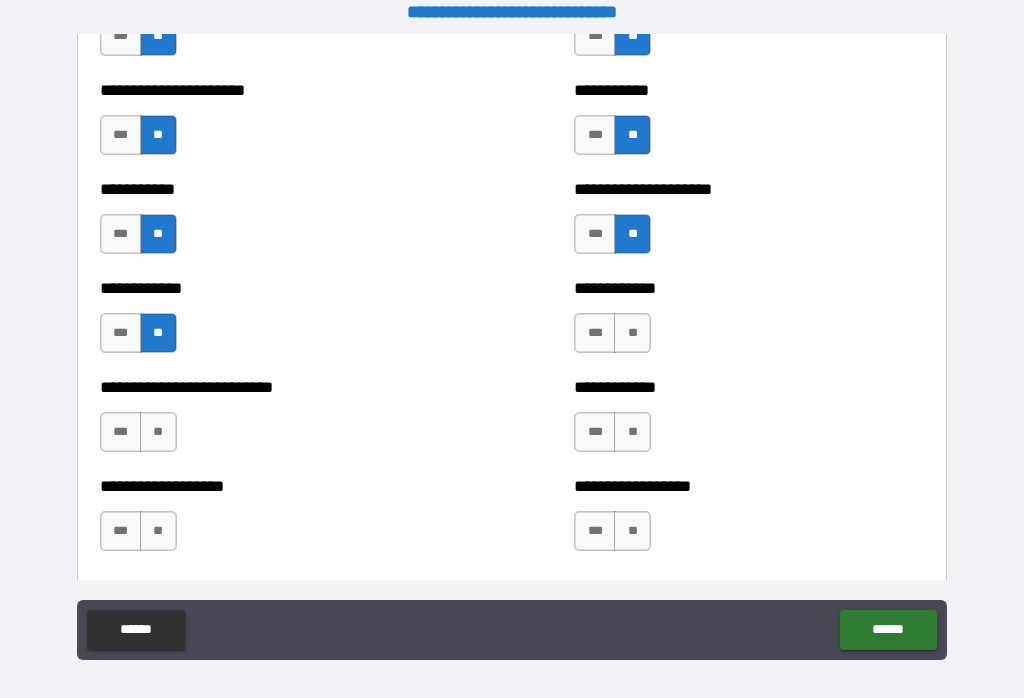 click on "**" at bounding box center (632, 333) 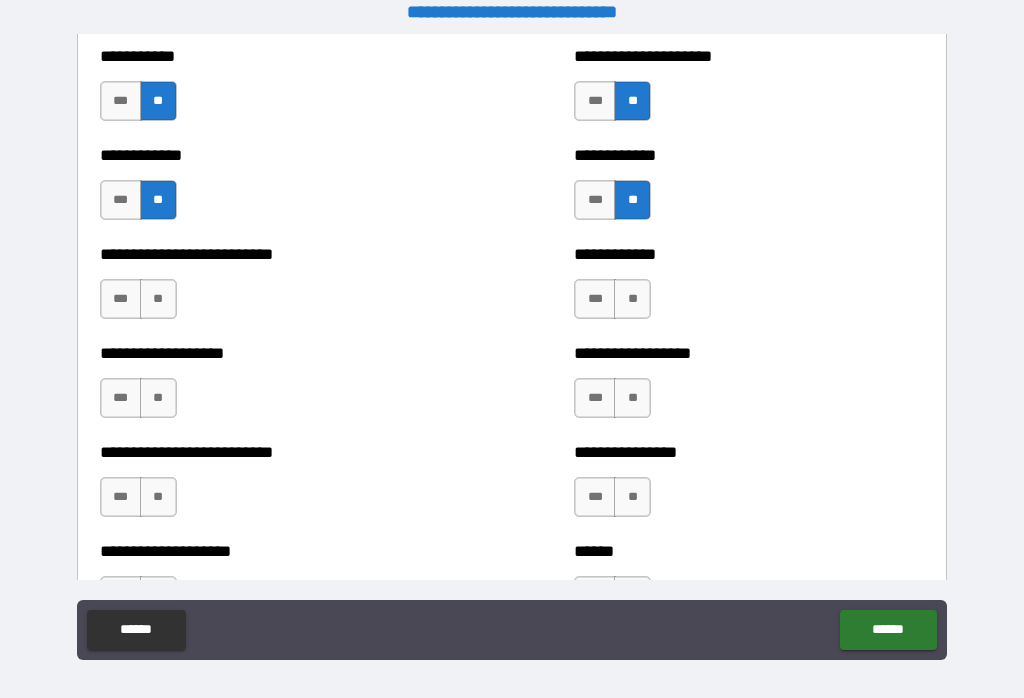 scroll, scrollTop: 5519, scrollLeft: 0, axis: vertical 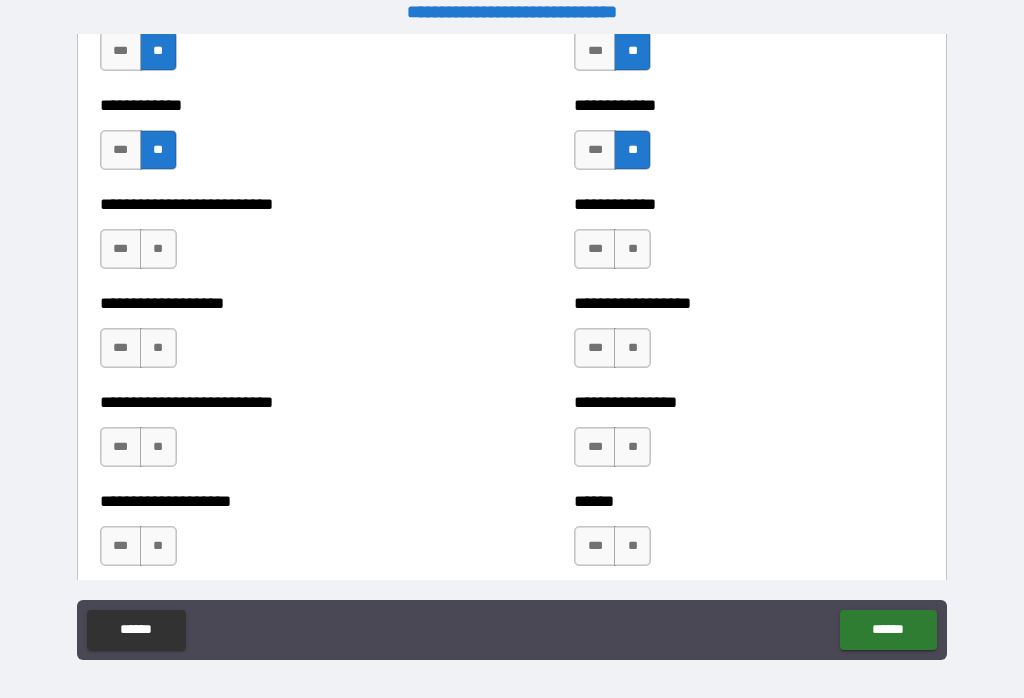click on "**" at bounding box center [632, 249] 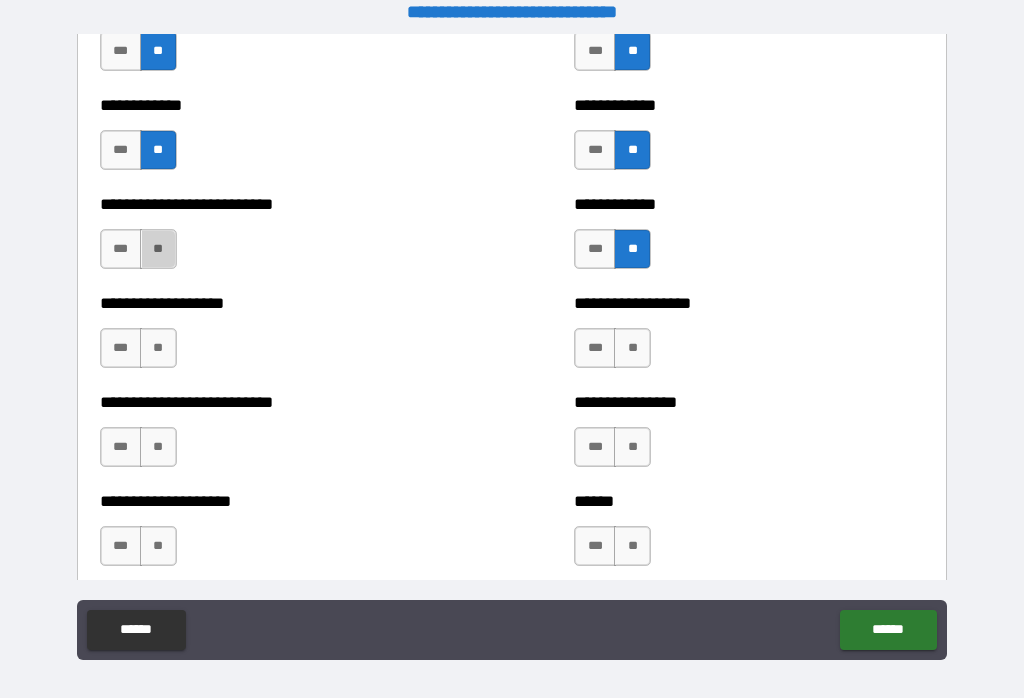 click on "**" at bounding box center (158, 249) 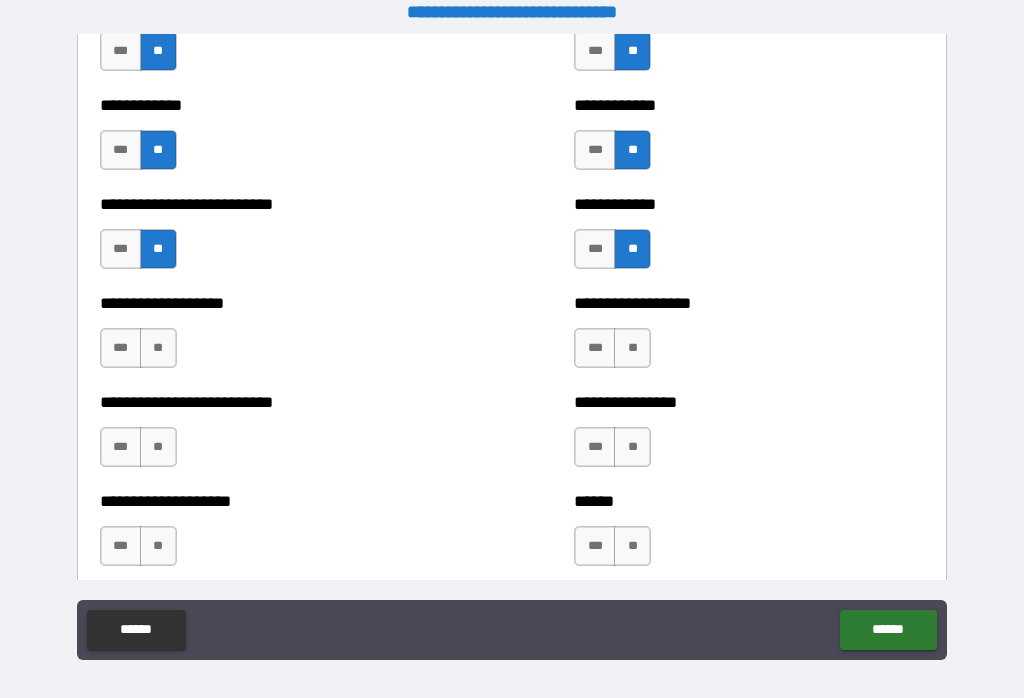 click on "**" at bounding box center [158, 348] 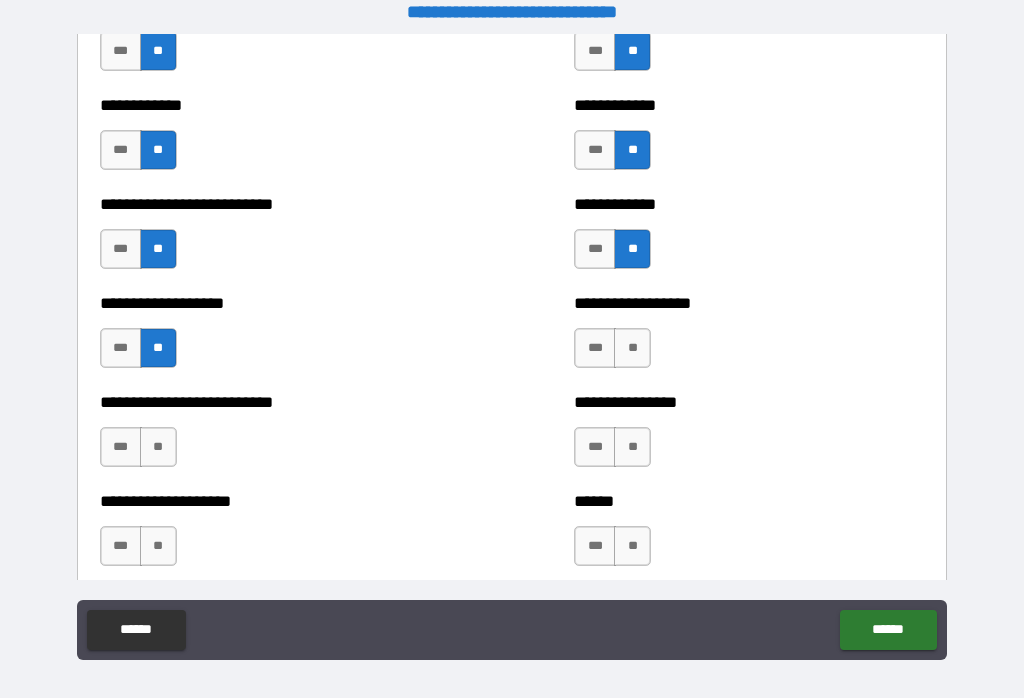 click on "**" at bounding box center (158, 447) 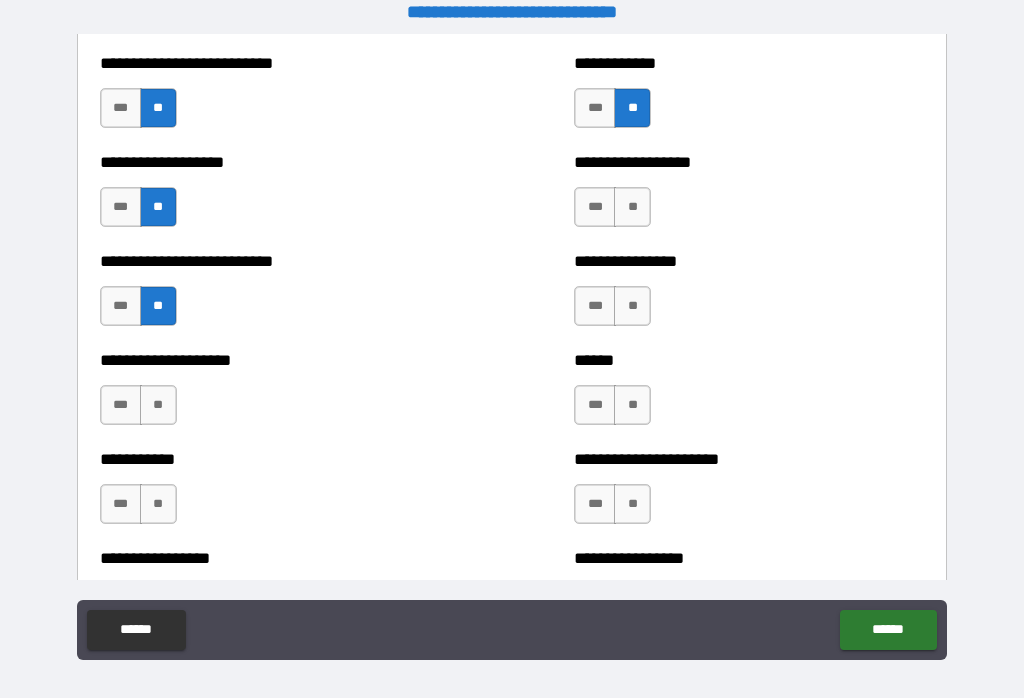 scroll, scrollTop: 5663, scrollLeft: 0, axis: vertical 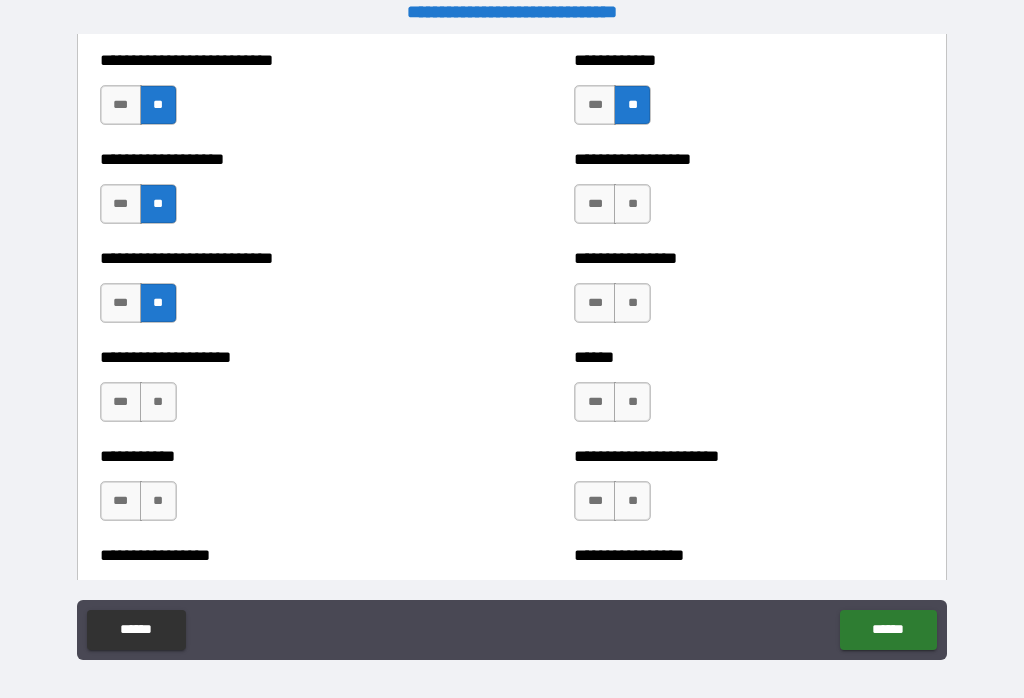 click on "**" at bounding box center [158, 402] 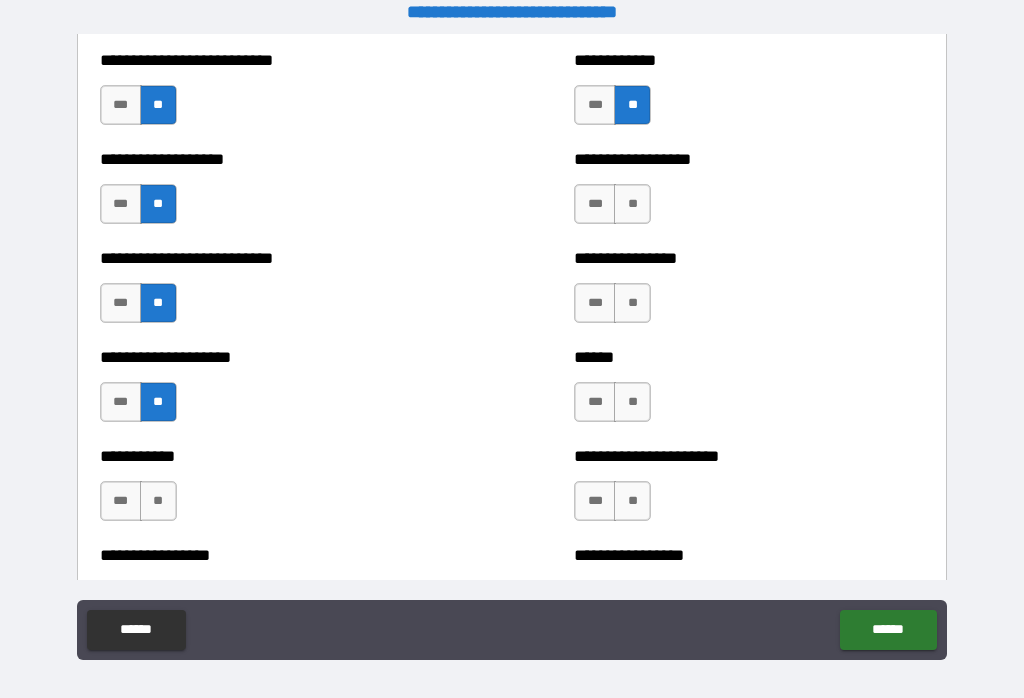 click on "**" at bounding box center [632, 204] 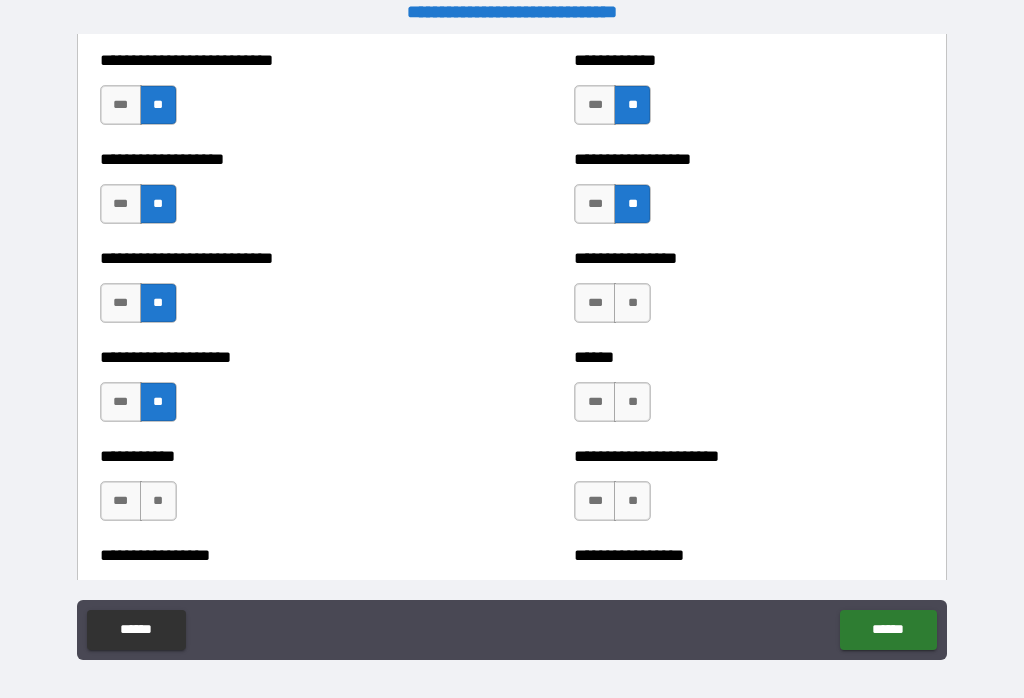 click on "**" at bounding box center (632, 303) 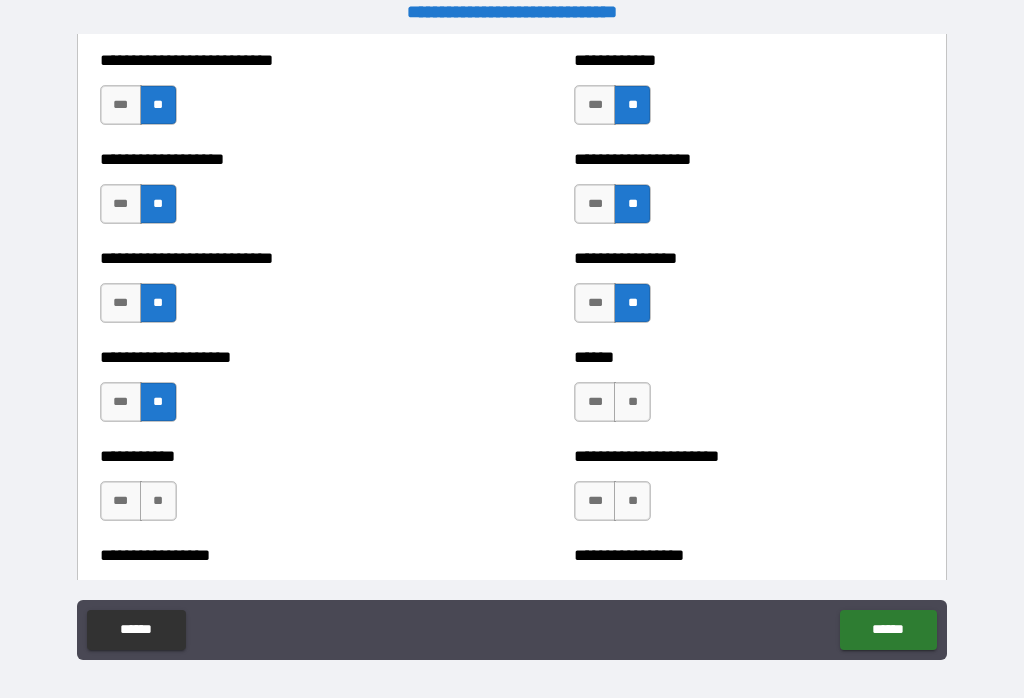 click on "**" at bounding box center (632, 402) 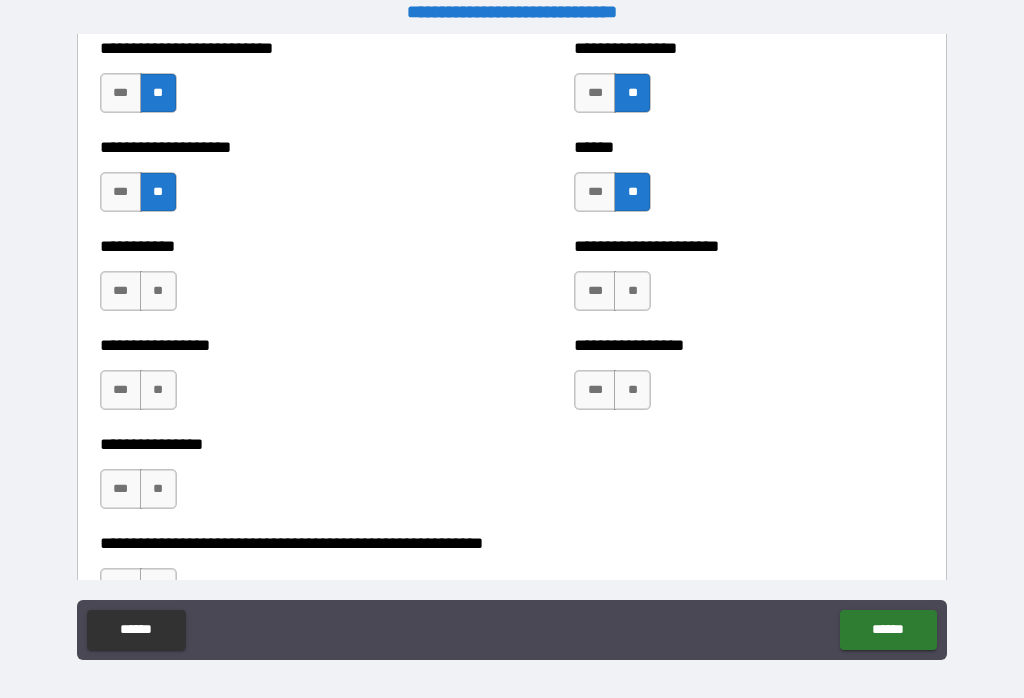 scroll, scrollTop: 5875, scrollLeft: 0, axis: vertical 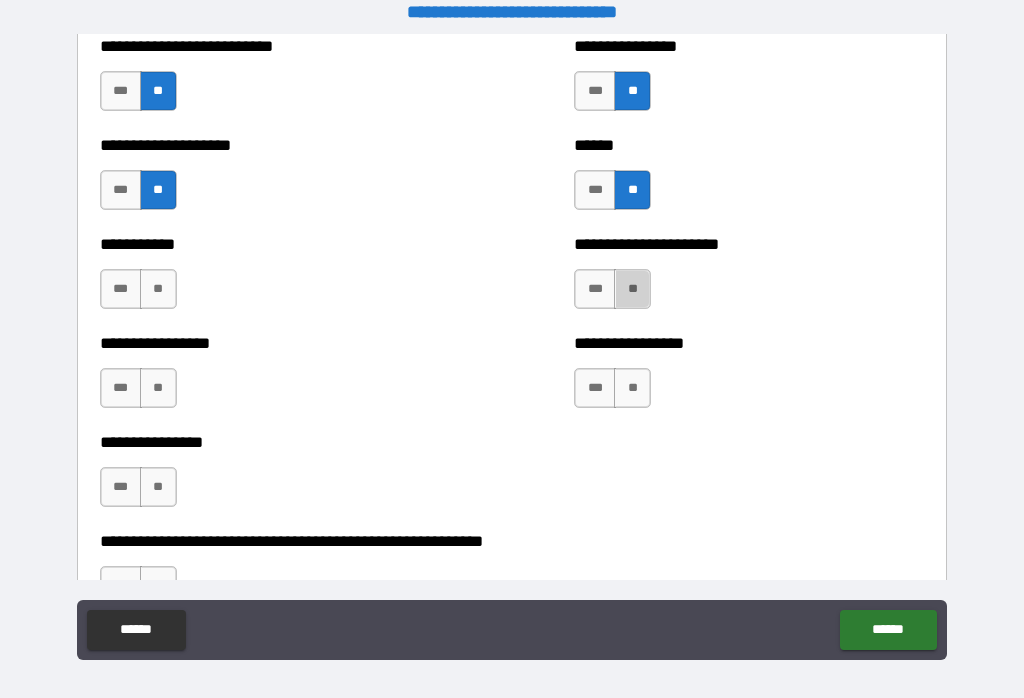 click on "**" at bounding box center (632, 289) 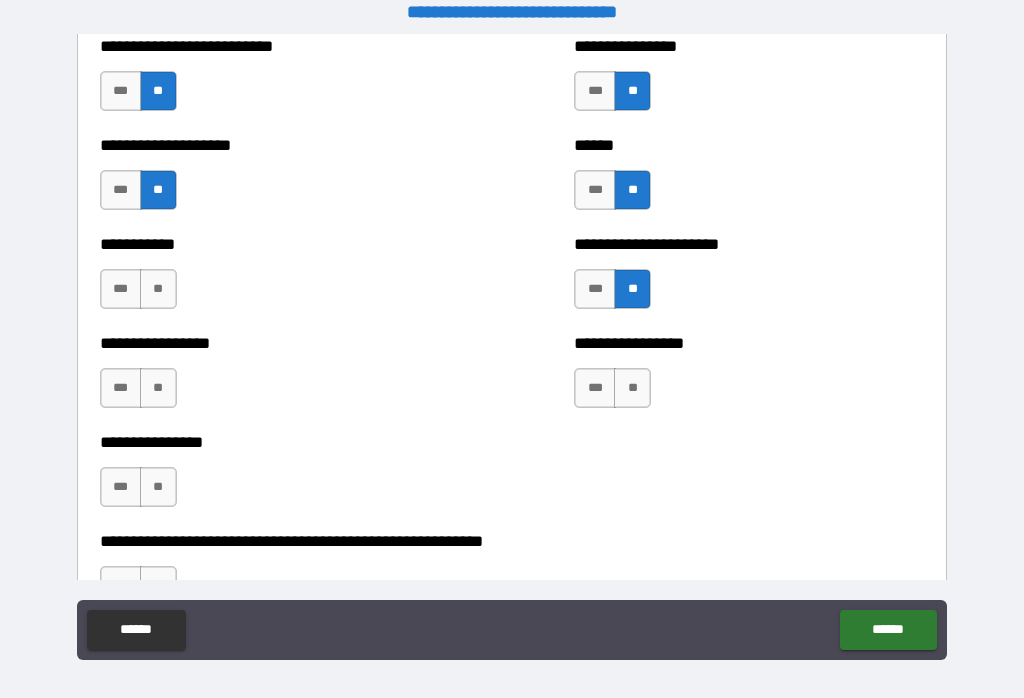click on "**" at bounding box center (632, 388) 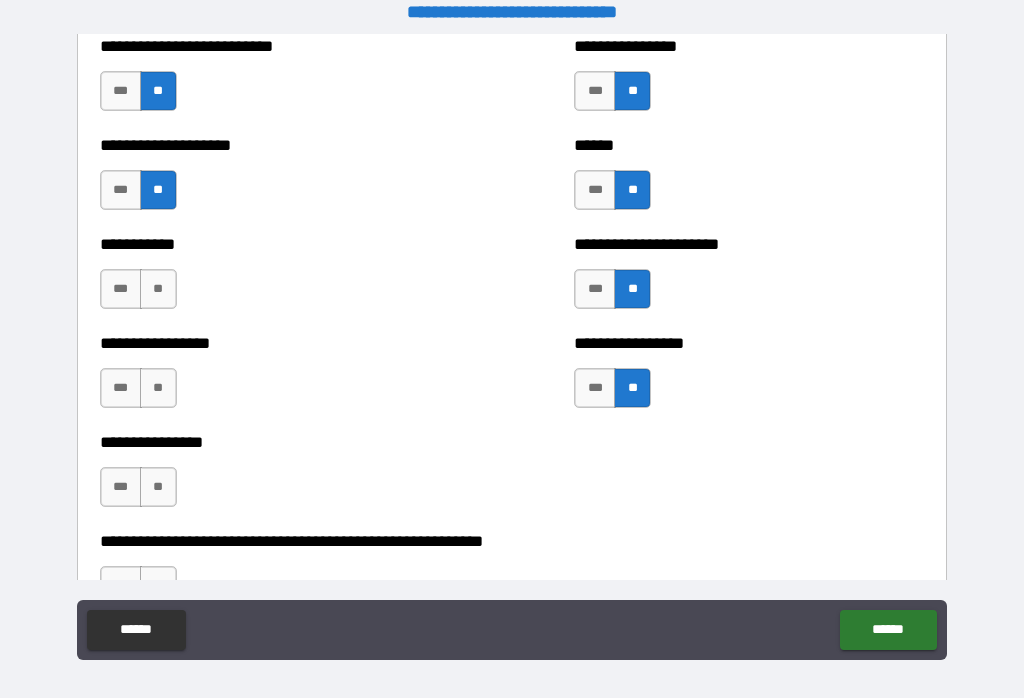 click on "*** **" at bounding box center [138, 289] 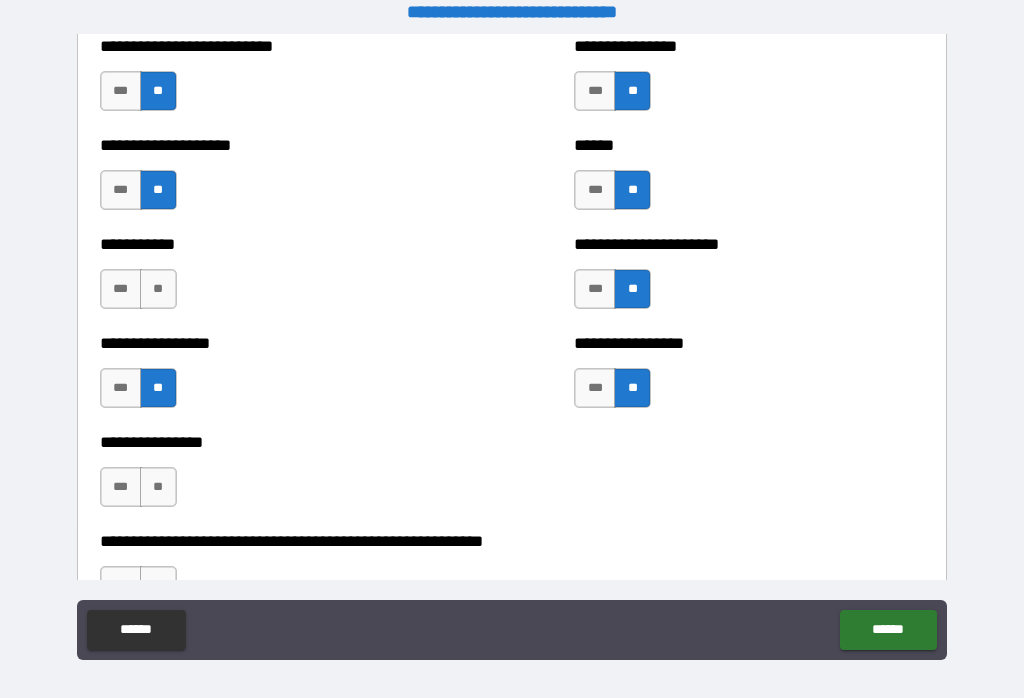 click on "**" at bounding box center [158, 289] 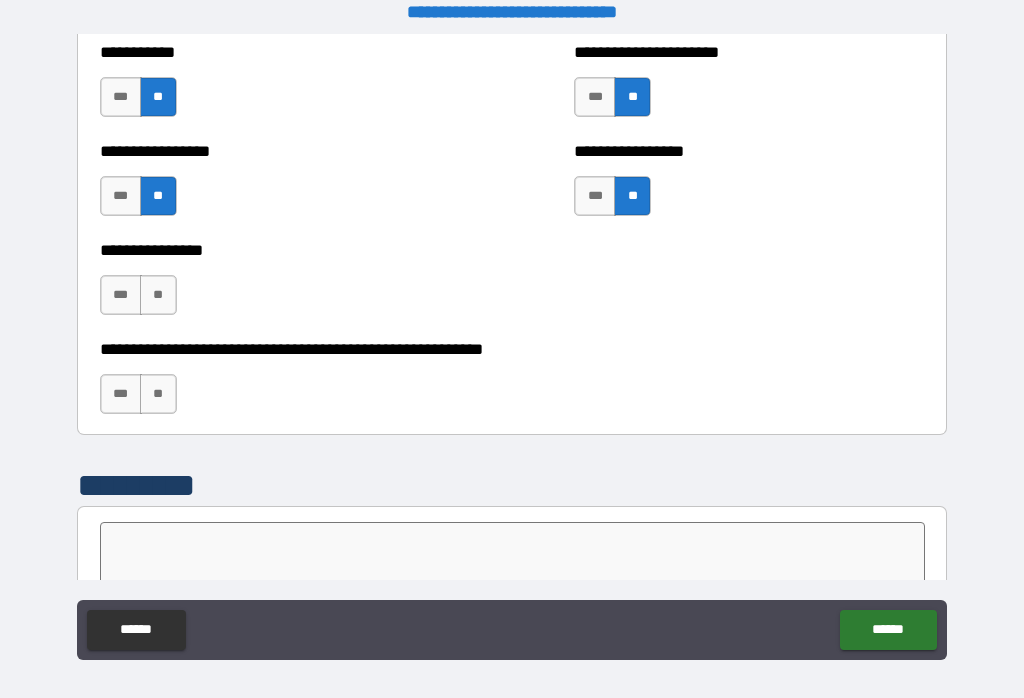 scroll, scrollTop: 6072, scrollLeft: 0, axis: vertical 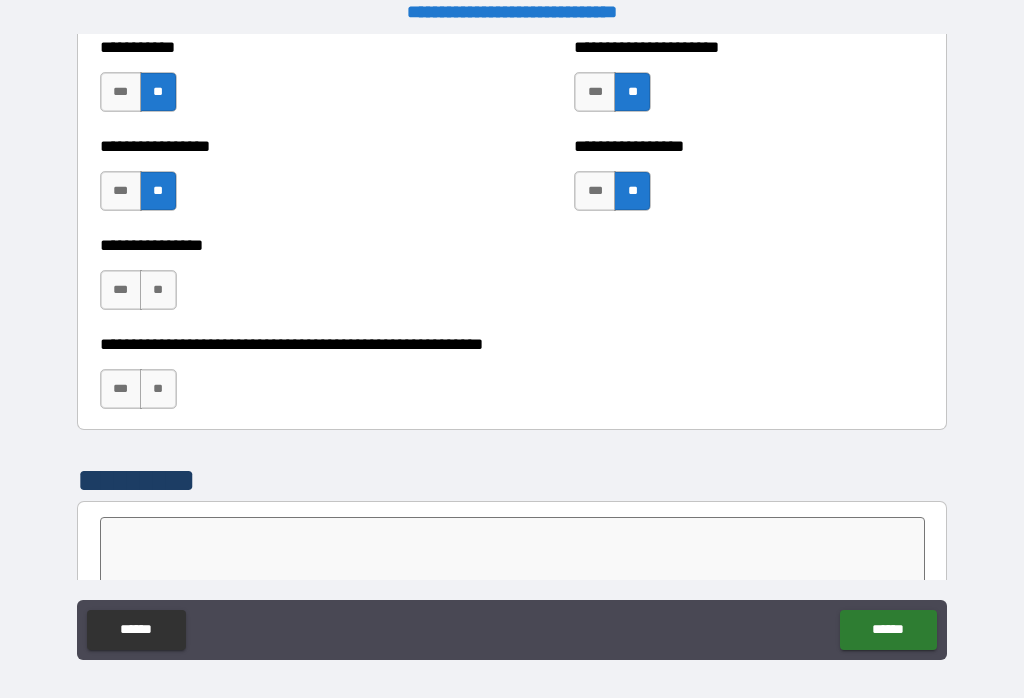 click on "**" at bounding box center (158, 290) 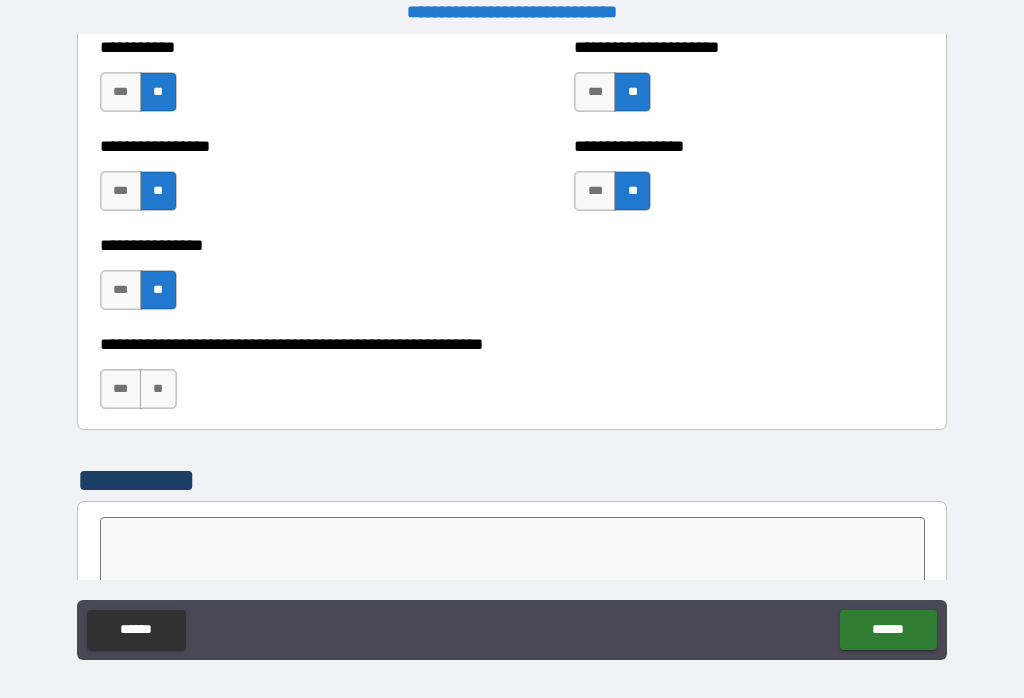 click on "**" at bounding box center (158, 389) 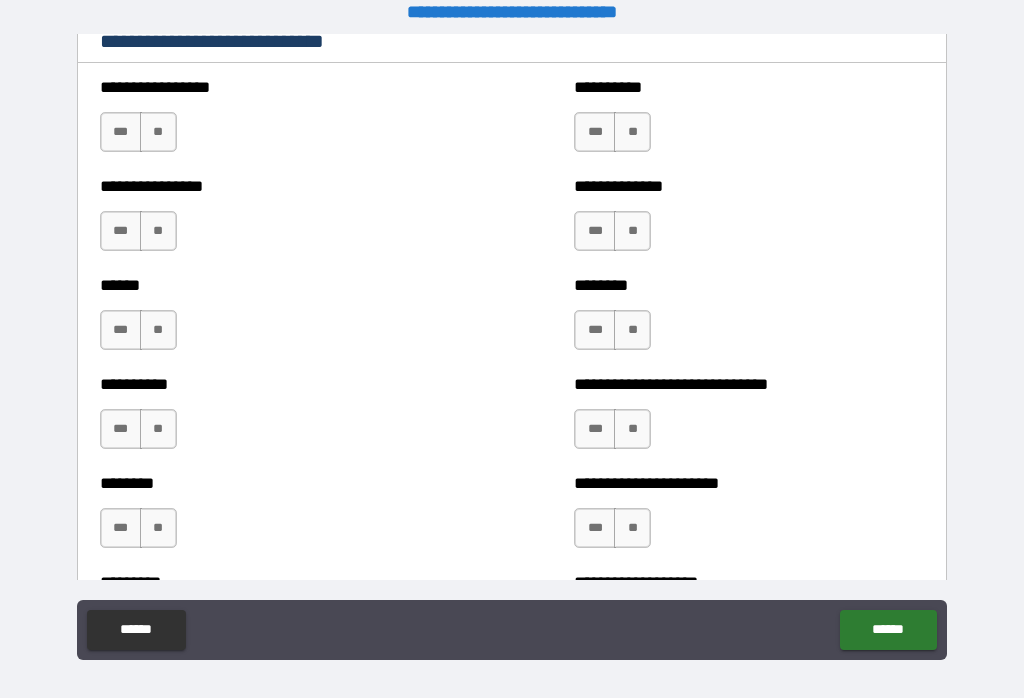scroll, scrollTop: 6742, scrollLeft: 0, axis: vertical 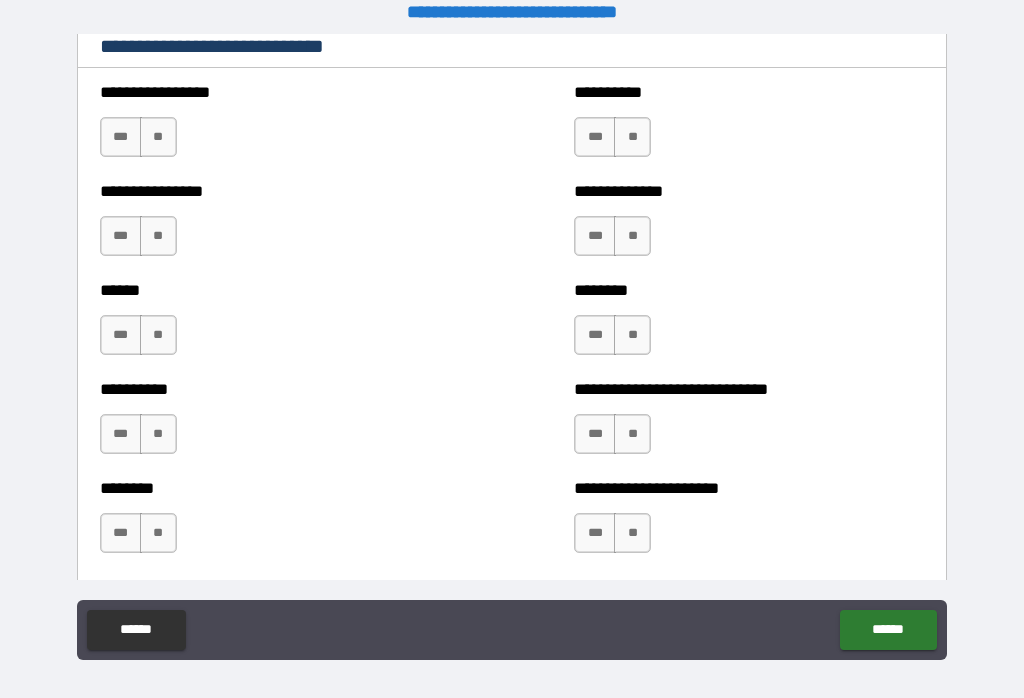 click on "**" at bounding box center (158, 137) 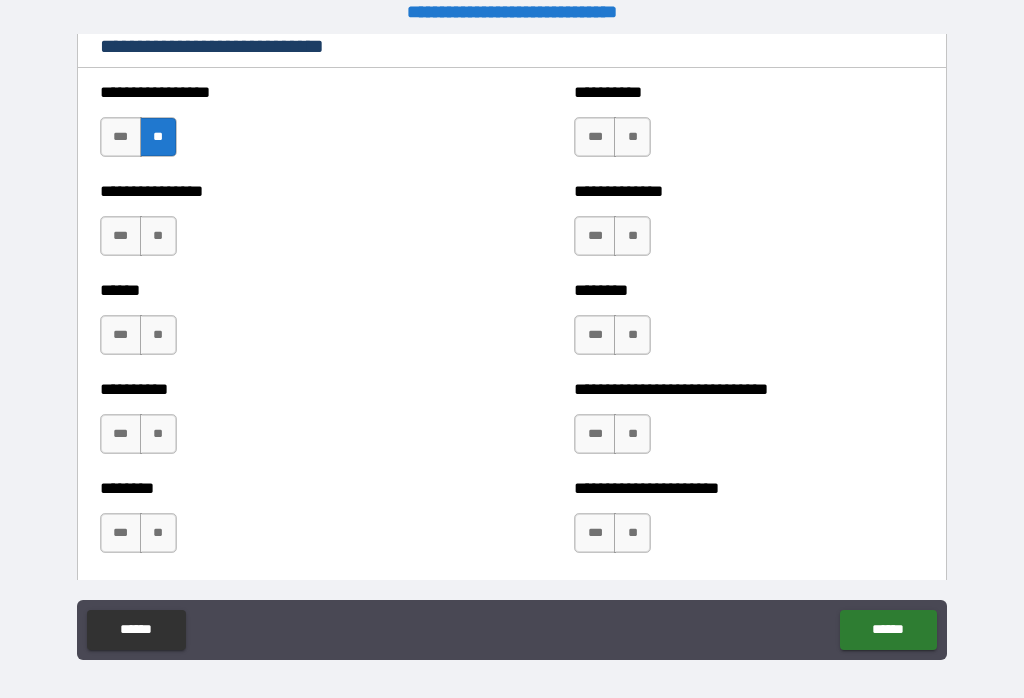 click on "**" at bounding box center (632, 137) 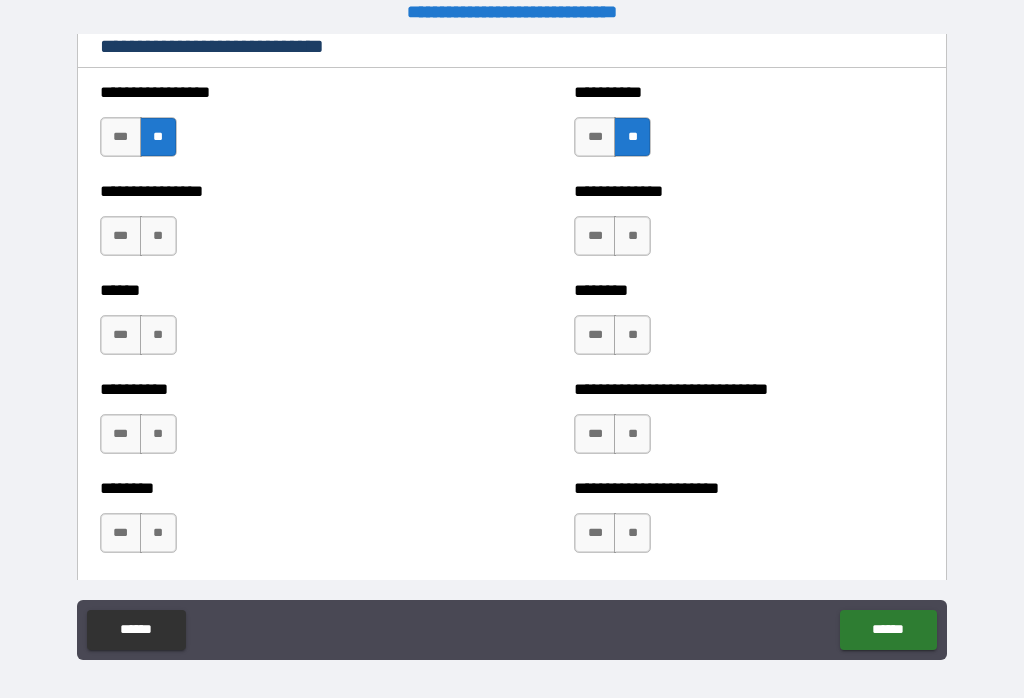 click on "**" at bounding box center (158, 236) 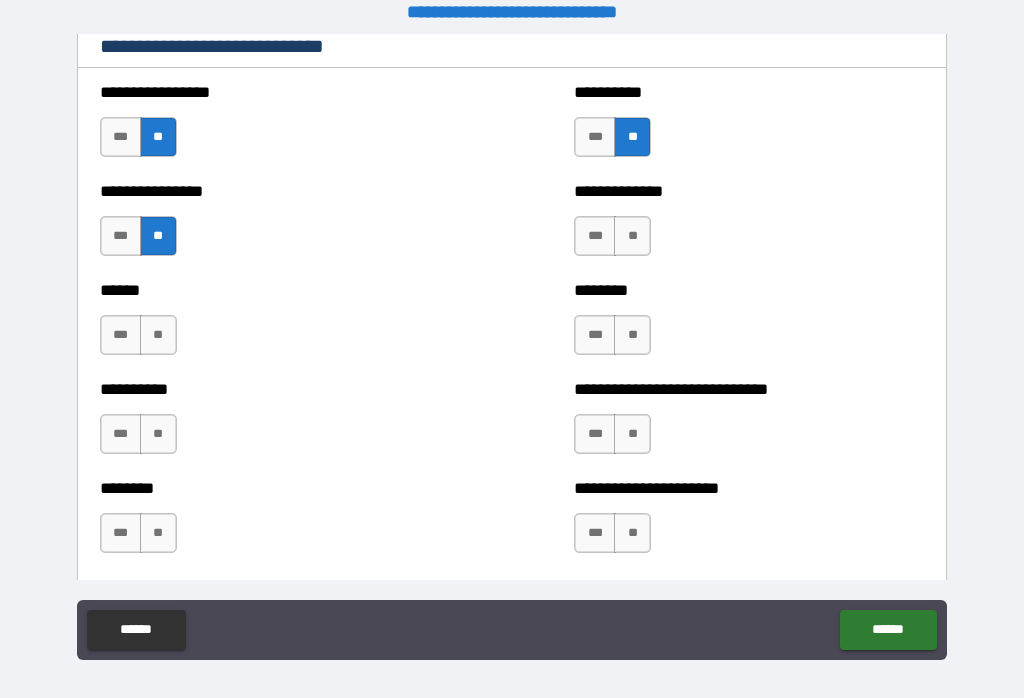 click on "**" at bounding box center [632, 236] 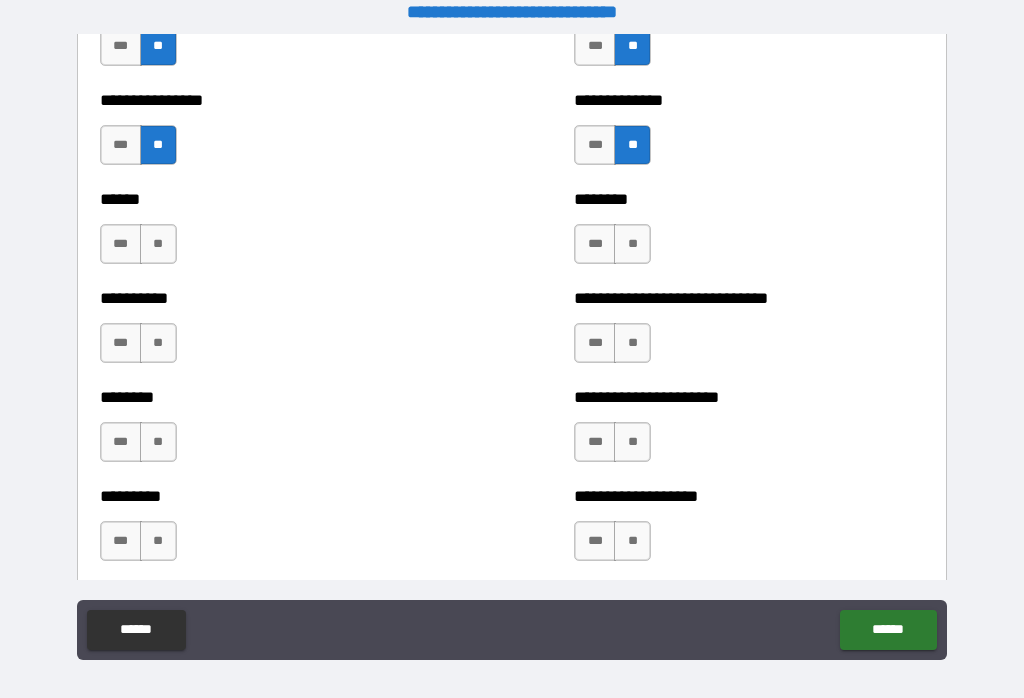 scroll, scrollTop: 6838, scrollLeft: 0, axis: vertical 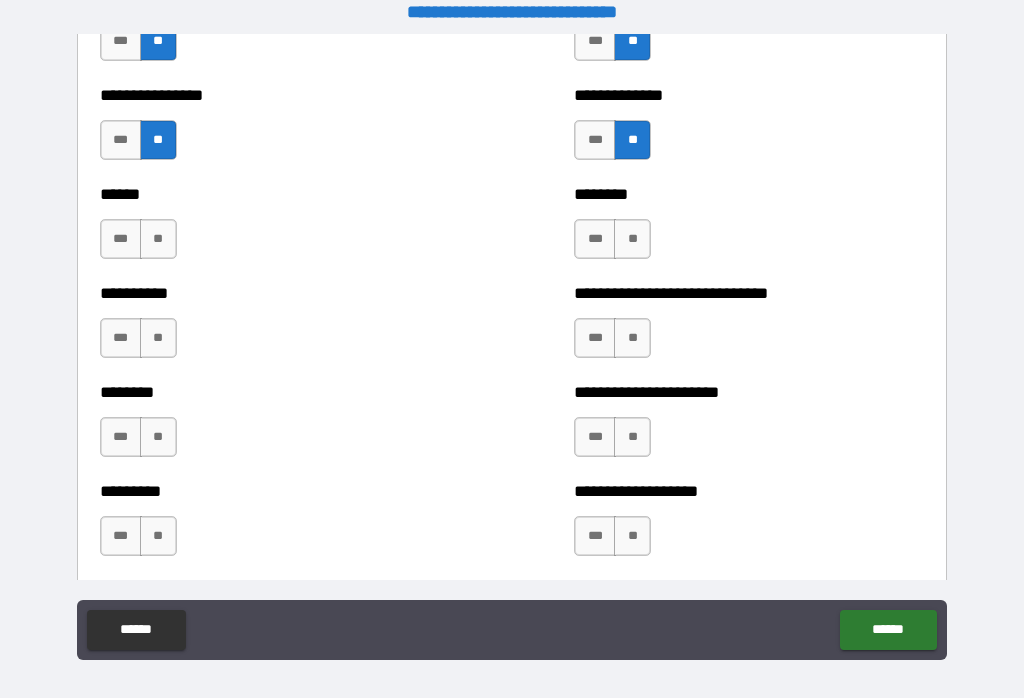 click on "**" at bounding box center [158, 239] 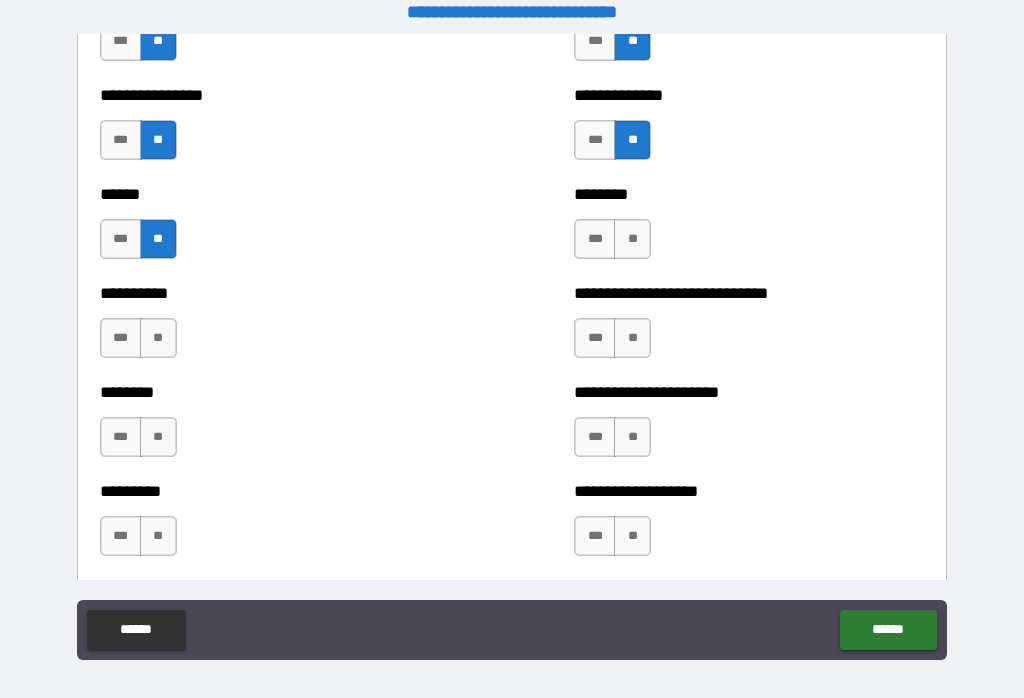 click on "**" at bounding box center [632, 239] 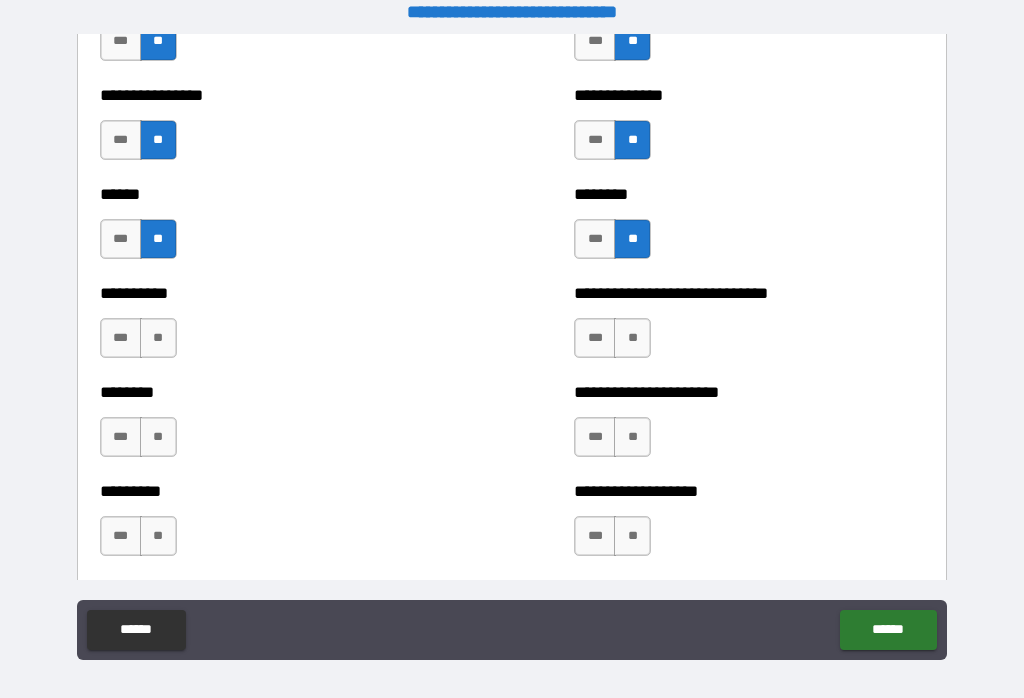 click on "***" at bounding box center [595, 338] 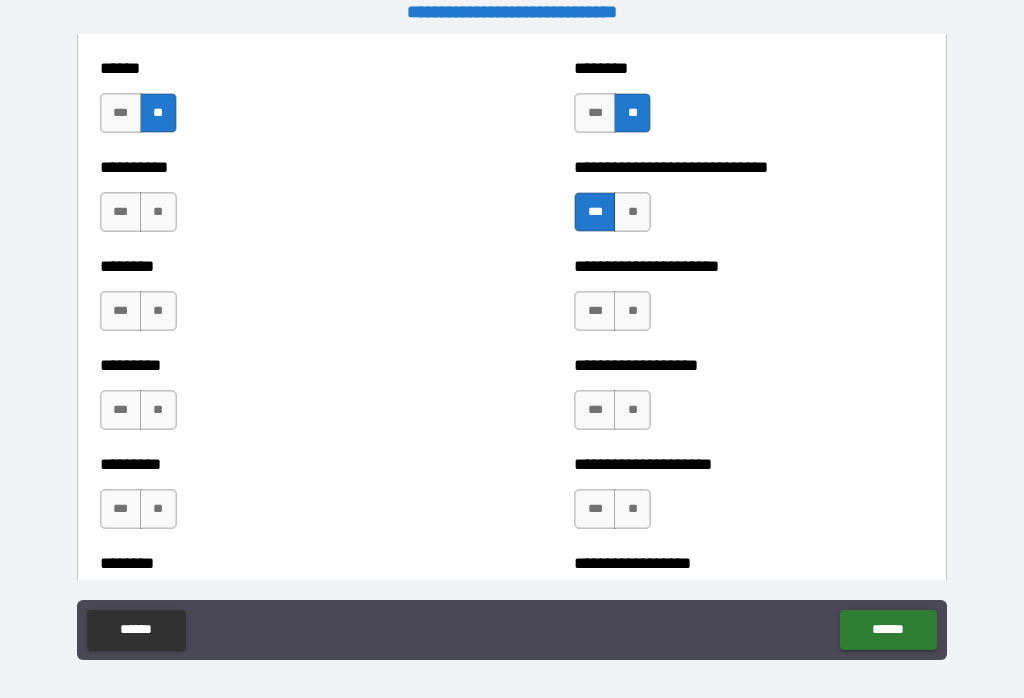 scroll, scrollTop: 6974, scrollLeft: 0, axis: vertical 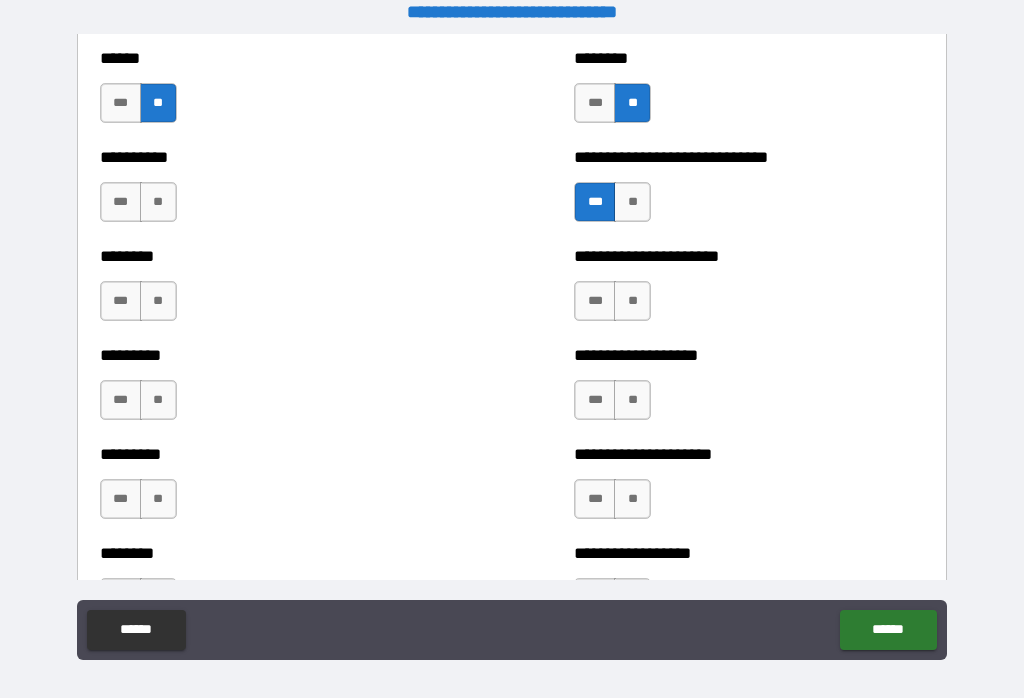 click on "**" at bounding box center (158, 202) 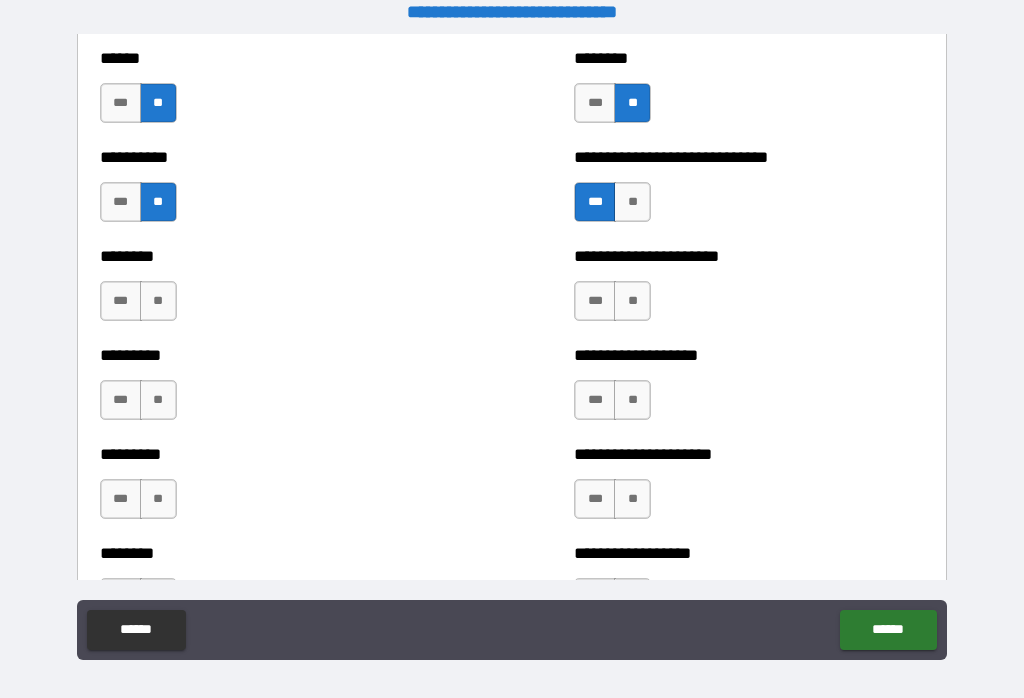 click on "**" at bounding box center (158, 301) 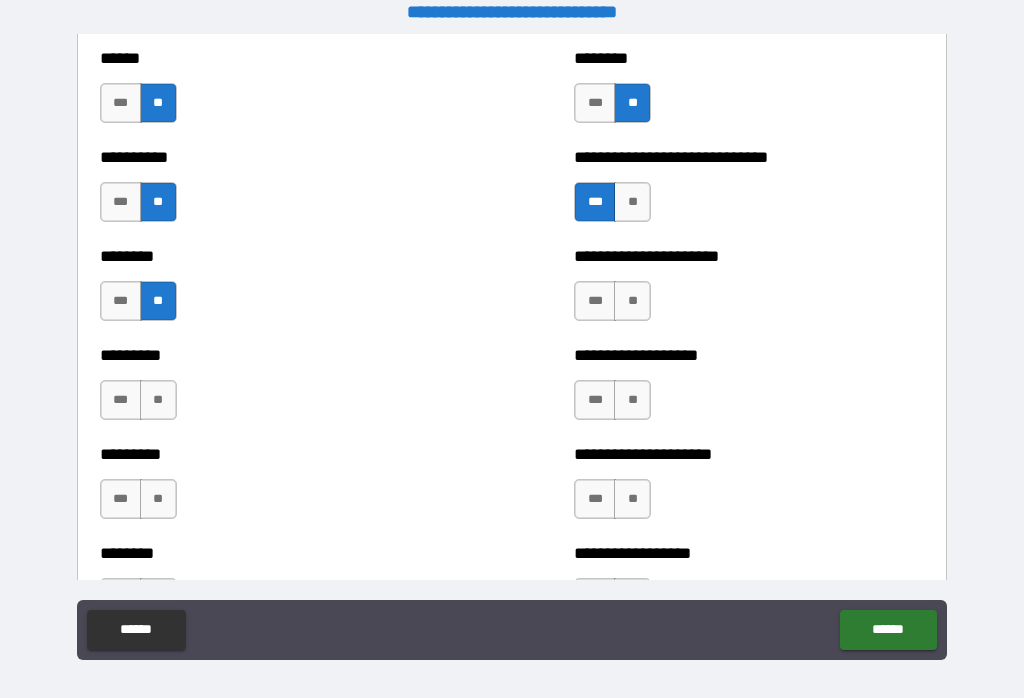click on "**" at bounding box center [632, 301] 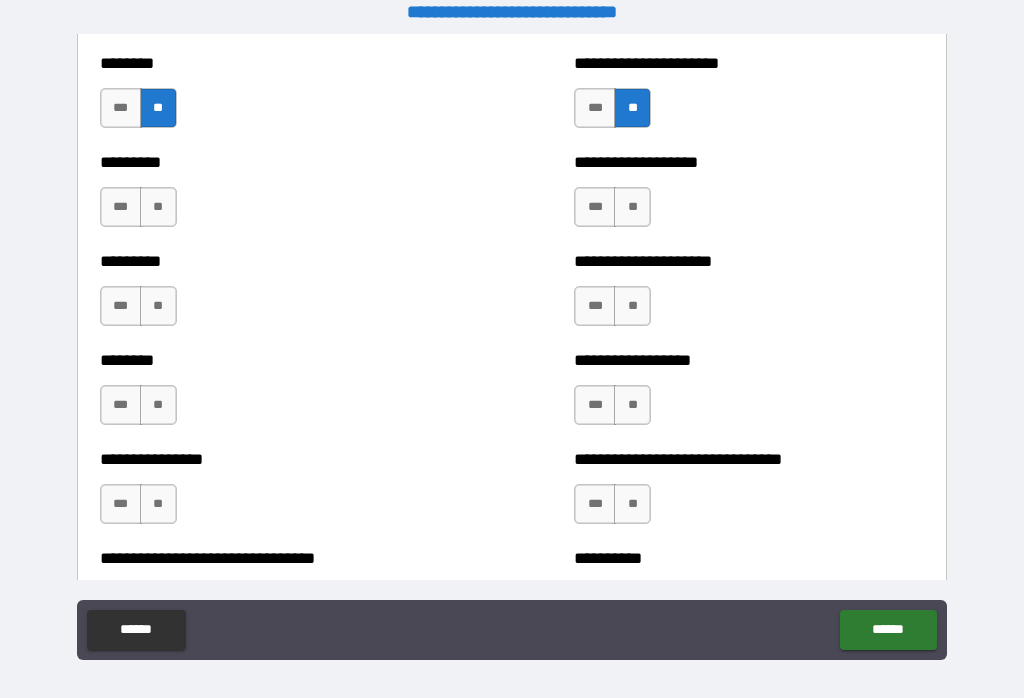 scroll, scrollTop: 7167, scrollLeft: 0, axis: vertical 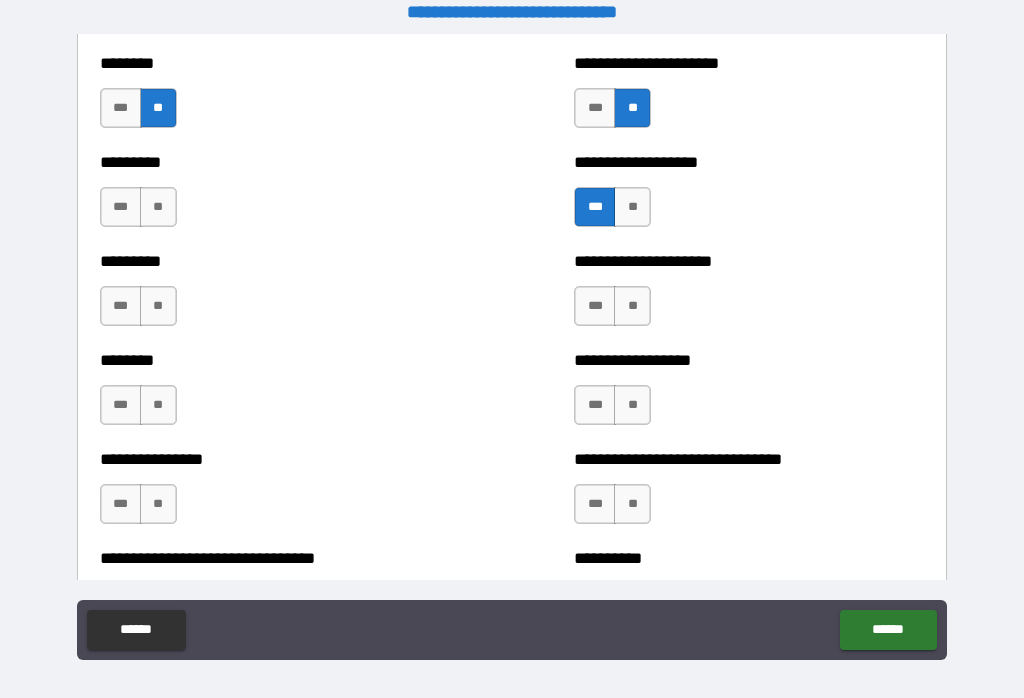 click on "**" at bounding box center [158, 207] 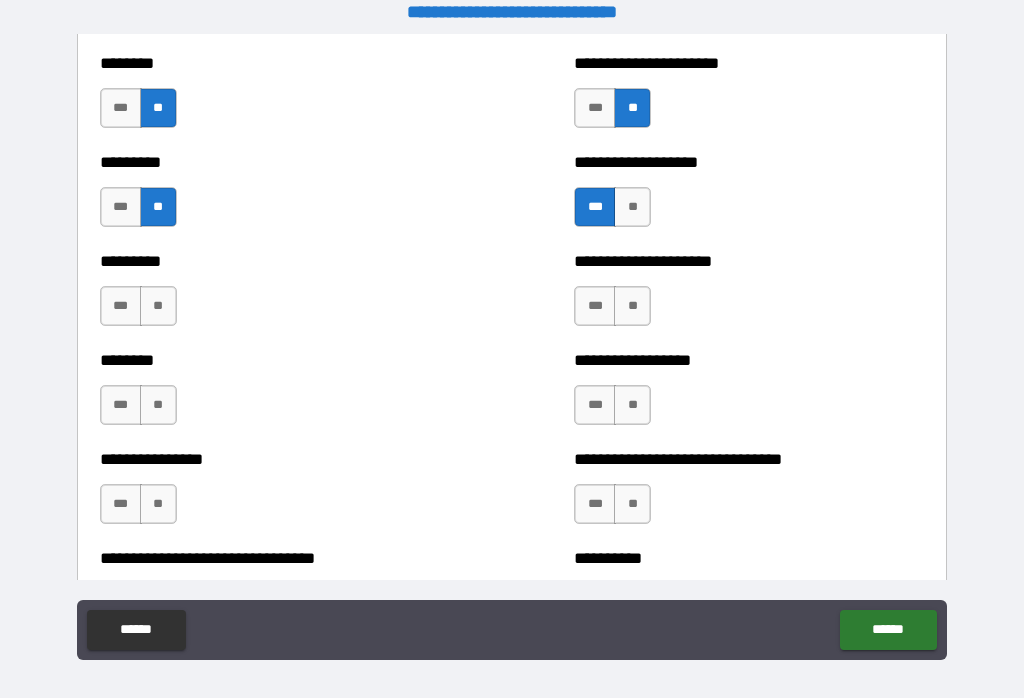 click on "**" at bounding box center [158, 306] 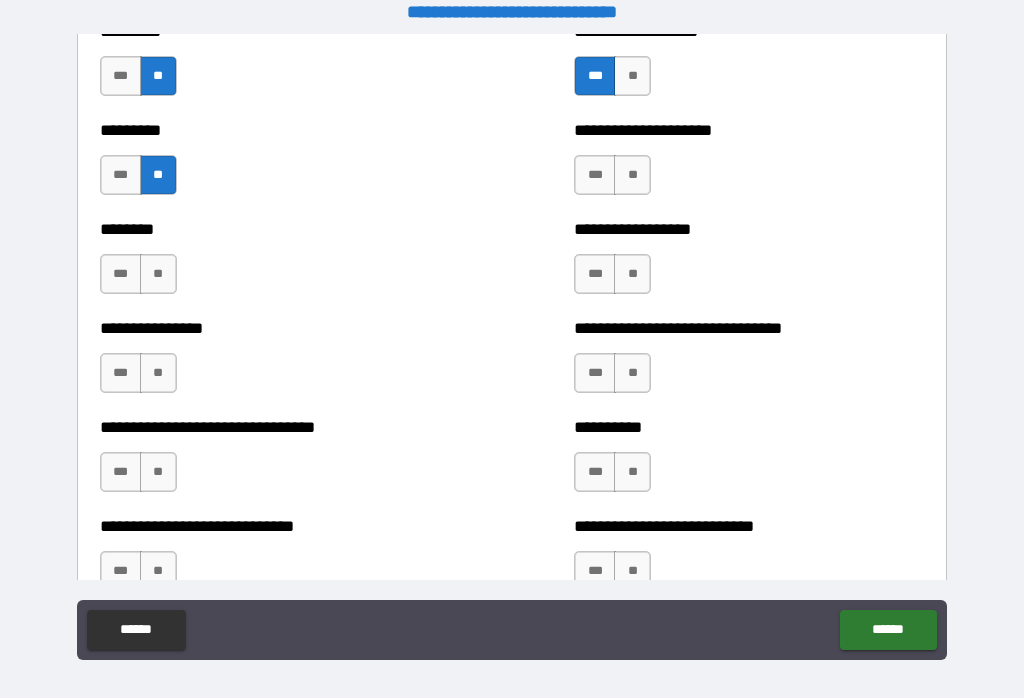 scroll, scrollTop: 7301, scrollLeft: 0, axis: vertical 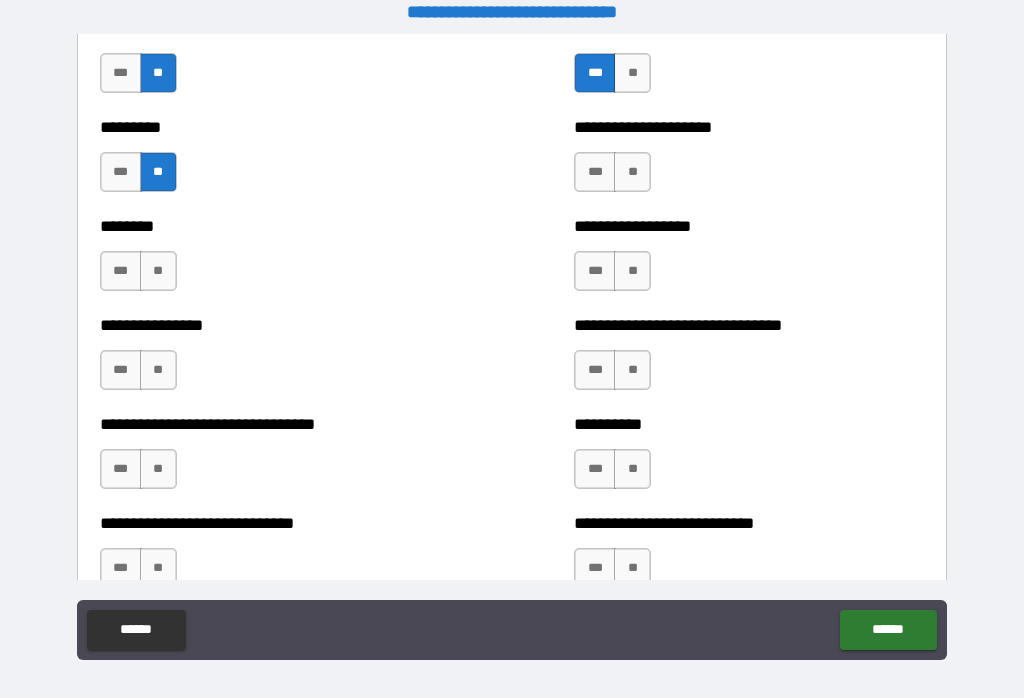 click on "**" at bounding box center [632, 172] 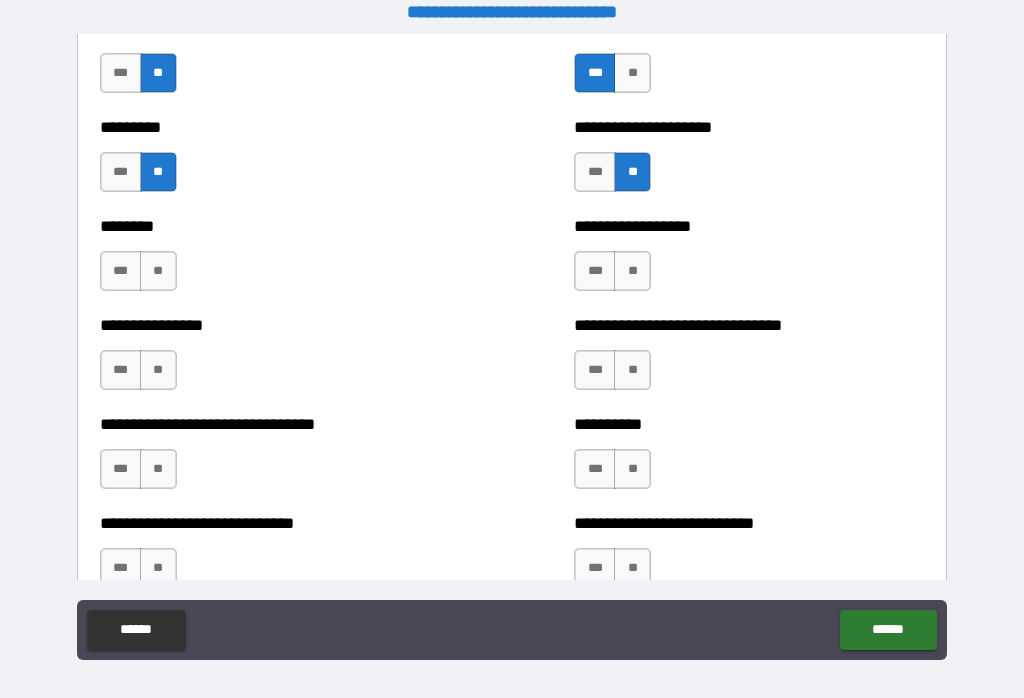 click on "**" at bounding box center [632, 271] 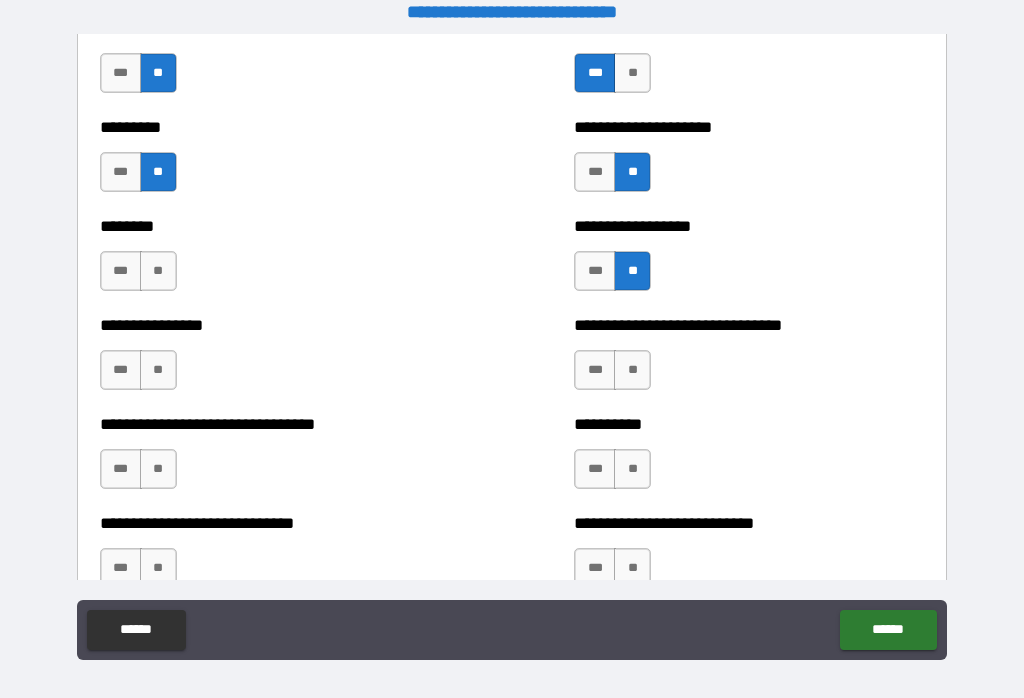click on "**" at bounding box center [632, 370] 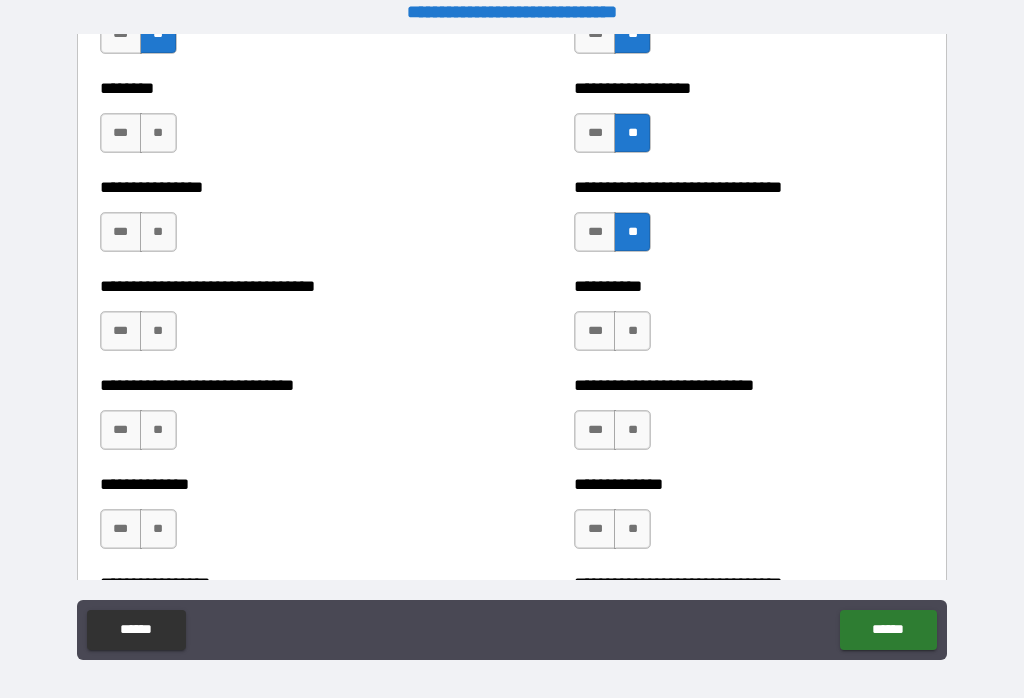 scroll, scrollTop: 7433, scrollLeft: 0, axis: vertical 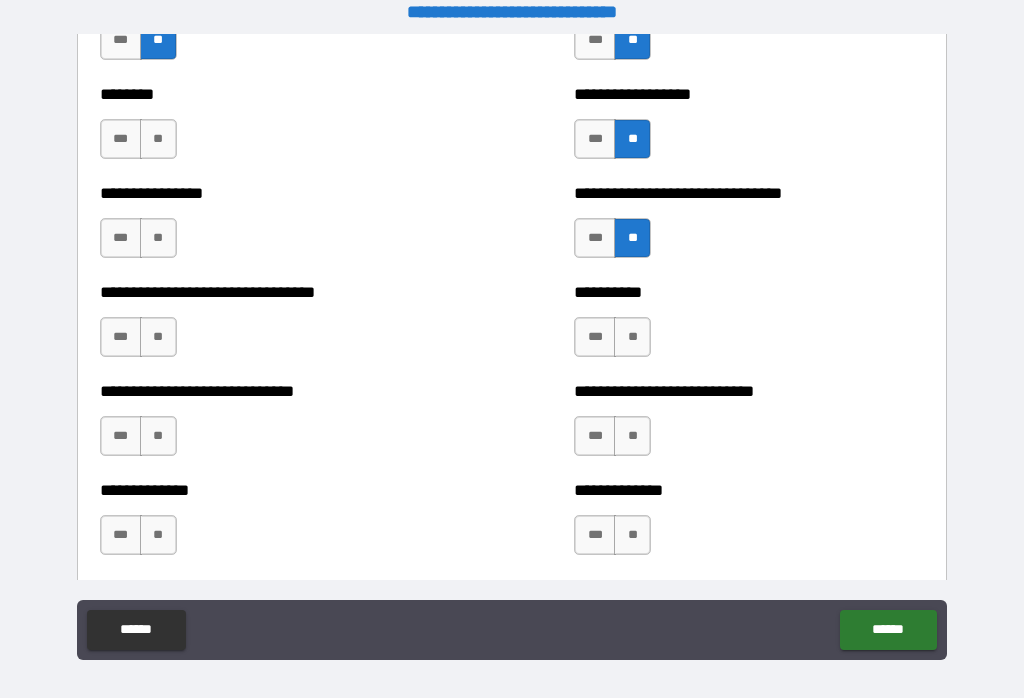 click on "**" at bounding box center (158, 139) 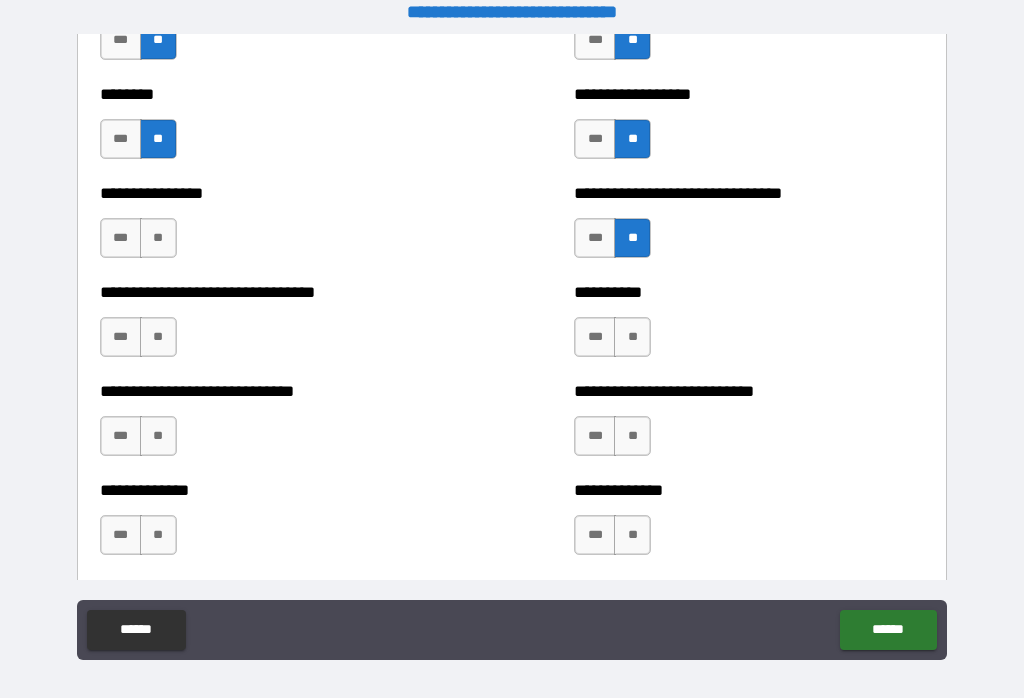 click on "**" at bounding box center [158, 238] 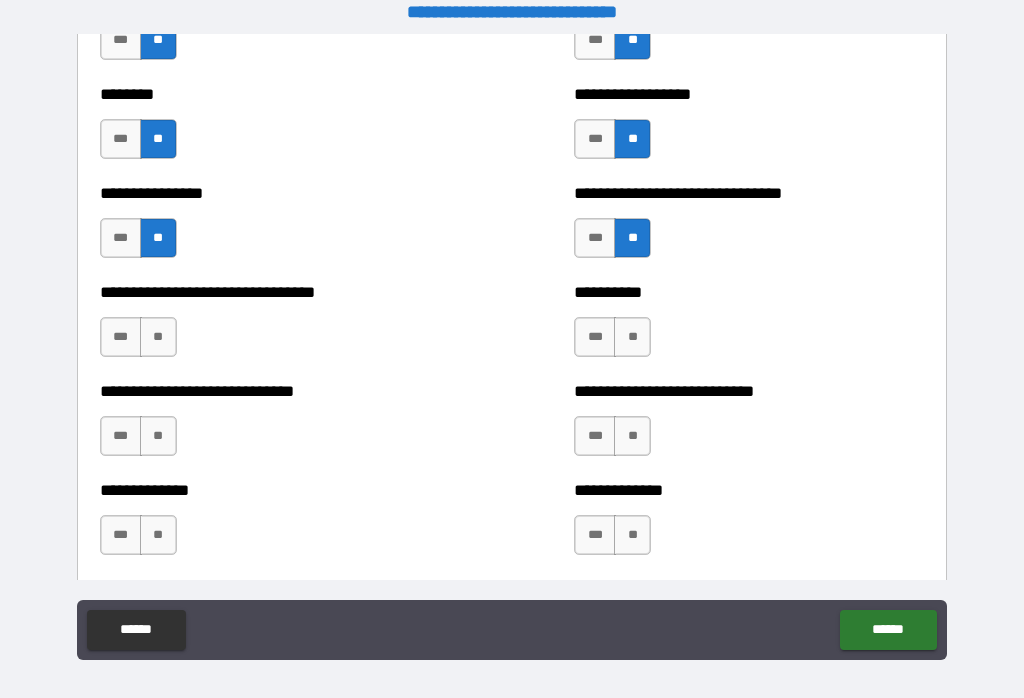 click on "***" at bounding box center [121, 238] 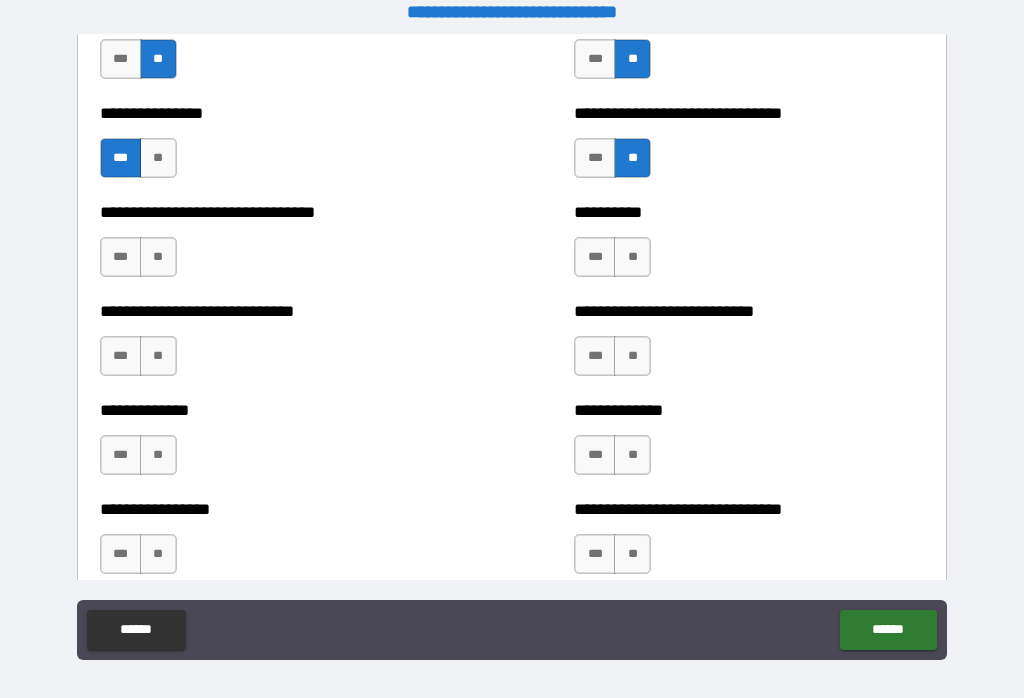 scroll, scrollTop: 7517, scrollLeft: 0, axis: vertical 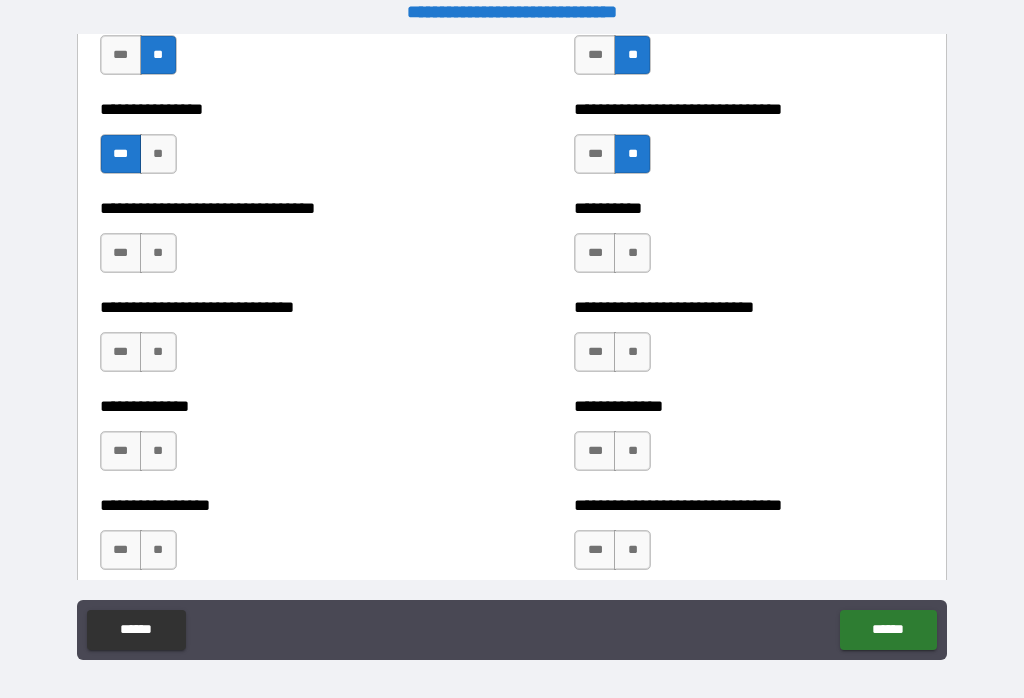 click on "***" at bounding box center [121, 253] 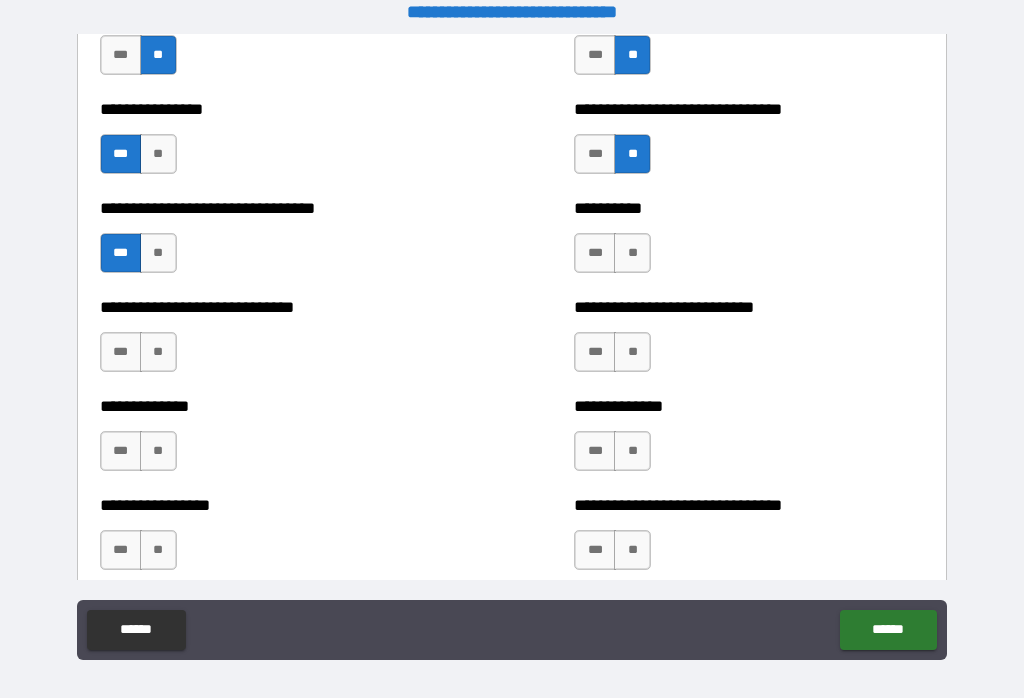 click on "**" at bounding box center (632, 253) 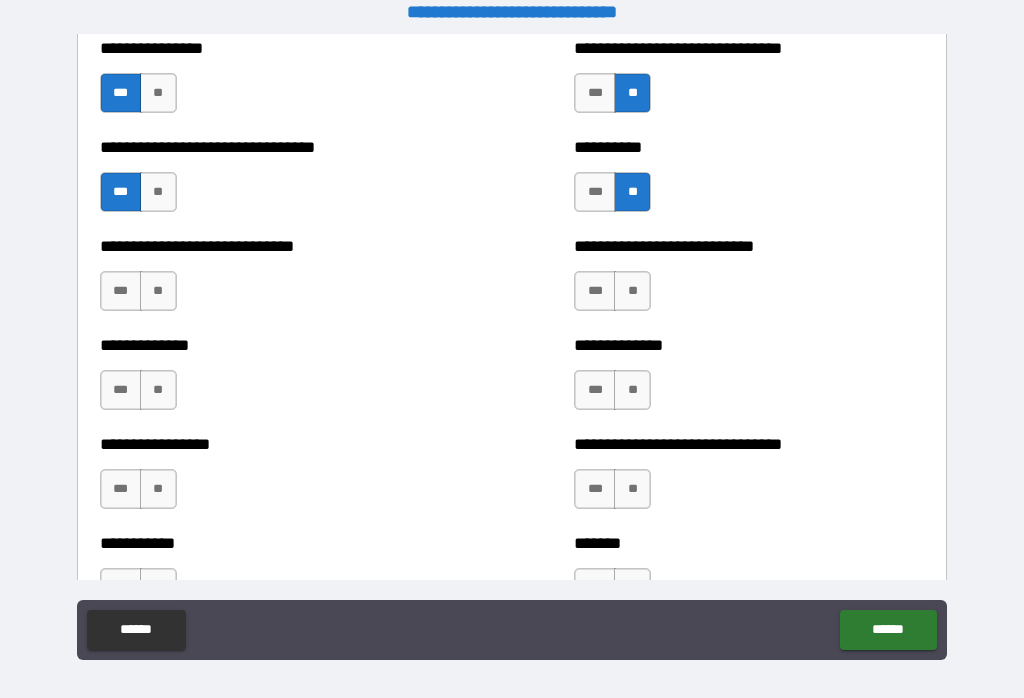 scroll, scrollTop: 7591, scrollLeft: 0, axis: vertical 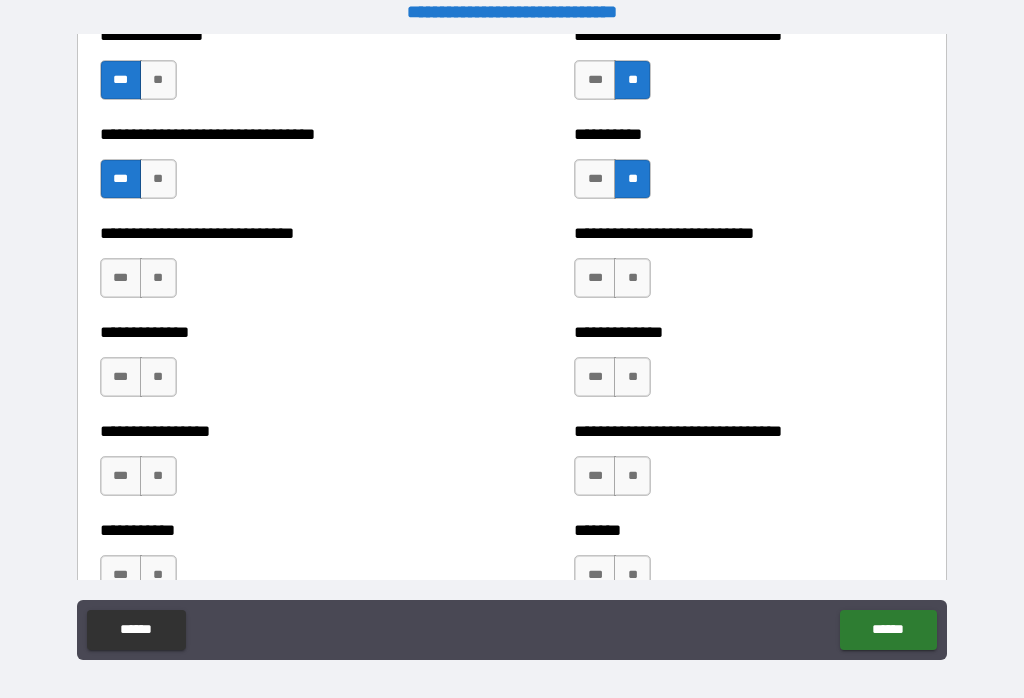 click on "**" at bounding box center [632, 278] 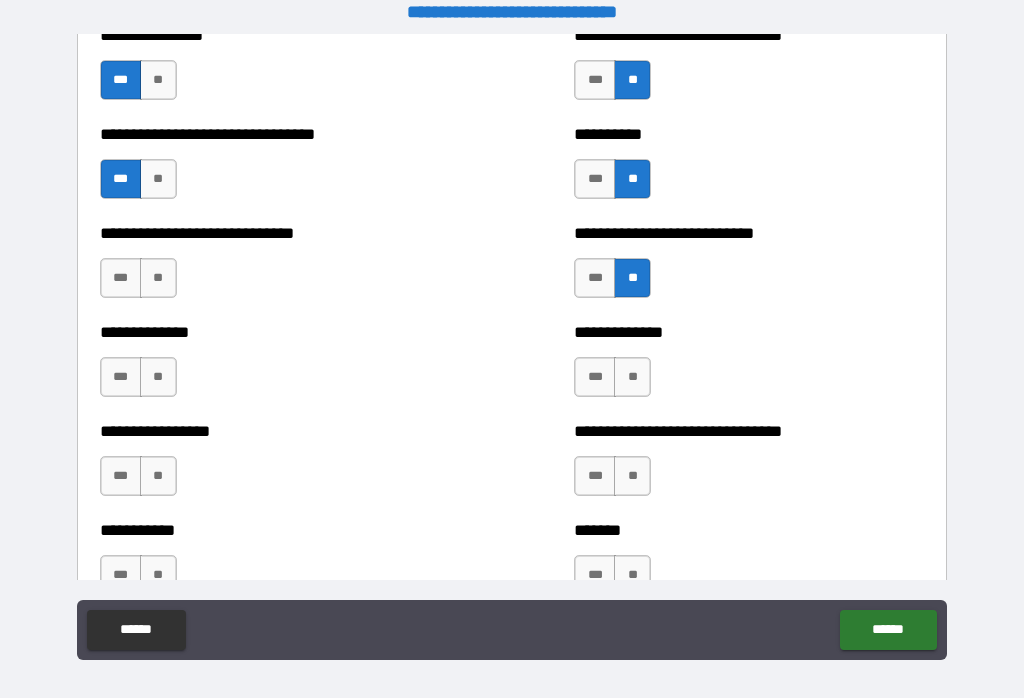 click on "**" at bounding box center (158, 278) 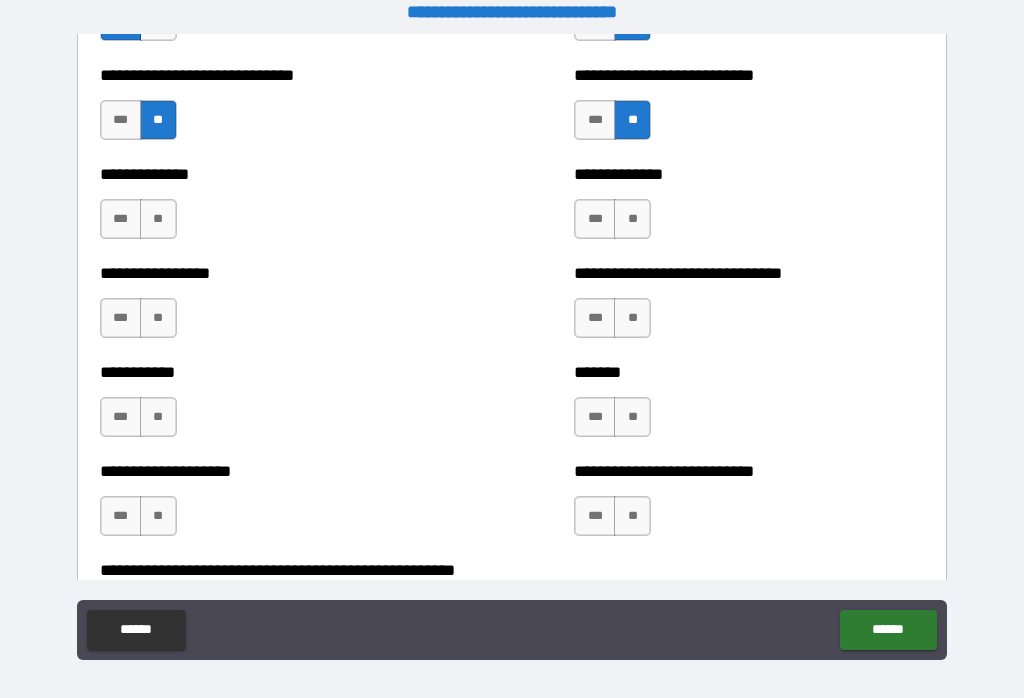 scroll, scrollTop: 7752, scrollLeft: 0, axis: vertical 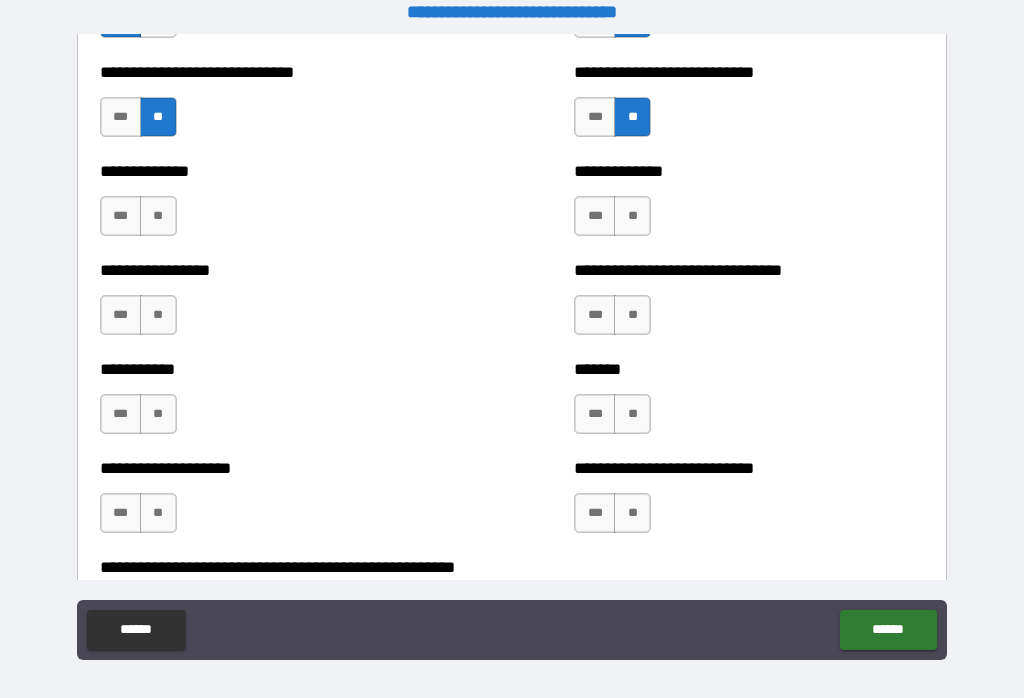 click on "**" at bounding box center [158, 216] 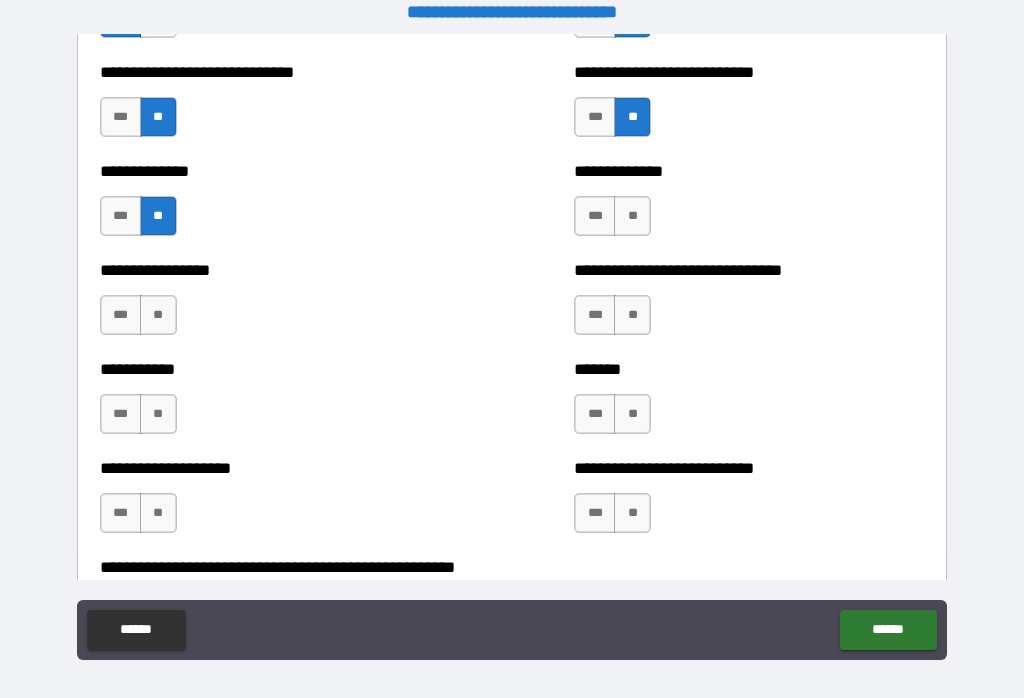 click on "***" at bounding box center [121, 315] 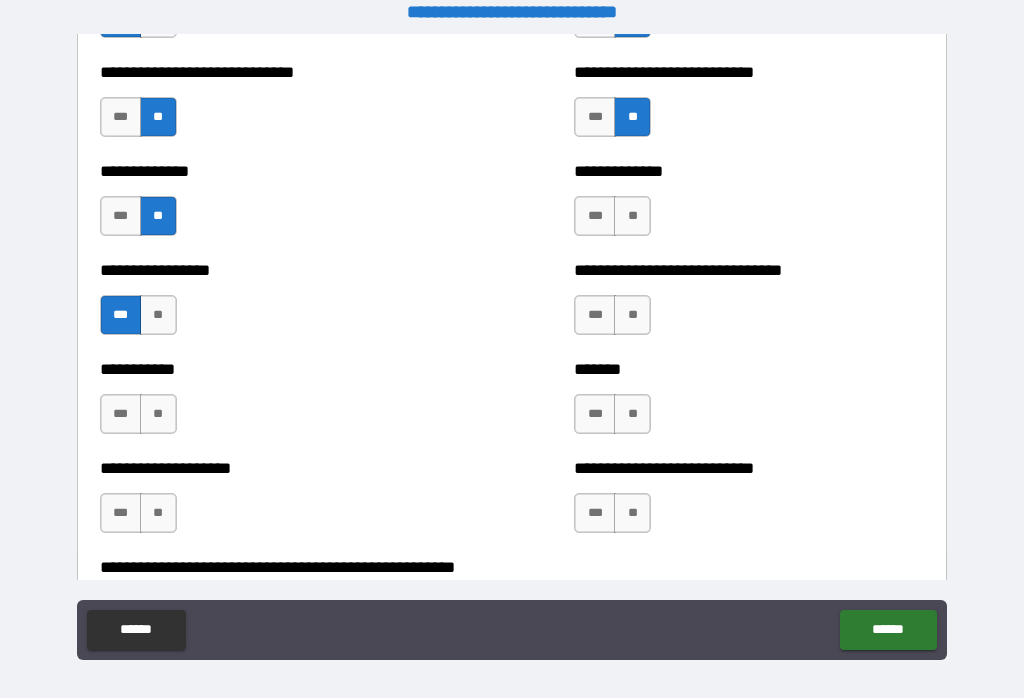 click on "**" at bounding box center (632, 216) 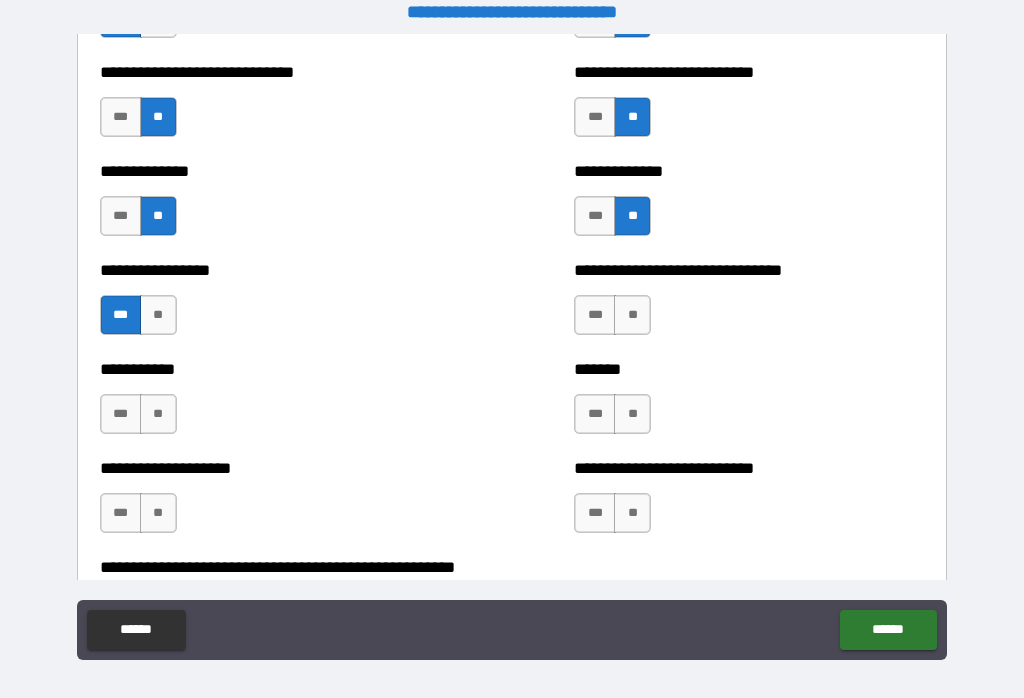 click on "***" at bounding box center (595, 216) 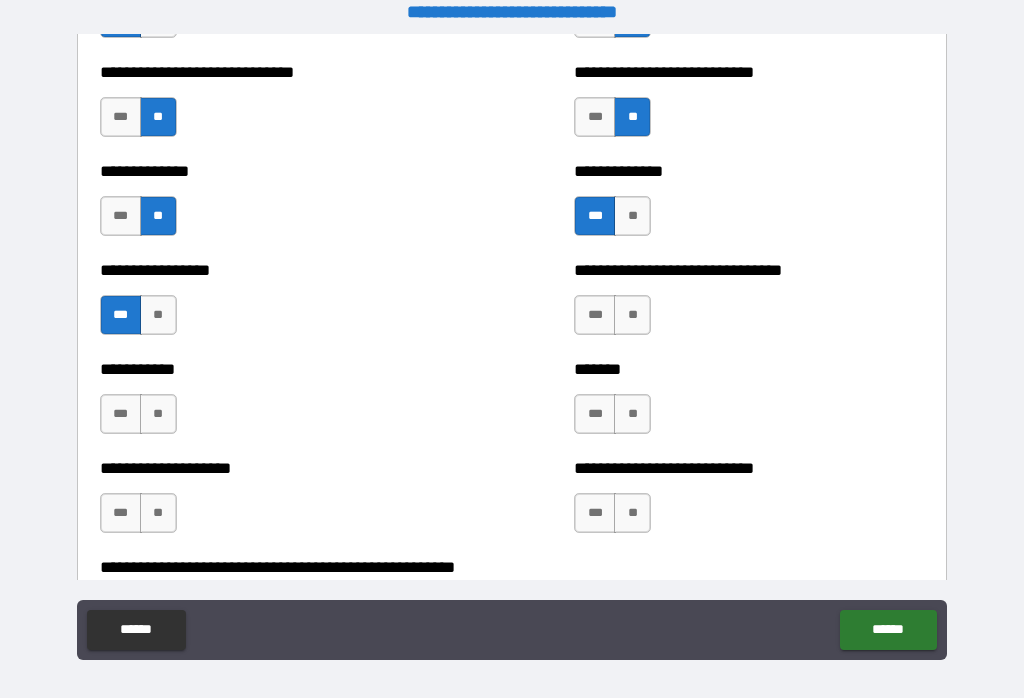 click on "**" at bounding box center (632, 315) 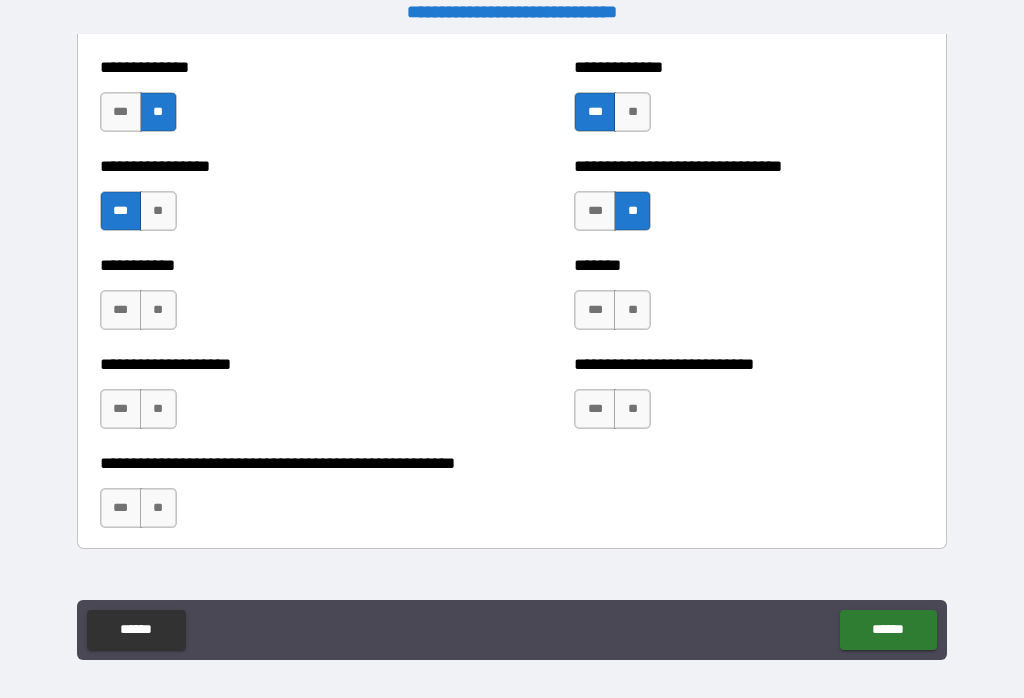 scroll, scrollTop: 7871, scrollLeft: 0, axis: vertical 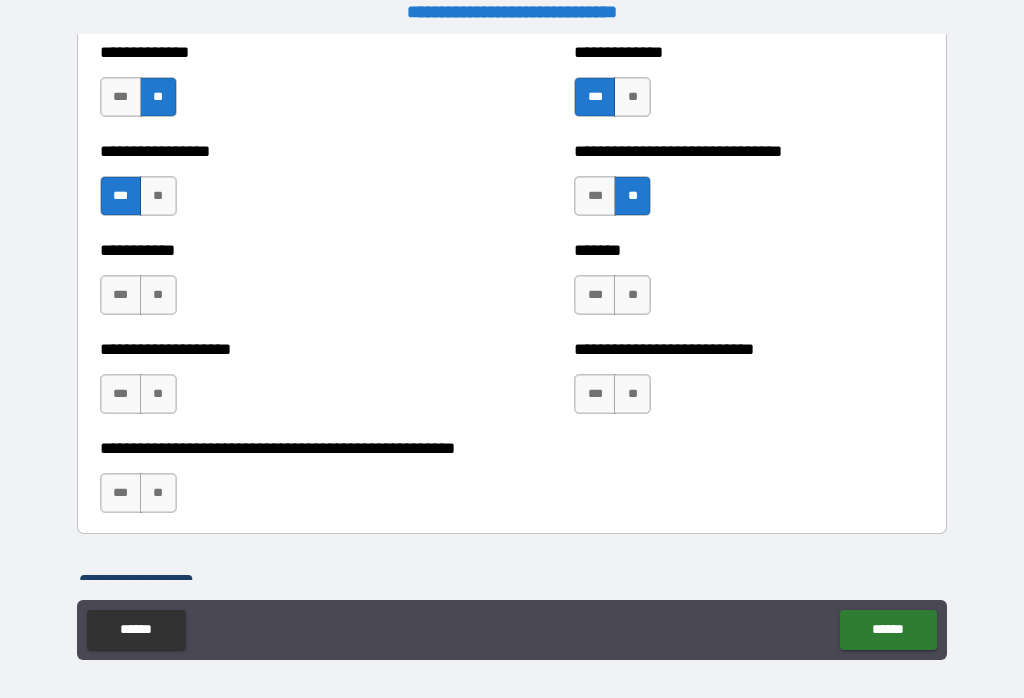 click on "**" at bounding box center [632, 295] 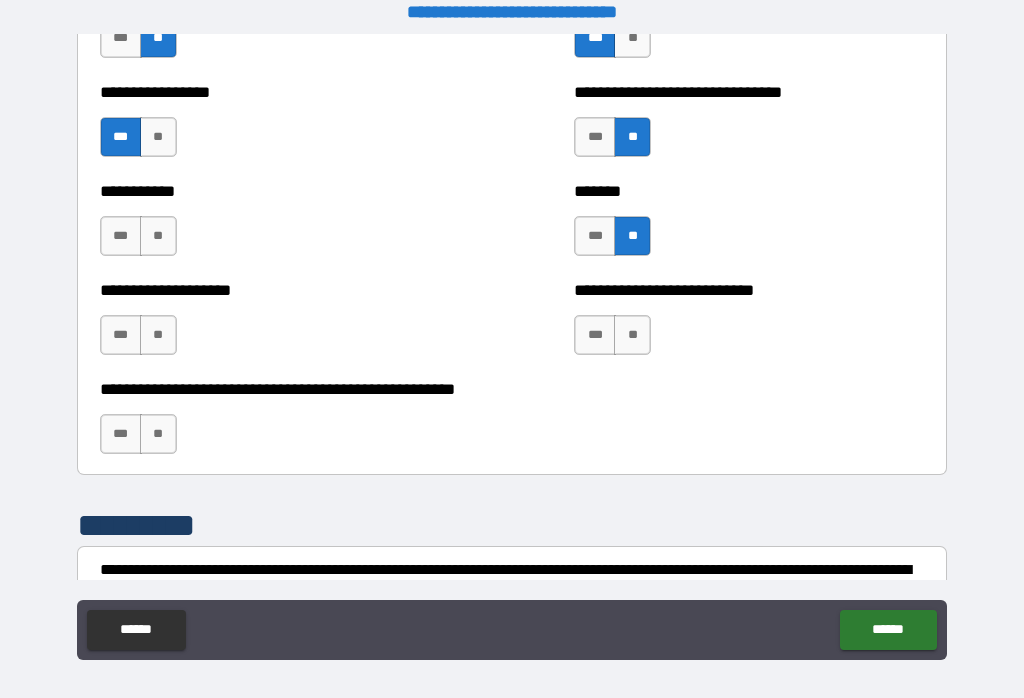 scroll, scrollTop: 7933, scrollLeft: 0, axis: vertical 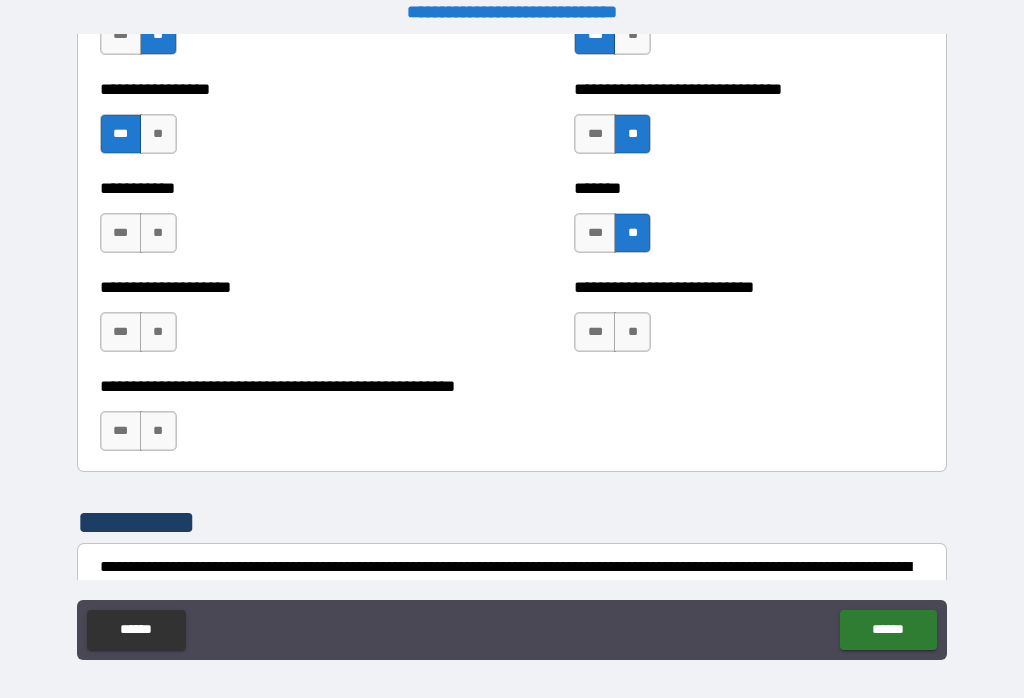 click on "**" at bounding box center [632, 332] 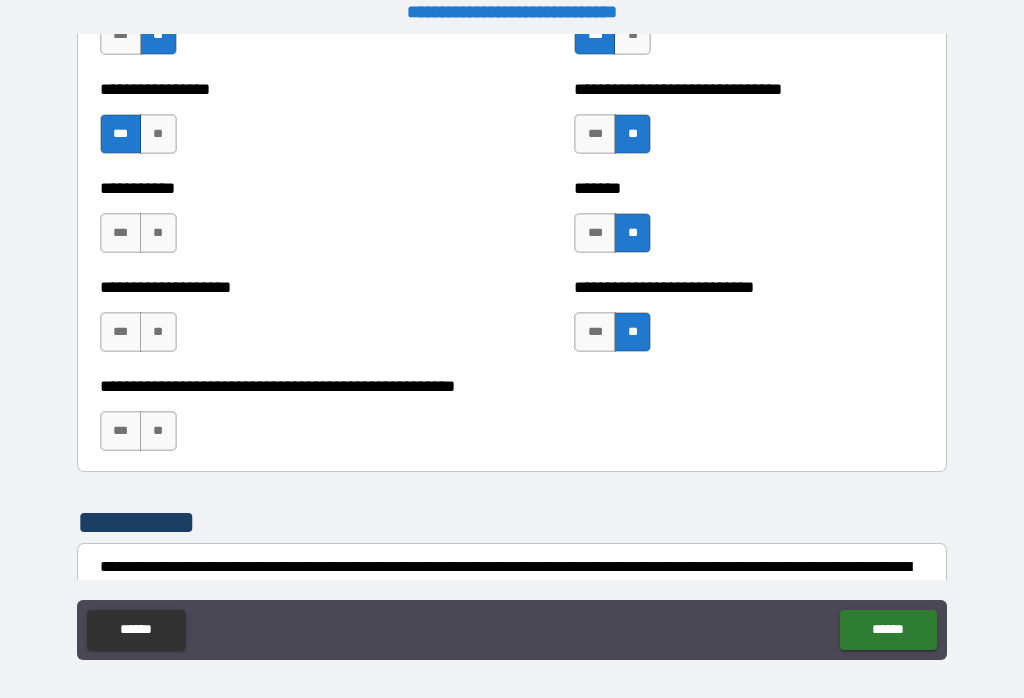 click on "**" at bounding box center [158, 233] 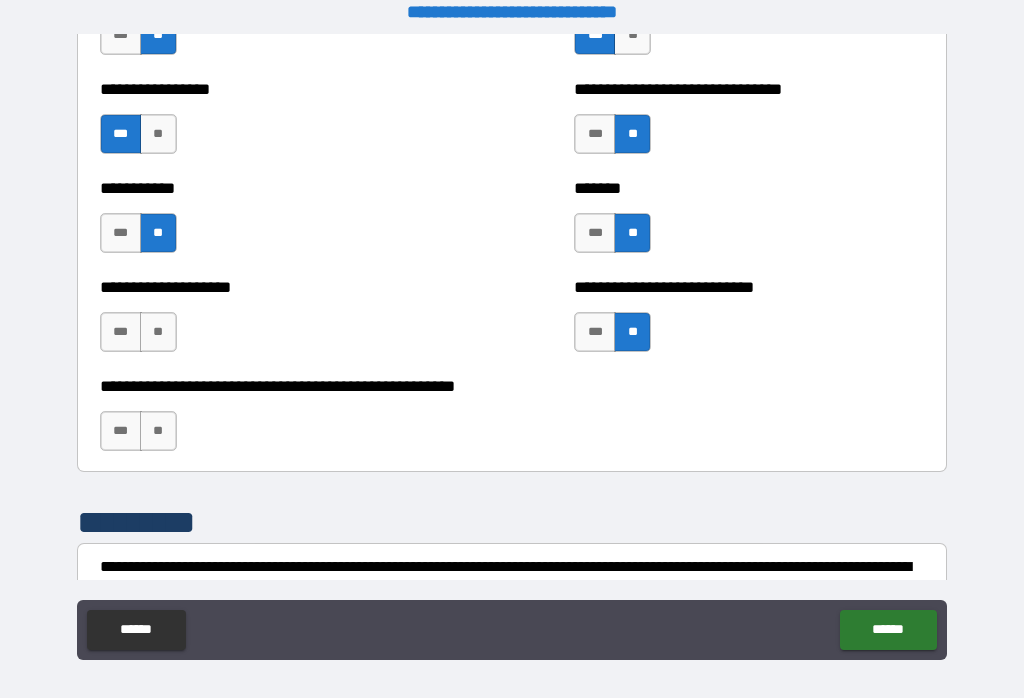 click on "**" at bounding box center [158, 332] 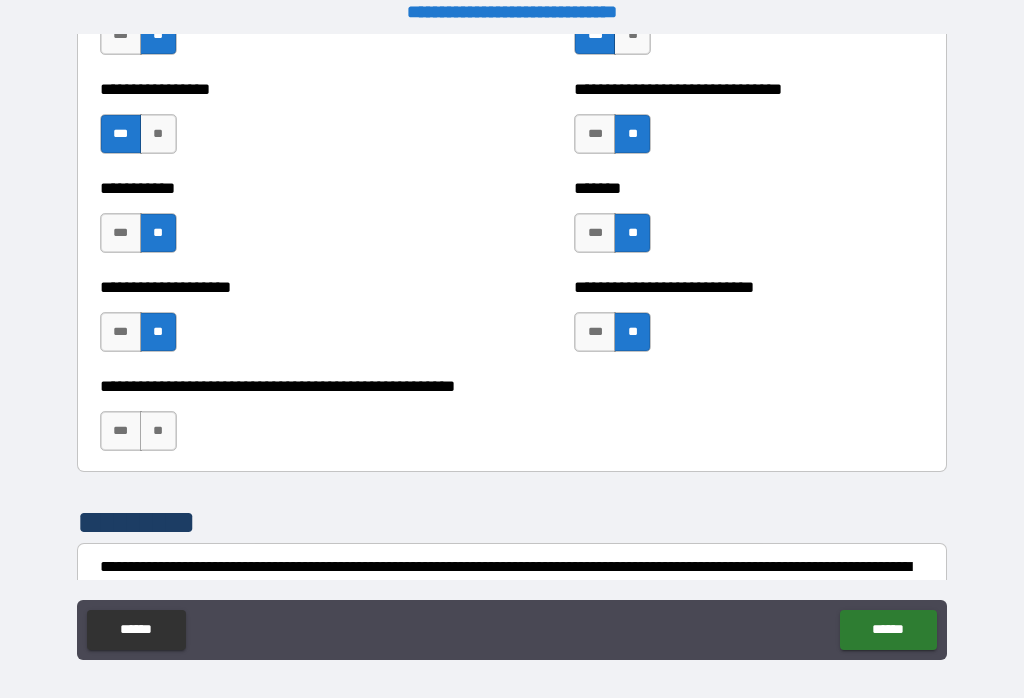 click on "**" at bounding box center (158, 431) 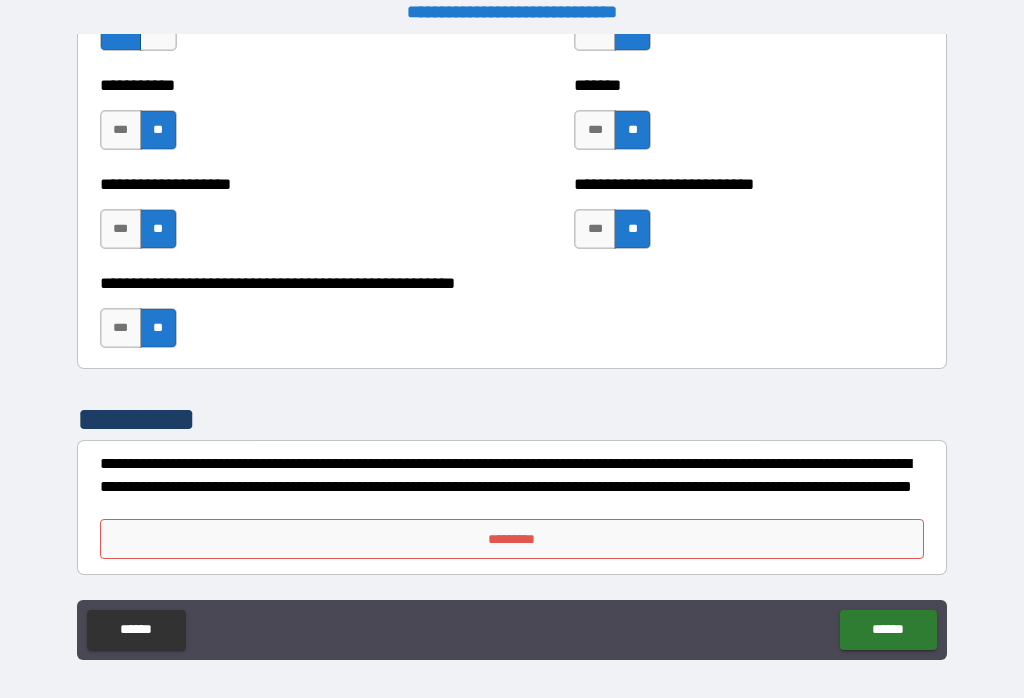 scroll, scrollTop: 8036, scrollLeft: 0, axis: vertical 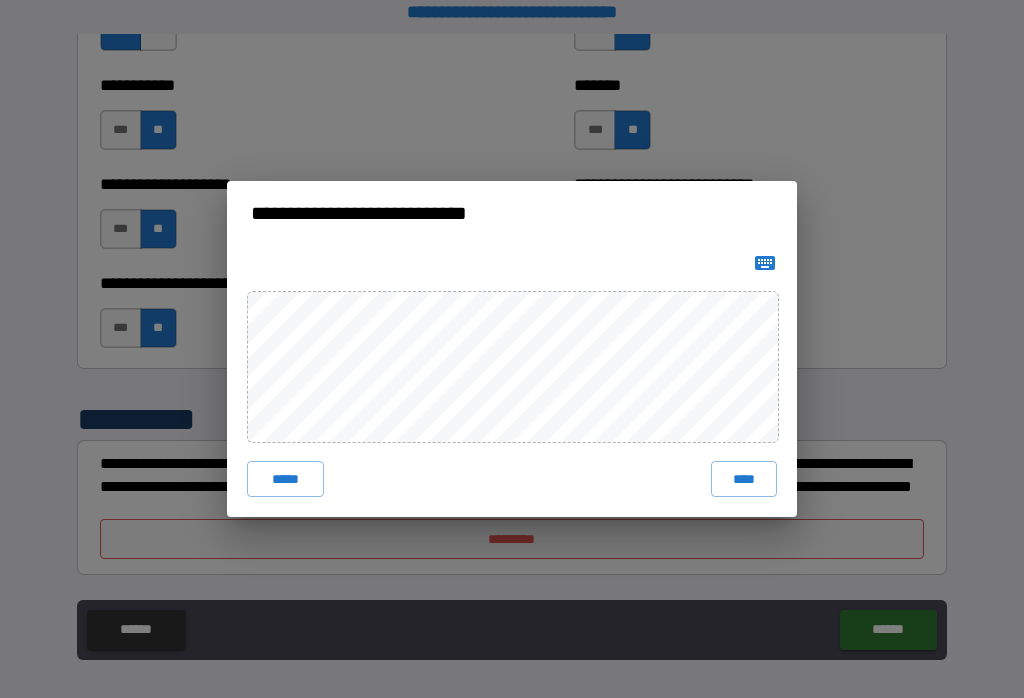 click on "****" at bounding box center (744, 479) 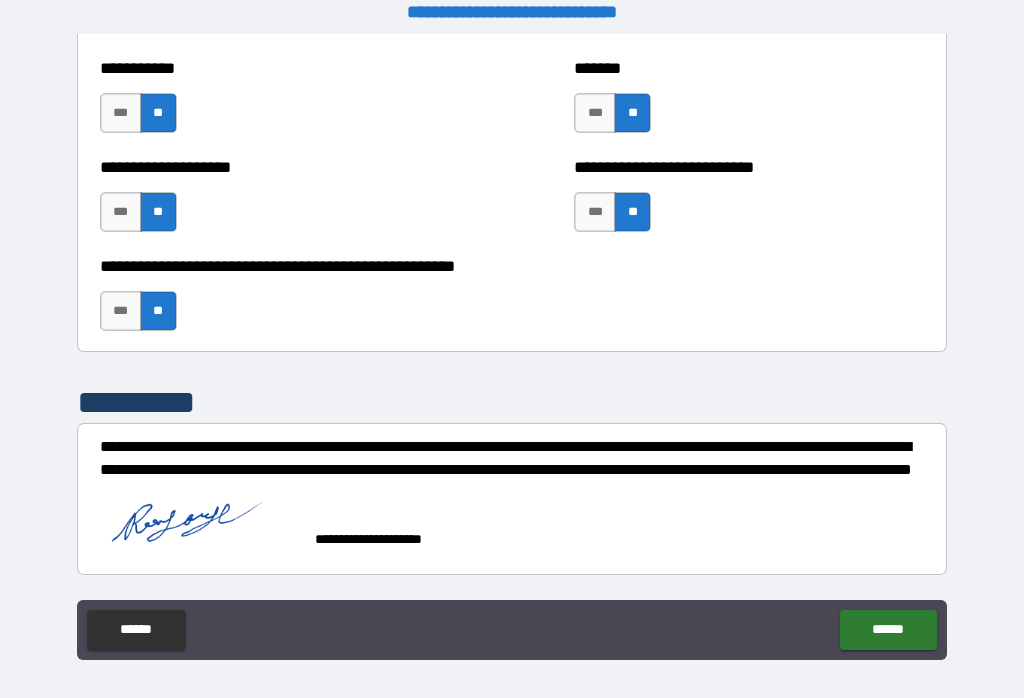 scroll, scrollTop: 8053, scrollLeft: 0, axis: vertical 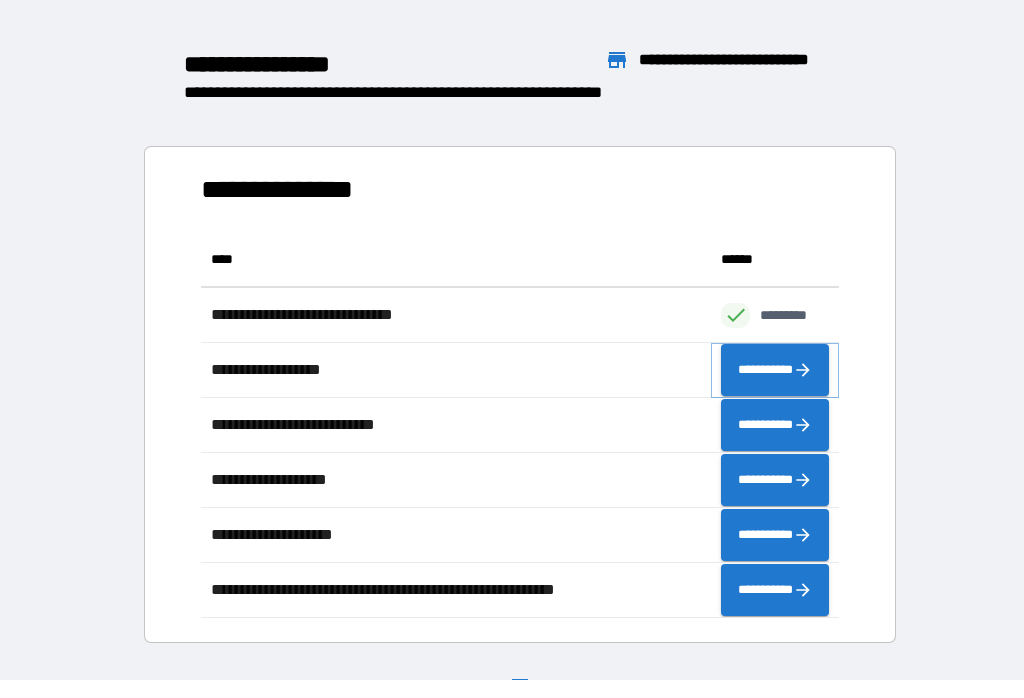 click on "**********" at bounding box center [775, 370] 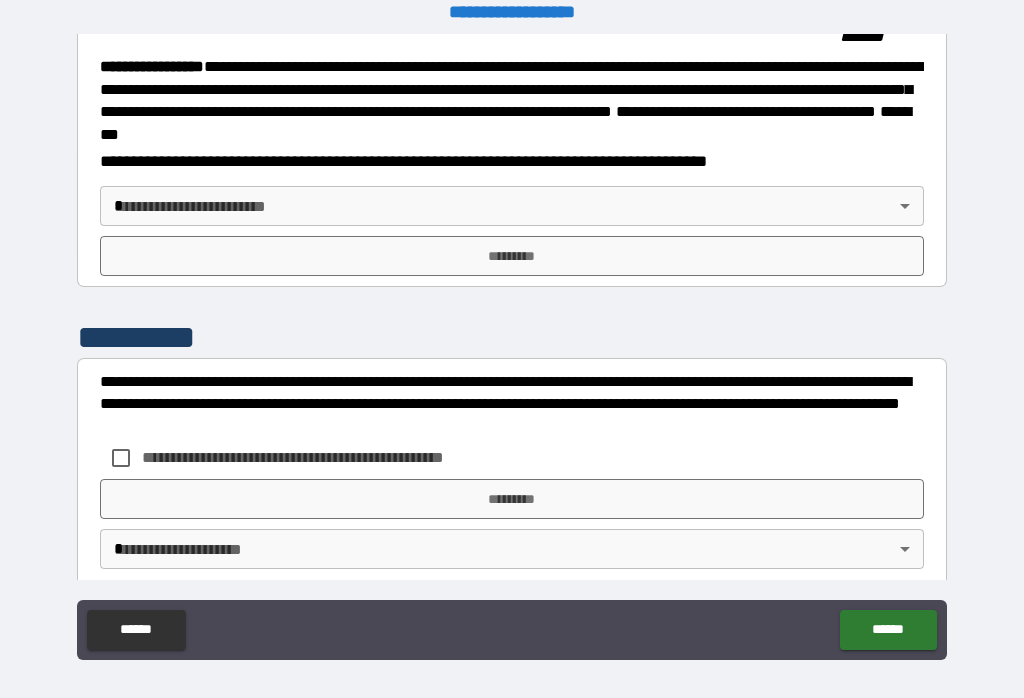 scroll, scrollTop: 2156, scrollLeft: 0, axis: vertical 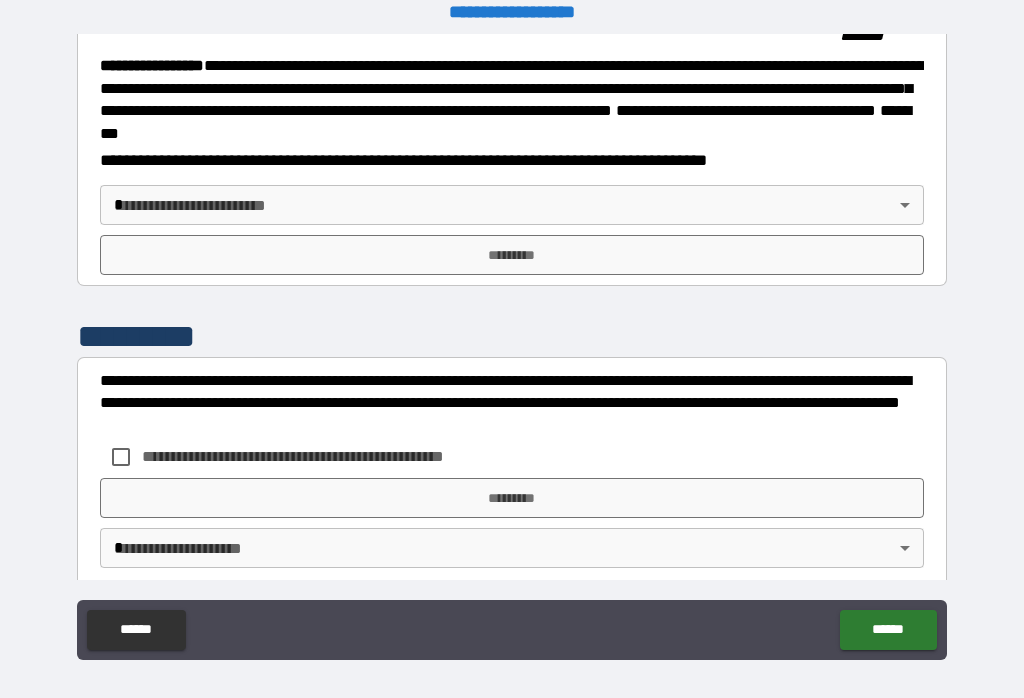 click on "**********" at bounding box center [512, 346] 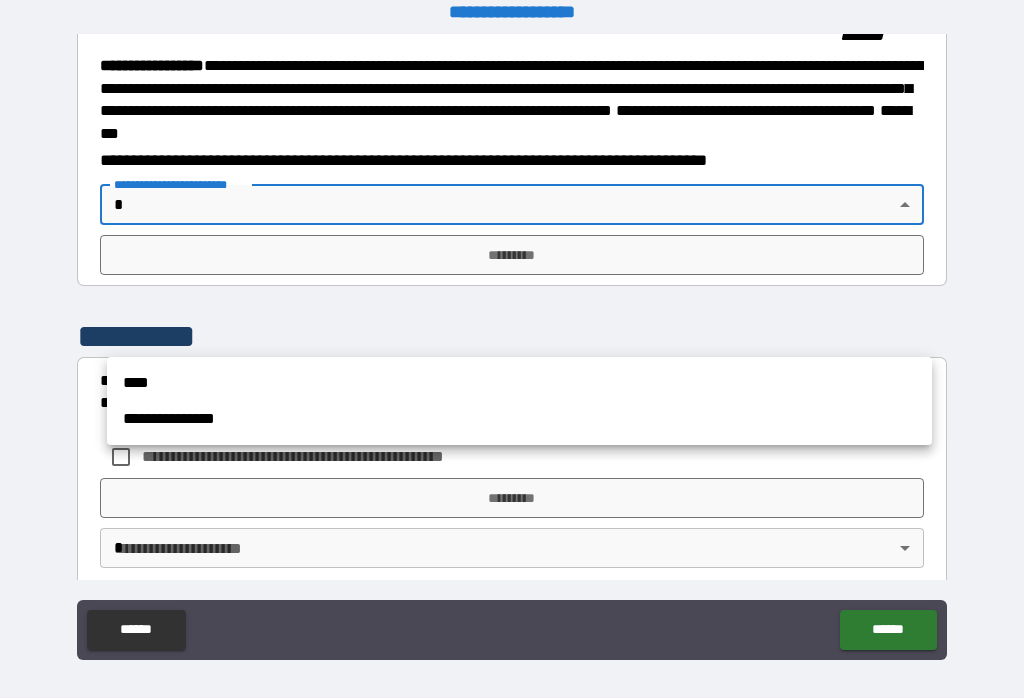 click at bounding box center [512, 349] 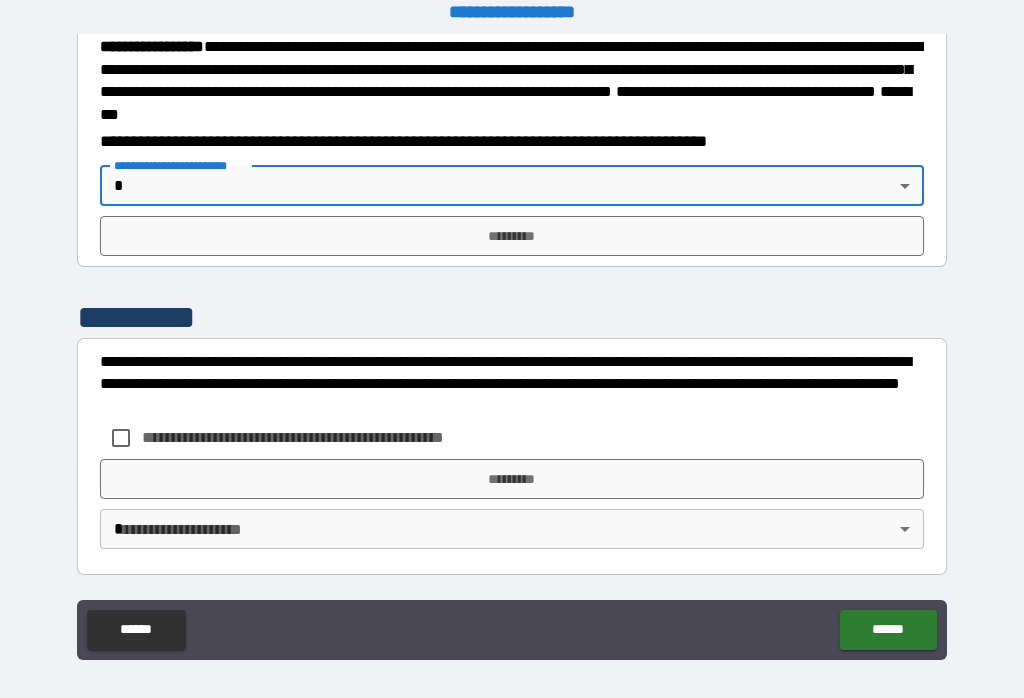 scroll, scrollTop: 2299, scrollLeft: 0, axis: vertical 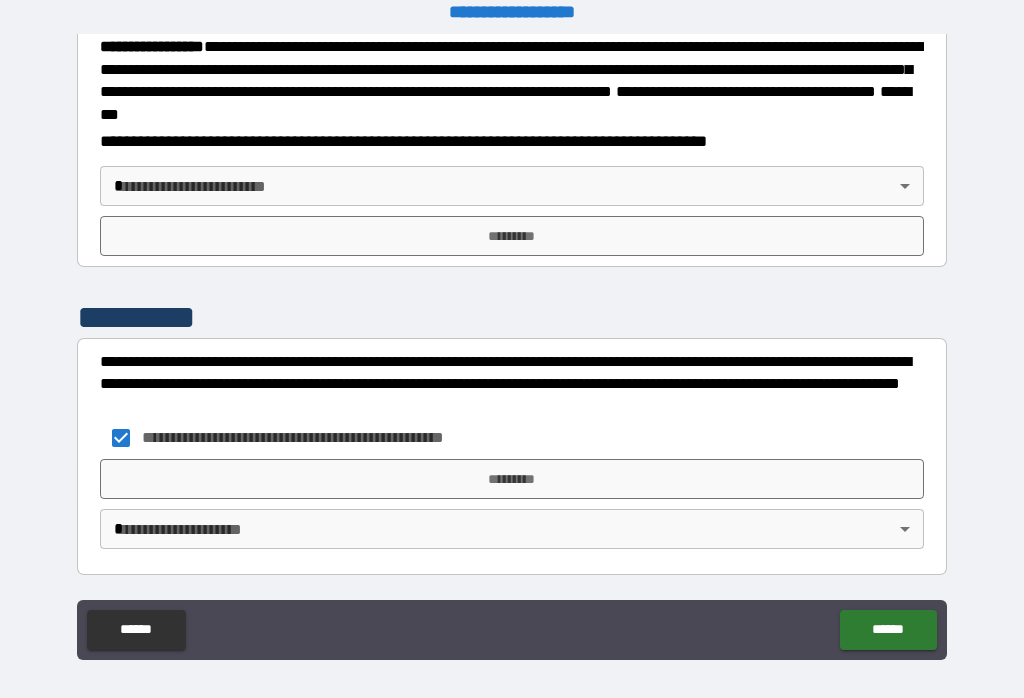 click on "*********" at bounding box center [512, 479] 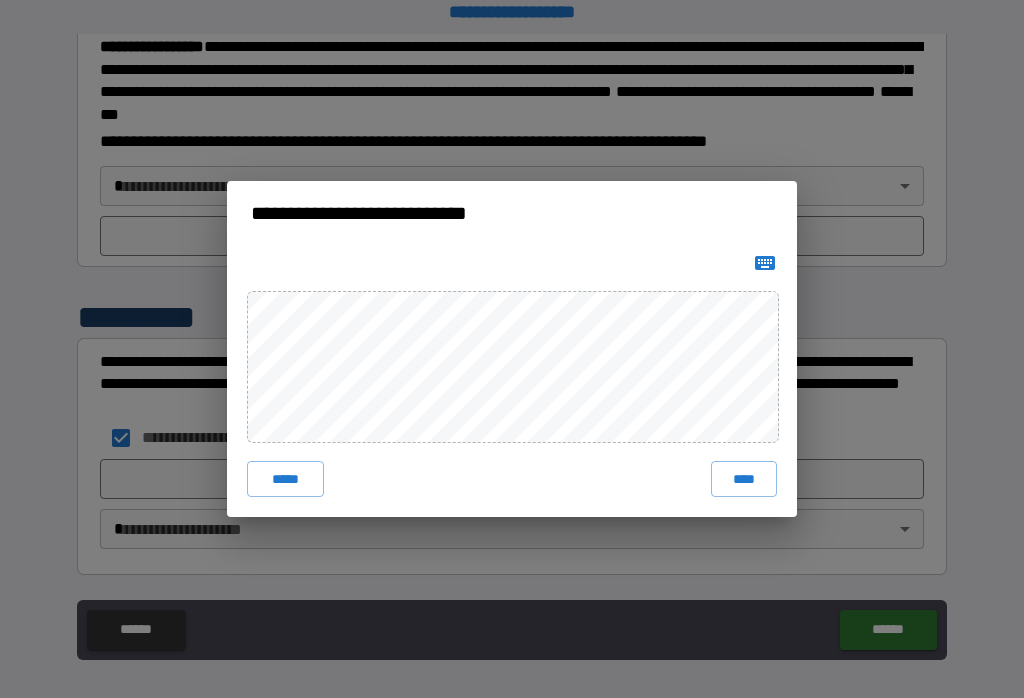 click on "**********" at bounding box center [512, 349] 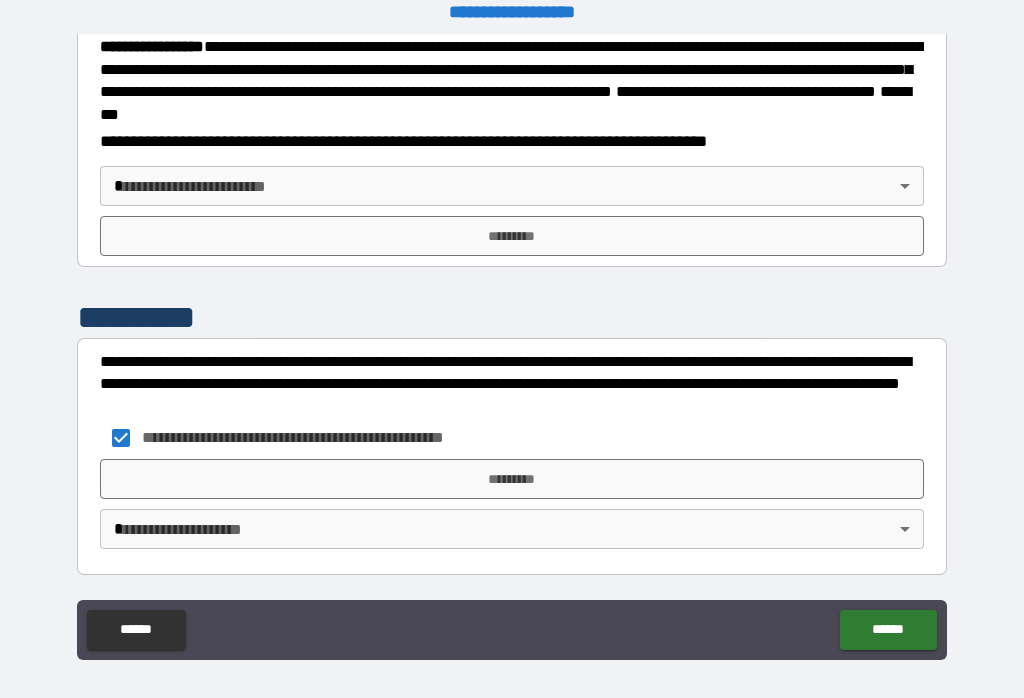 click on "*********" at bounding box center (512, 479) 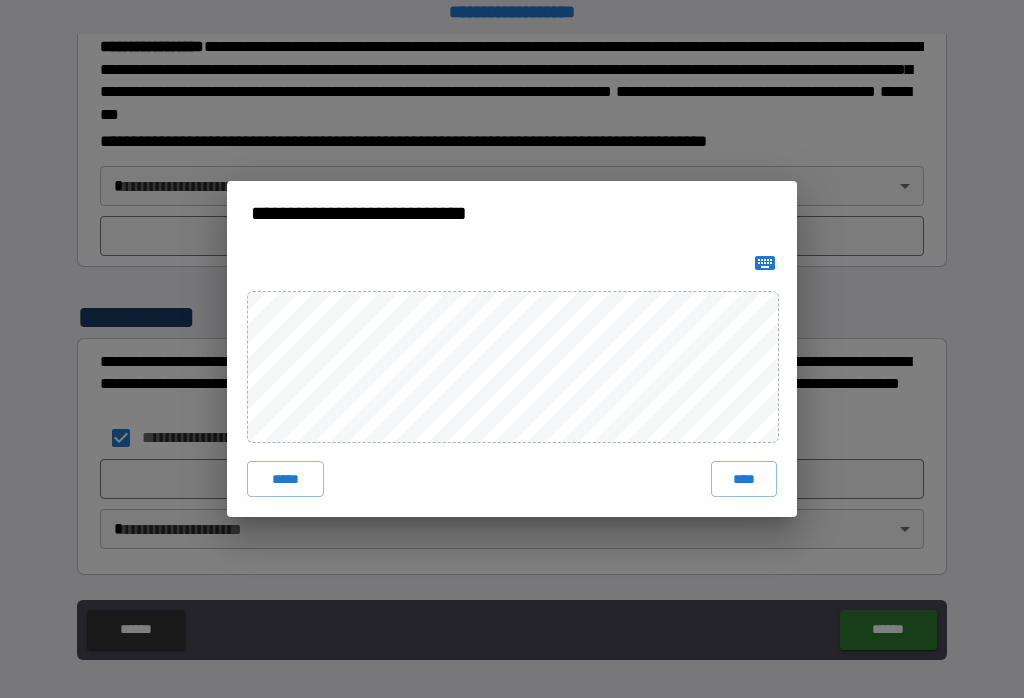 click on "****" at bounding box center (744, 479) 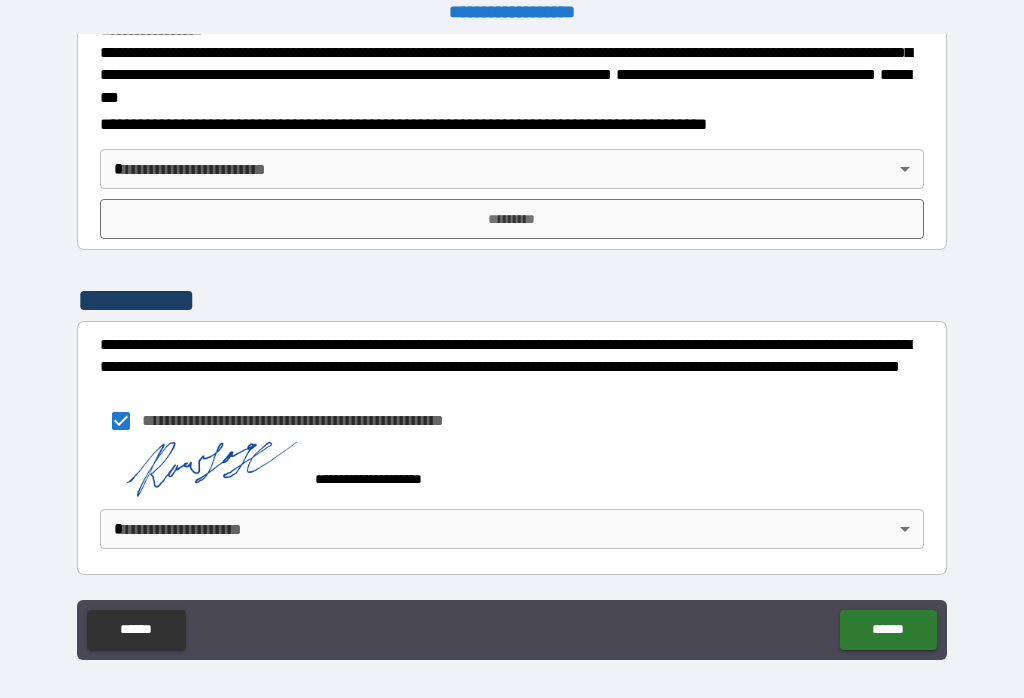 scroll, scrollTop: 2316, scrollLeft: 0, axis: vertical 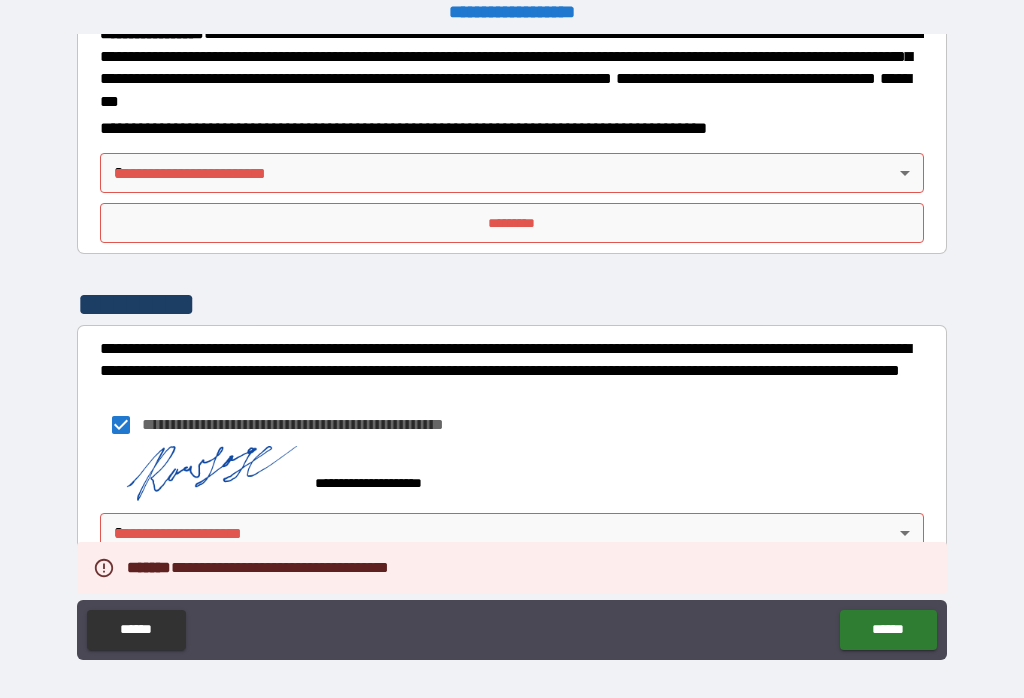 click on "**********" at bounding box center (512, 346) 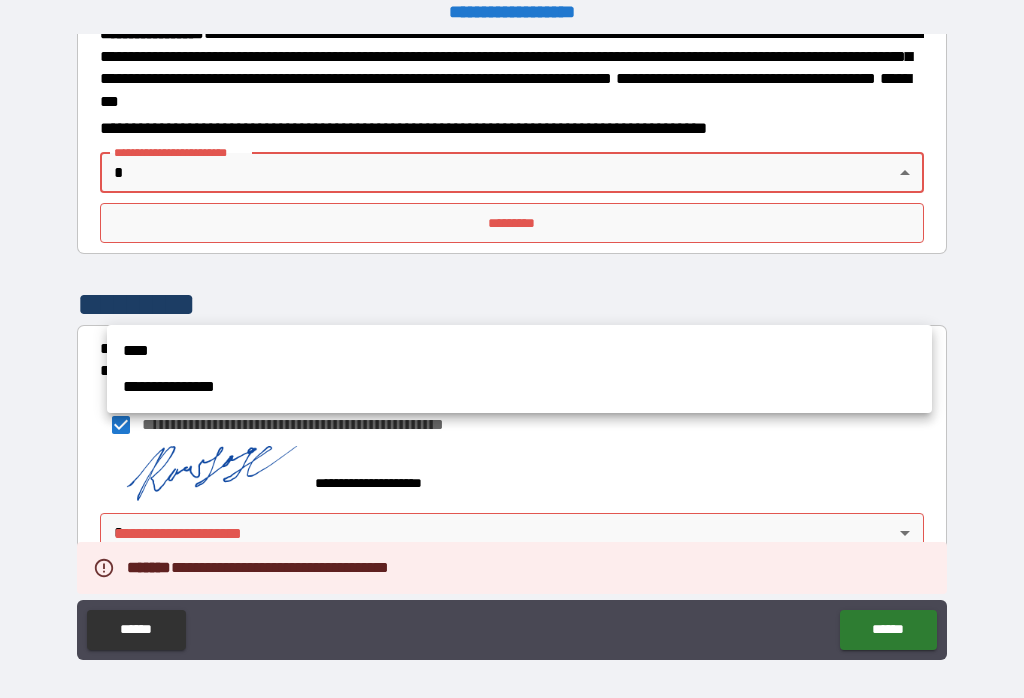 click on "****" at bounding box center [519, 351] 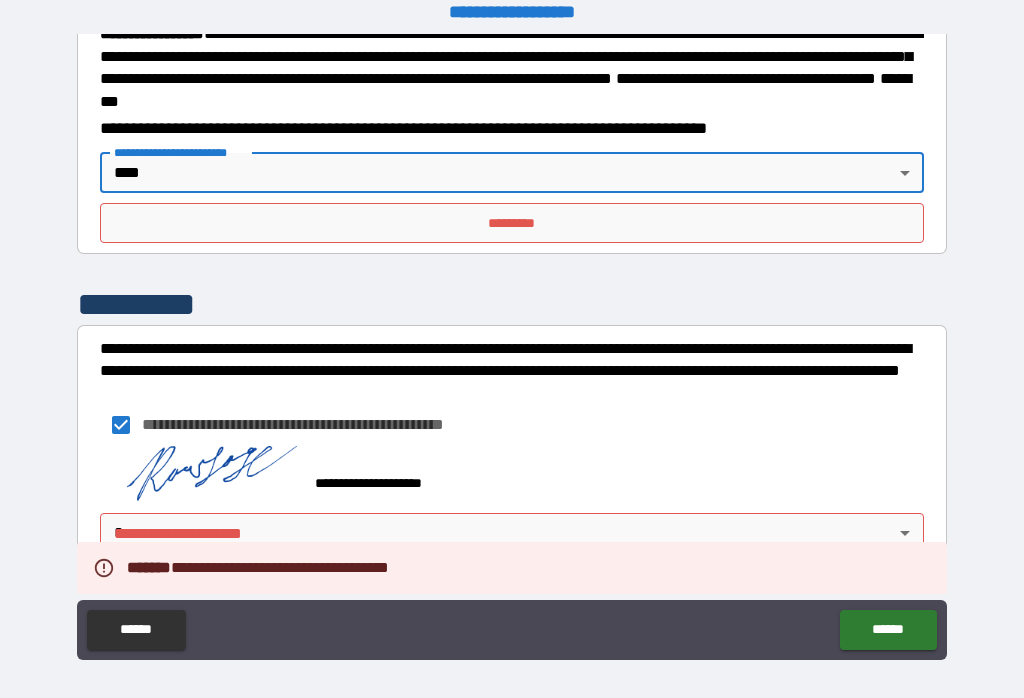 type on "****" 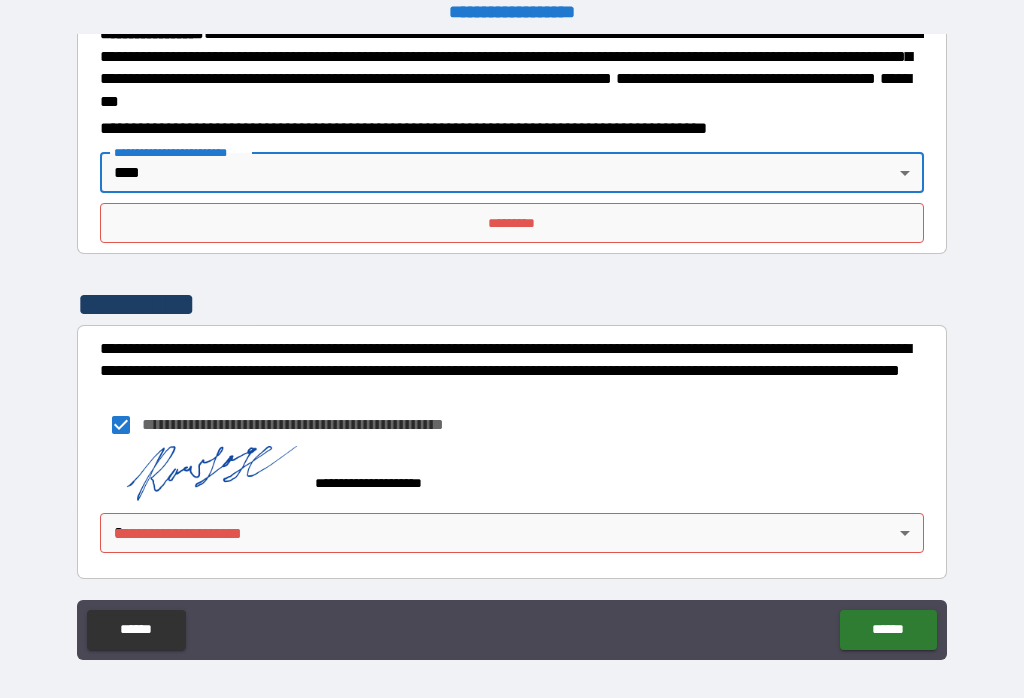 click on "*********" at bounding box center [512, 223] 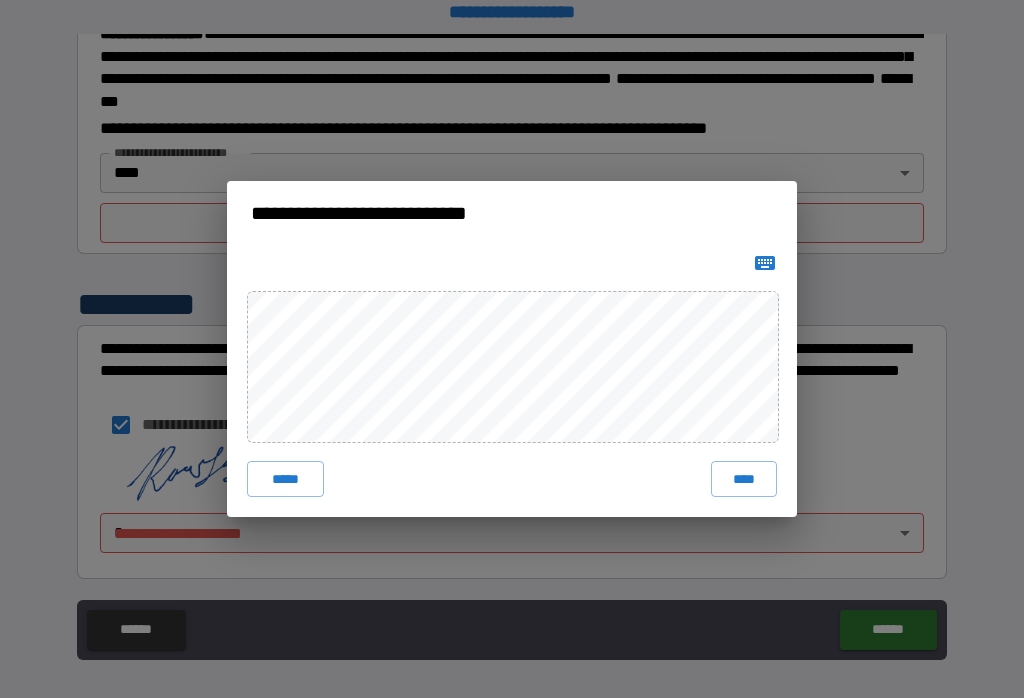 click on "*****" at bounding box center (285, 479) 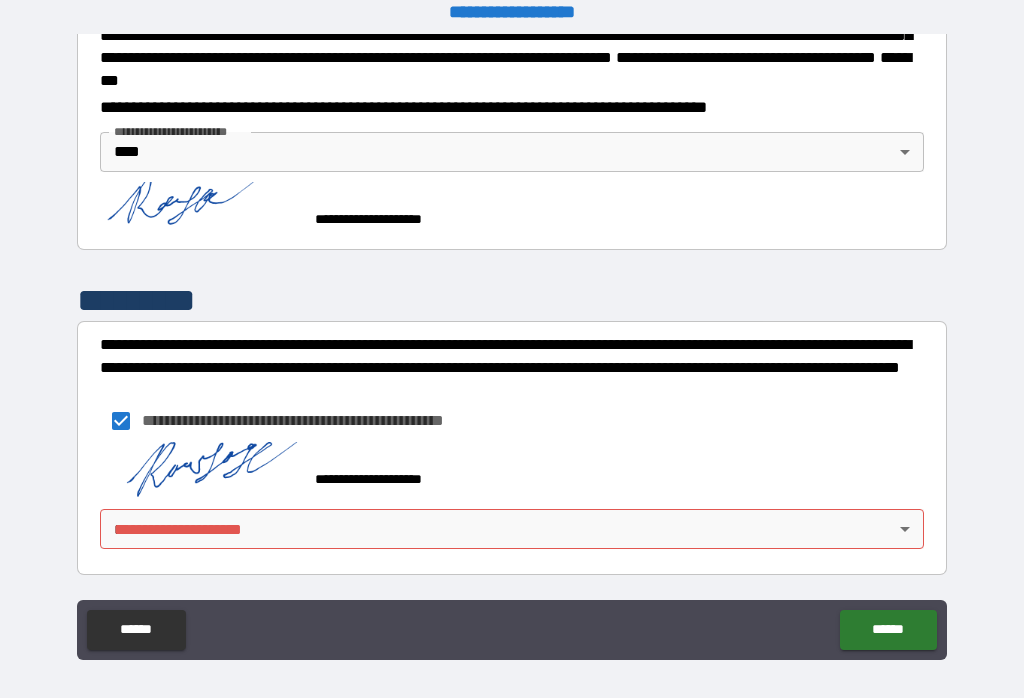 scroll, scrollTop: 2333, scrollLeft: 0, axis: vertical 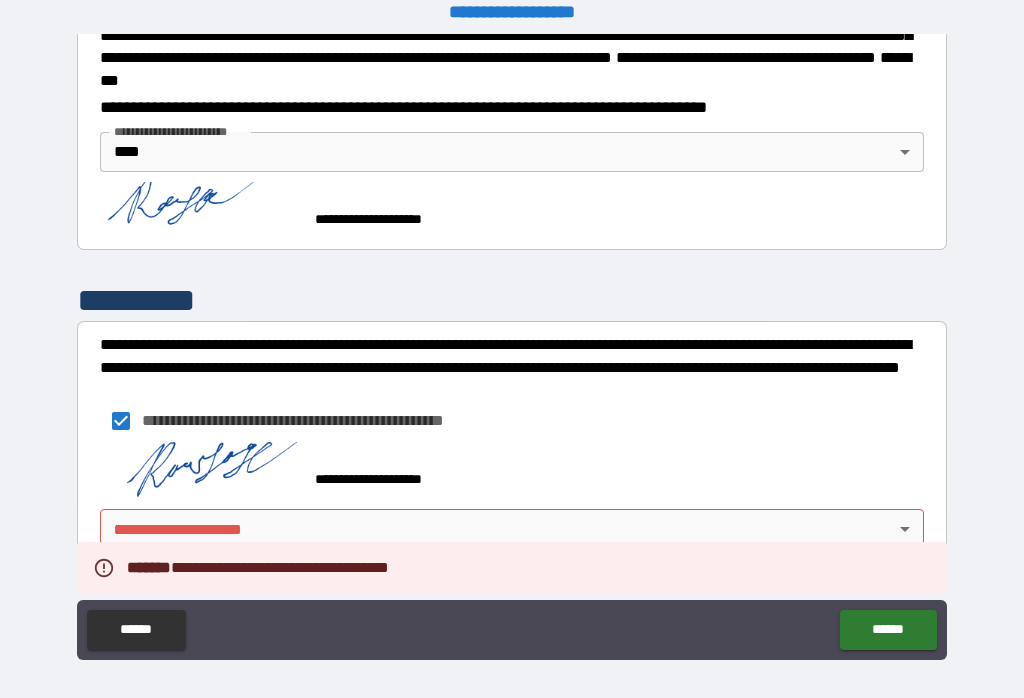 click on "**********" at bounding box center [512, 346] 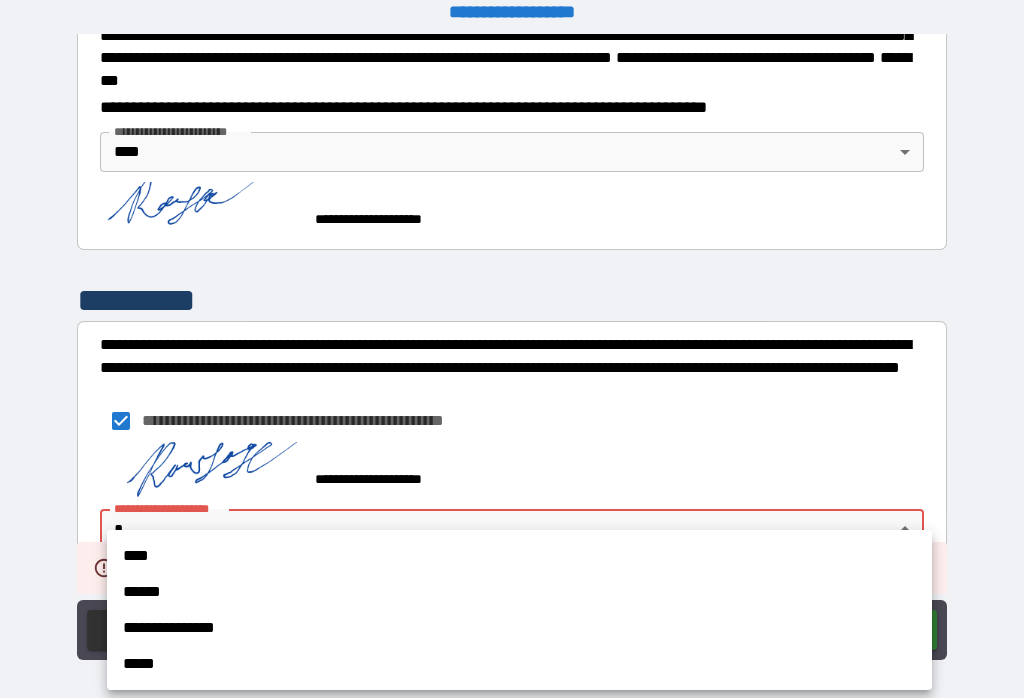 click on "****" at bounding box center (519, 556) 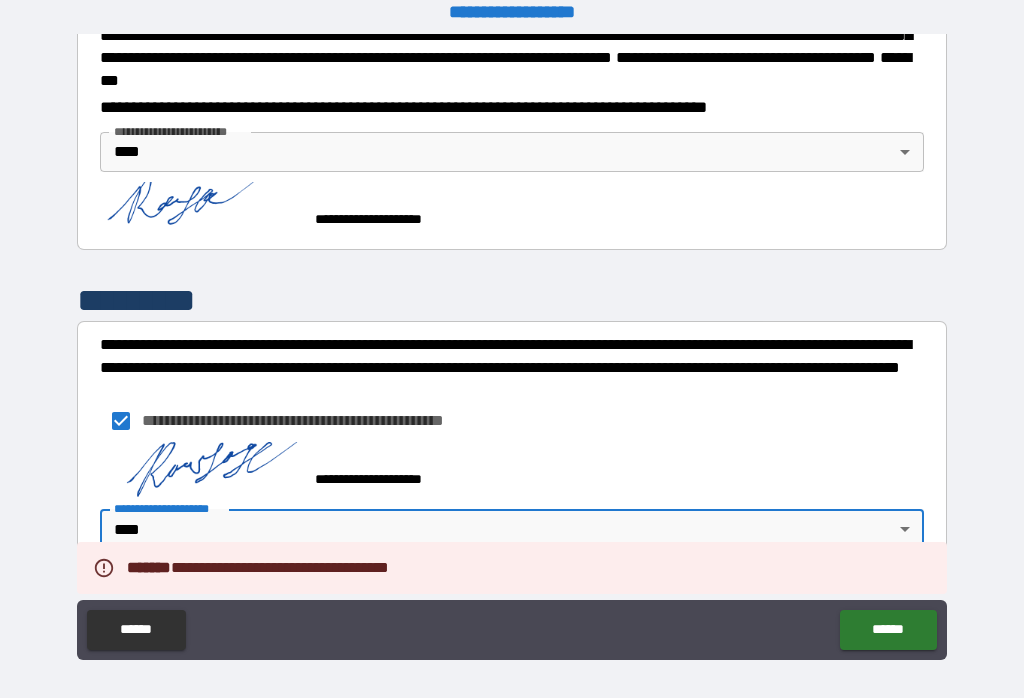 click on "******" at bounding box center [888, 630] 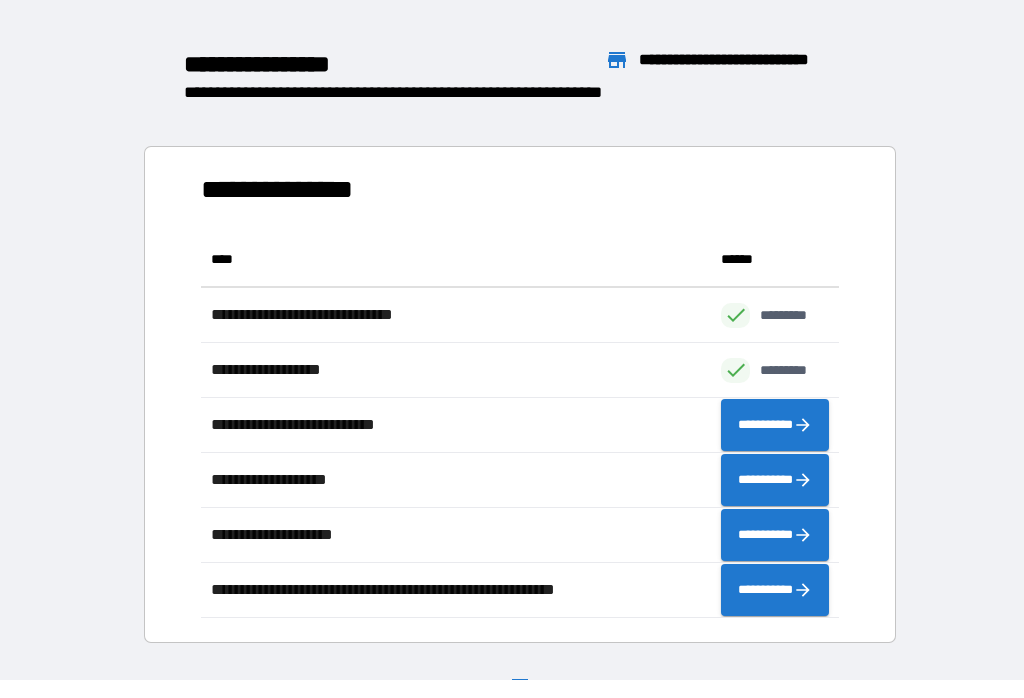 scroll, scrollTop: 386, scrollLeft: 638, axis: both 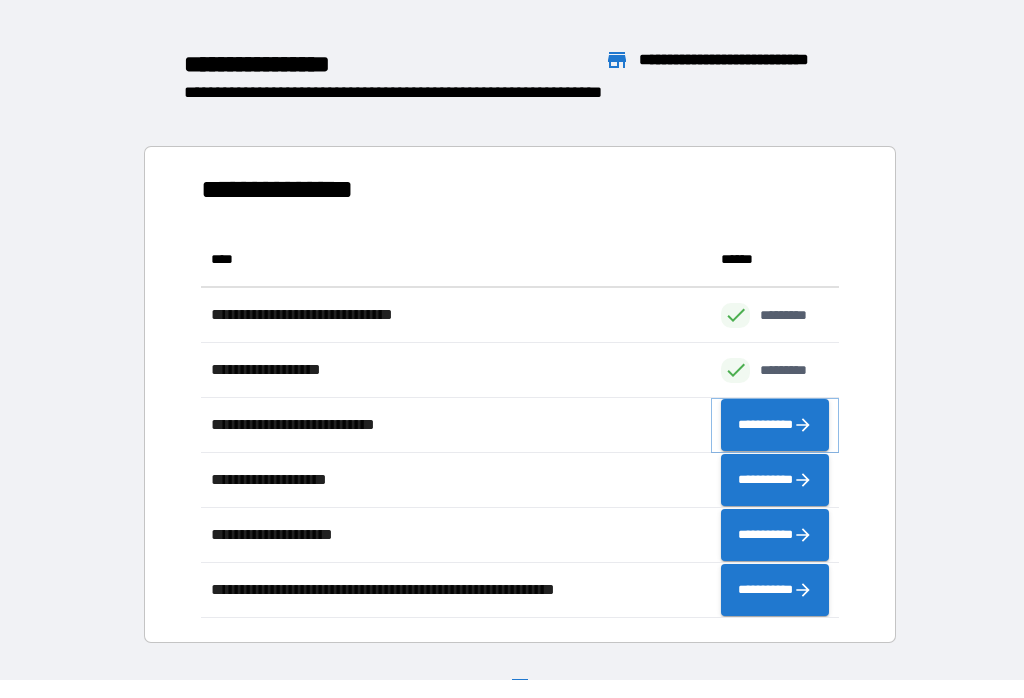 click on "**********" at bounding box center [775, 425] 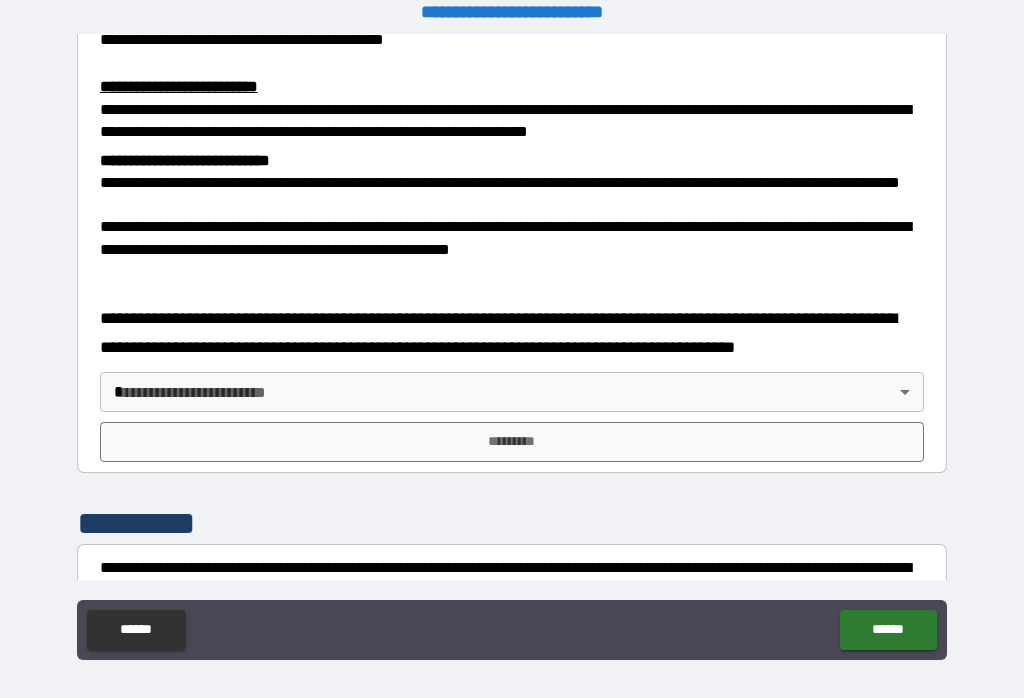 scroll, scrollTop: 589, scrollLeft: 0, axis: vertical 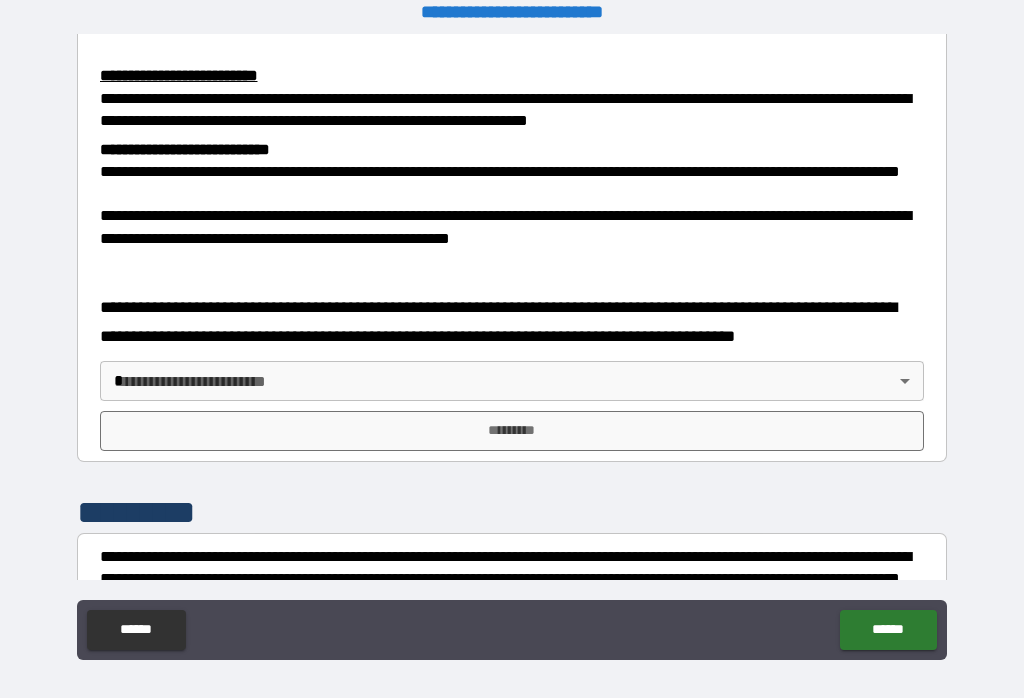 click on "**********" at bounding box center (512, 346) 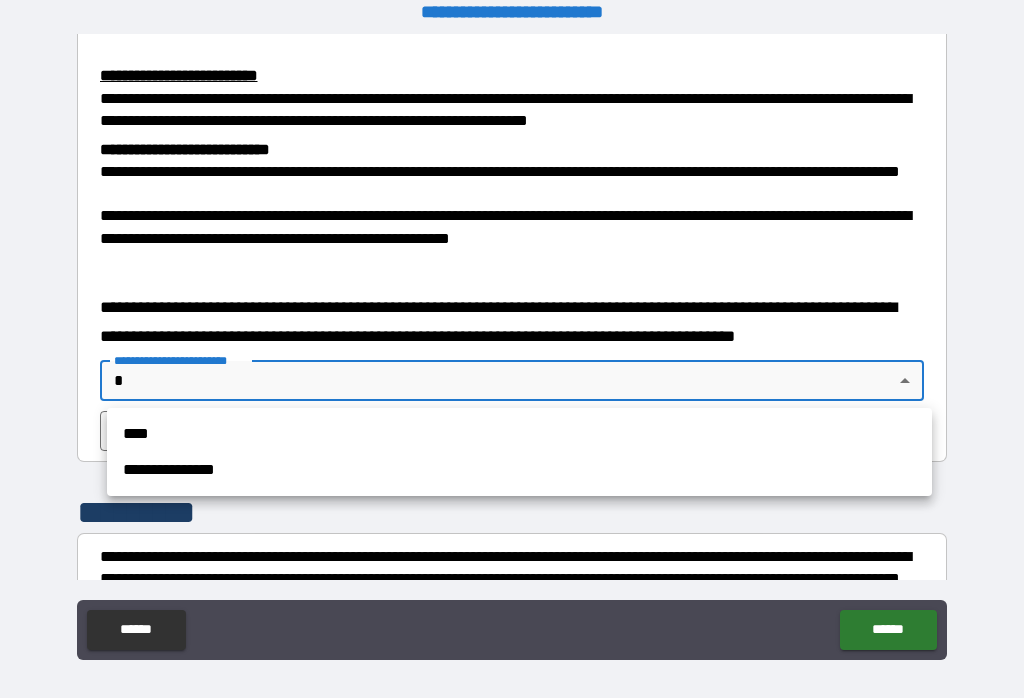 click on "****" at bounding box center [519, 434] 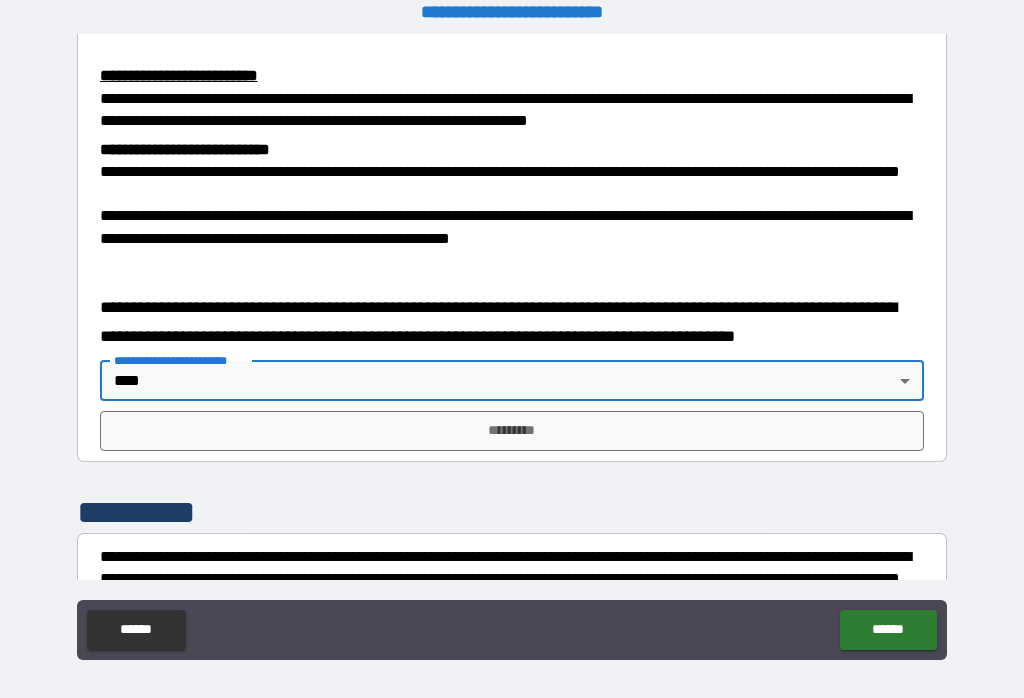 click on "*********" at bounding box center (512, 431) 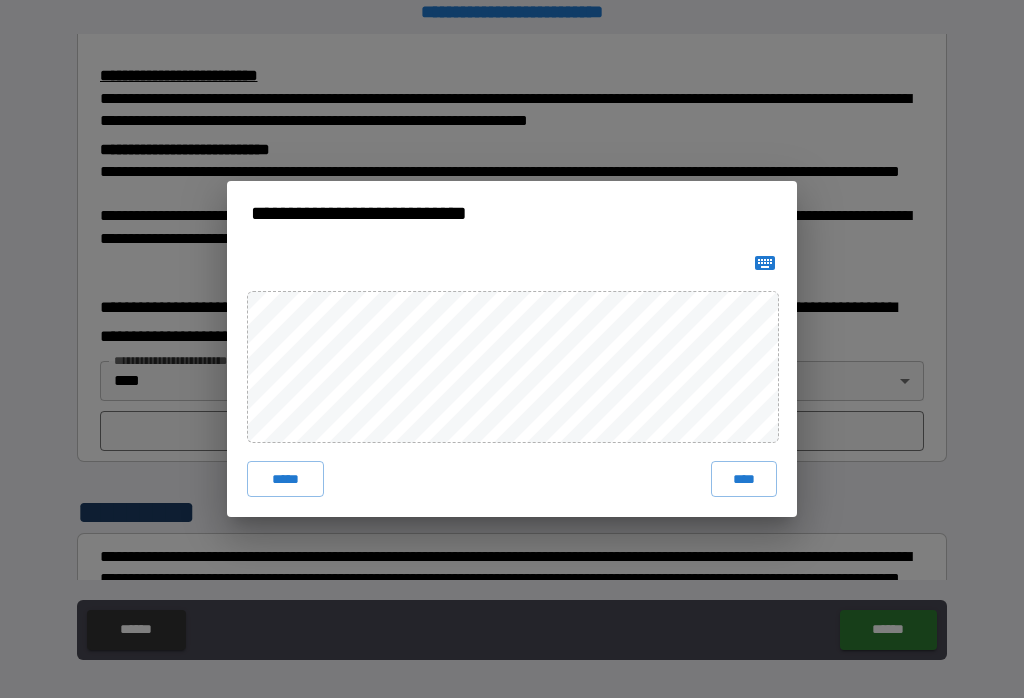 click on "****" at bounding box center (744, 479) 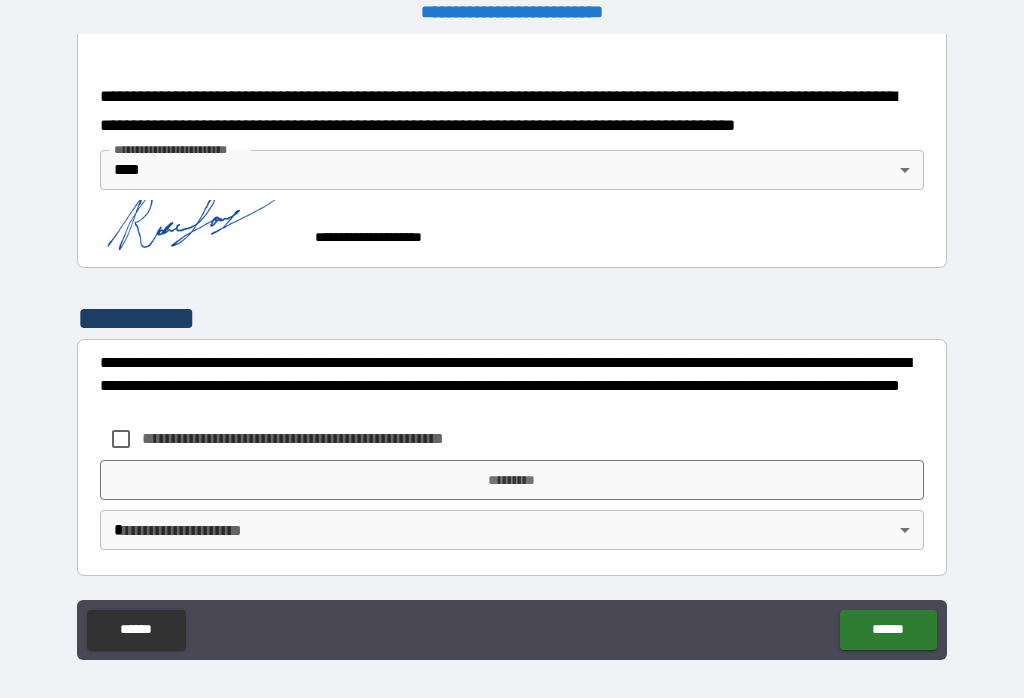scroll, scrollTop: 800, scrollLeft: 0, axis: vertical 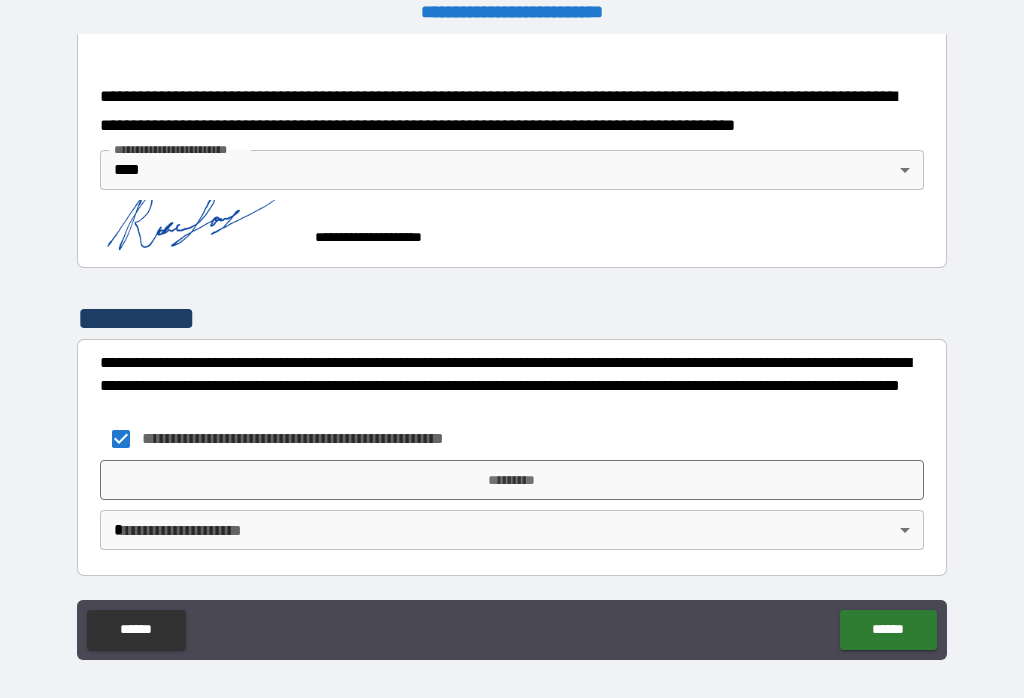 click on "*********" at bounding box center [512, 480] 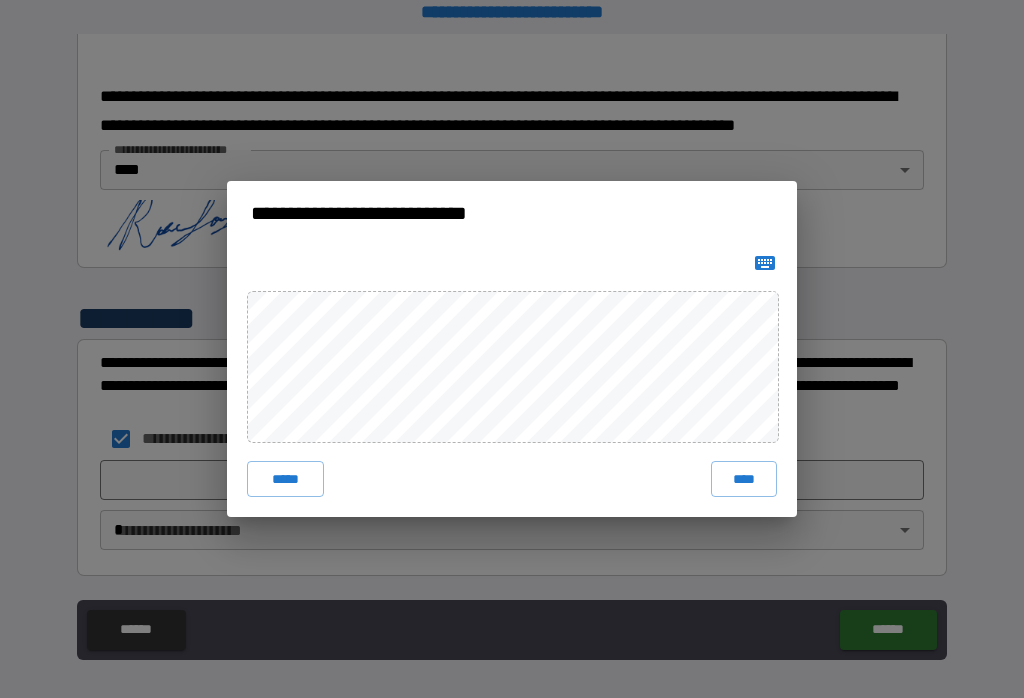 click on "****" at bounding box center (744, 479) 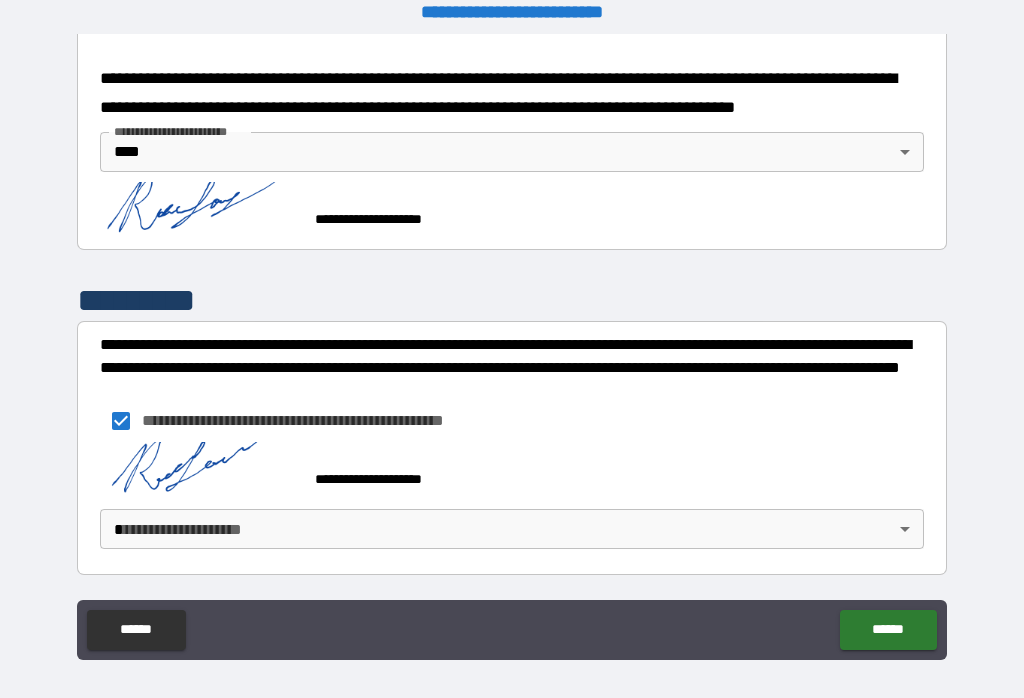 scroll, scrollTop: 817, scrollLeft: 0, axis: vertical 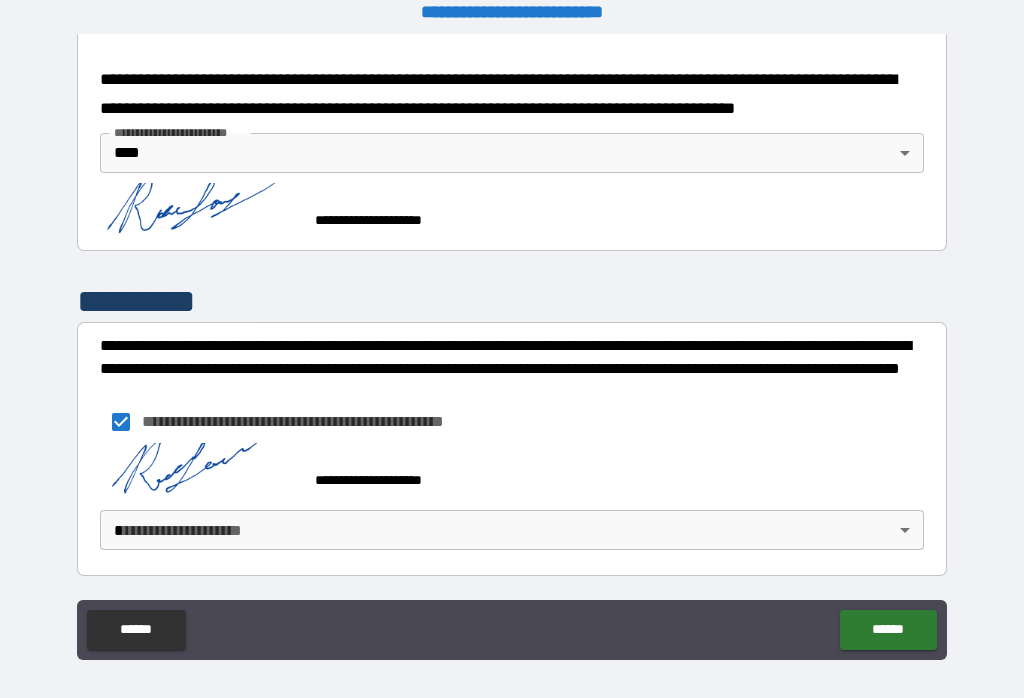 click on "**********" at bounding box center [512, 346] 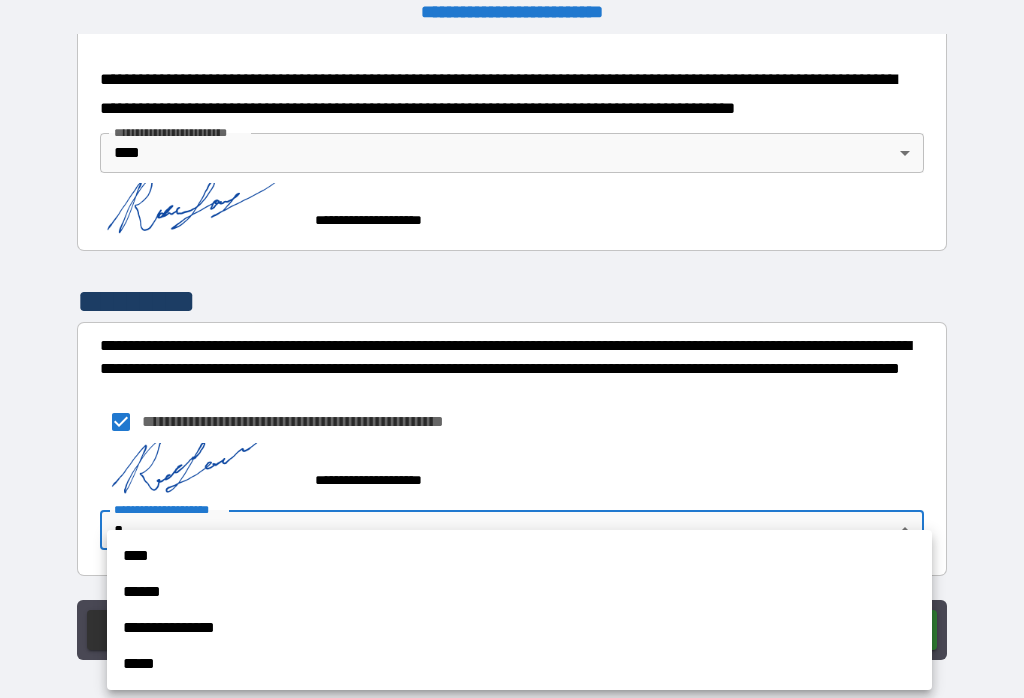 click on "****" at bounding box center (519, 556) 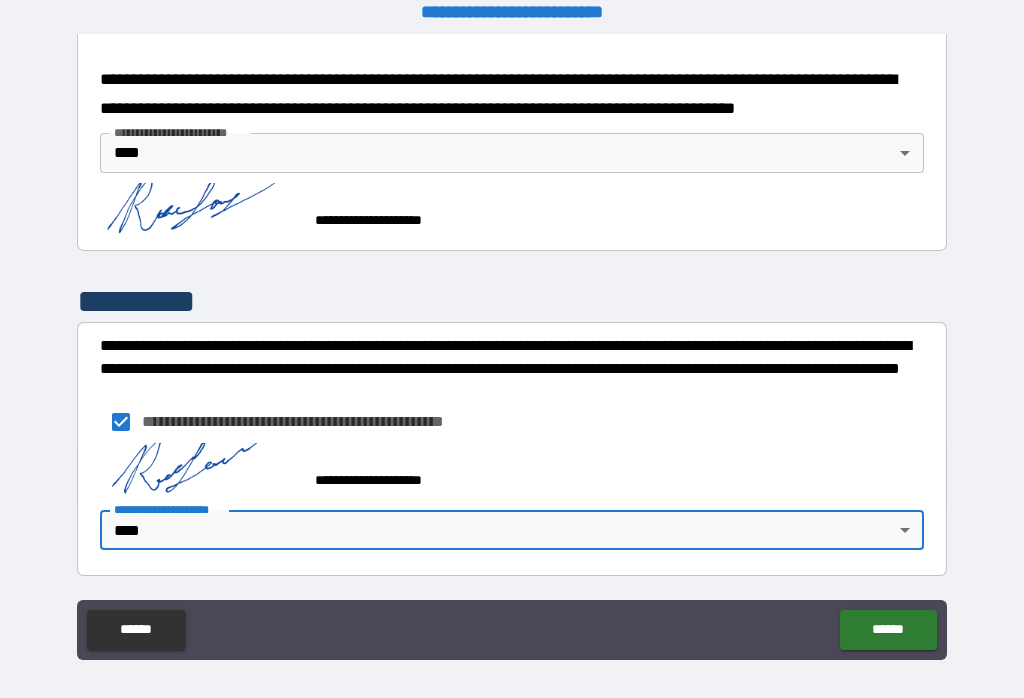 type on "****" 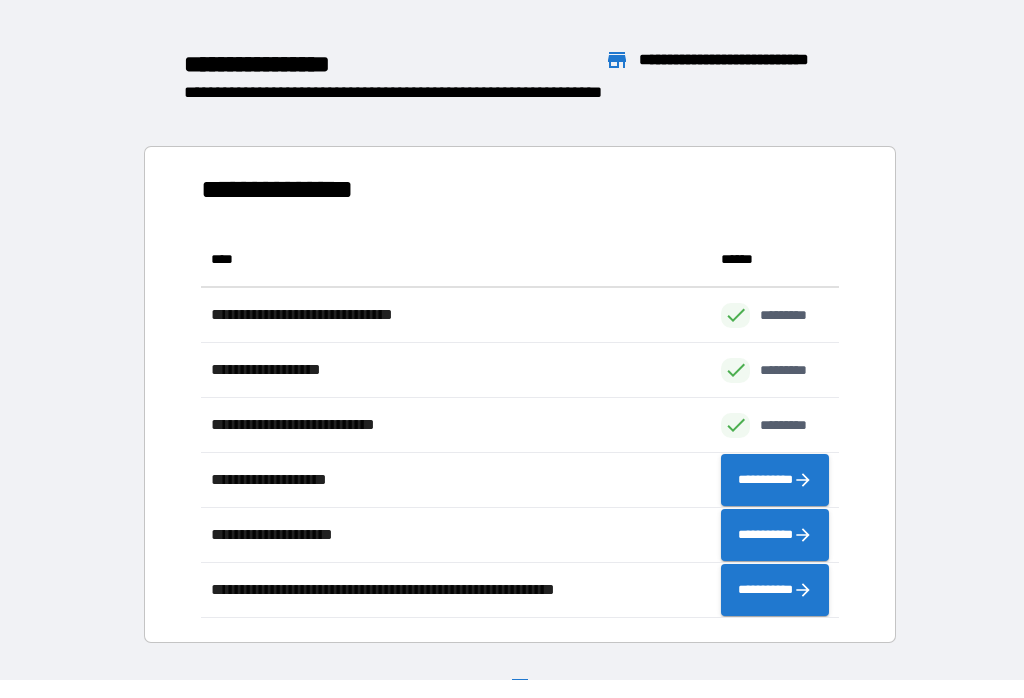 scroll, scrollTop: 386, scrollLeft: 638, axis: both 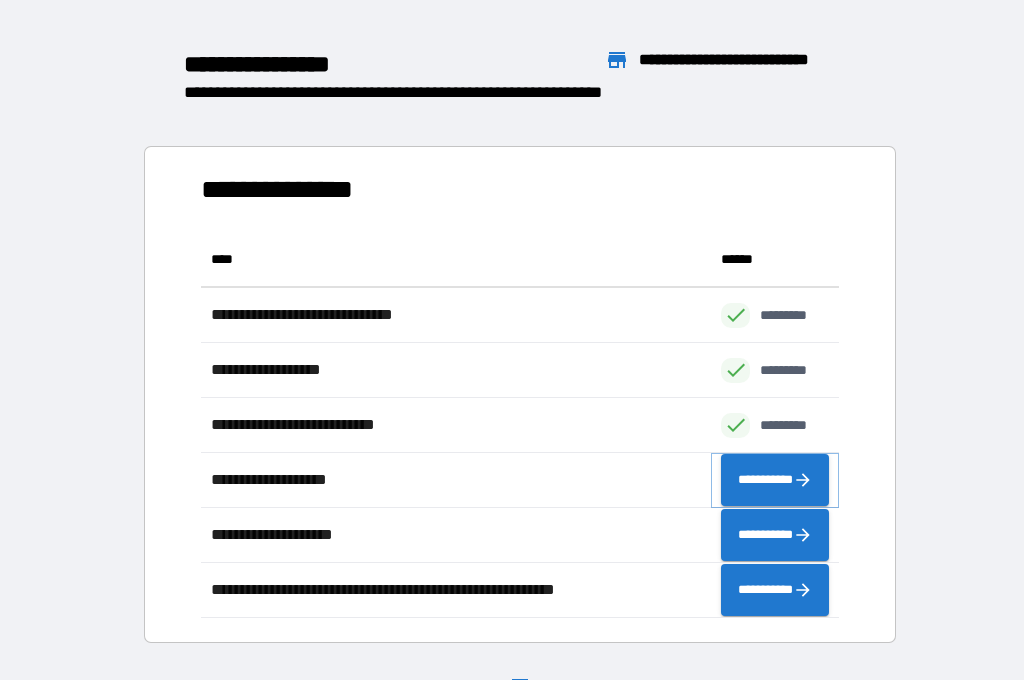 click on "**********" at bounding box center [775, 480] 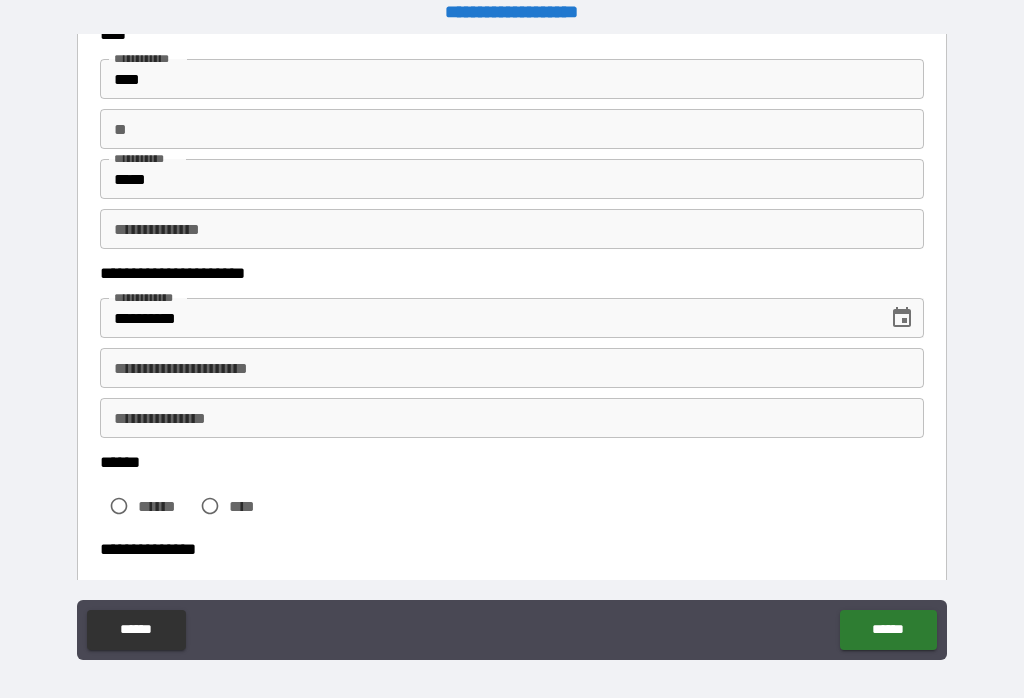 scroll, scrollTop: 168, scrollLeft: 0, axis: vertical 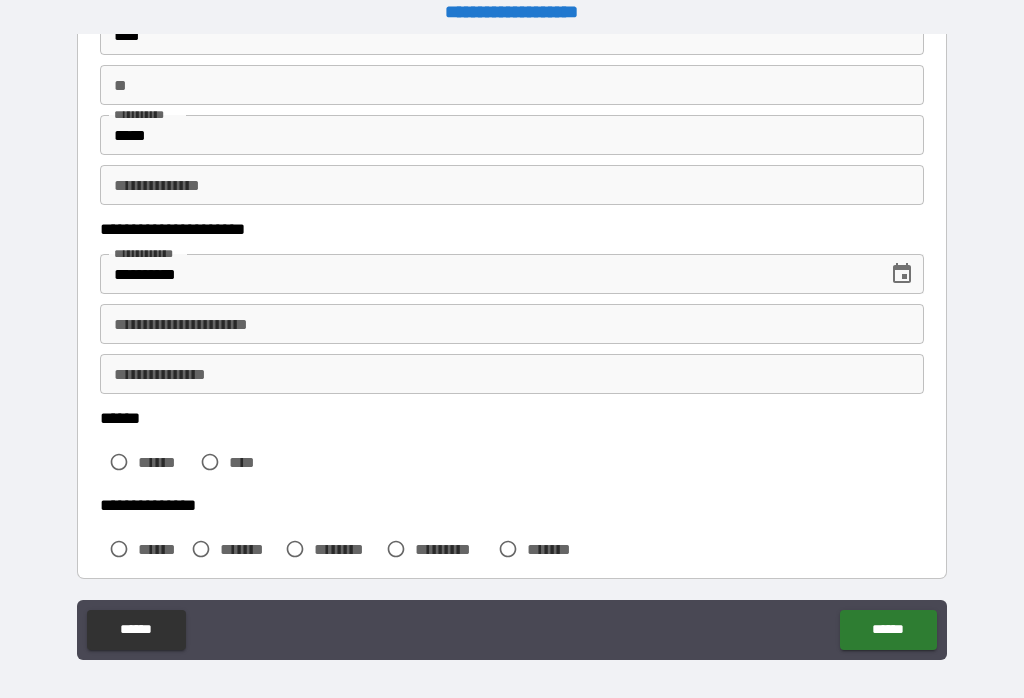 click on "****" at bounding box center [247, 462] 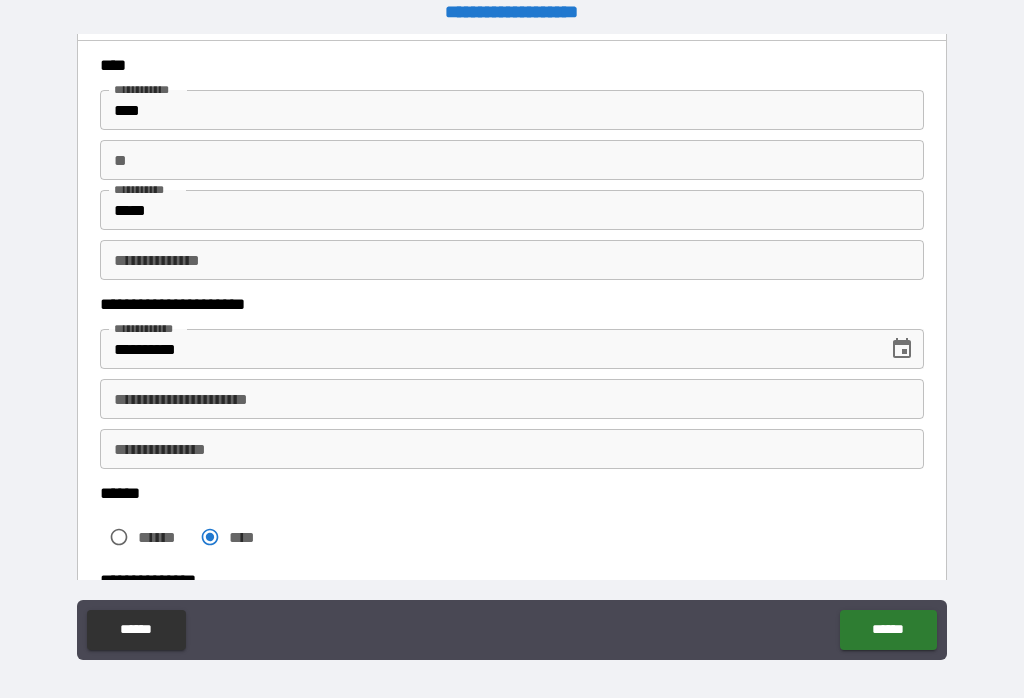 scroll, scrollTop: 93, scrollLeft: 0, axis: vertical 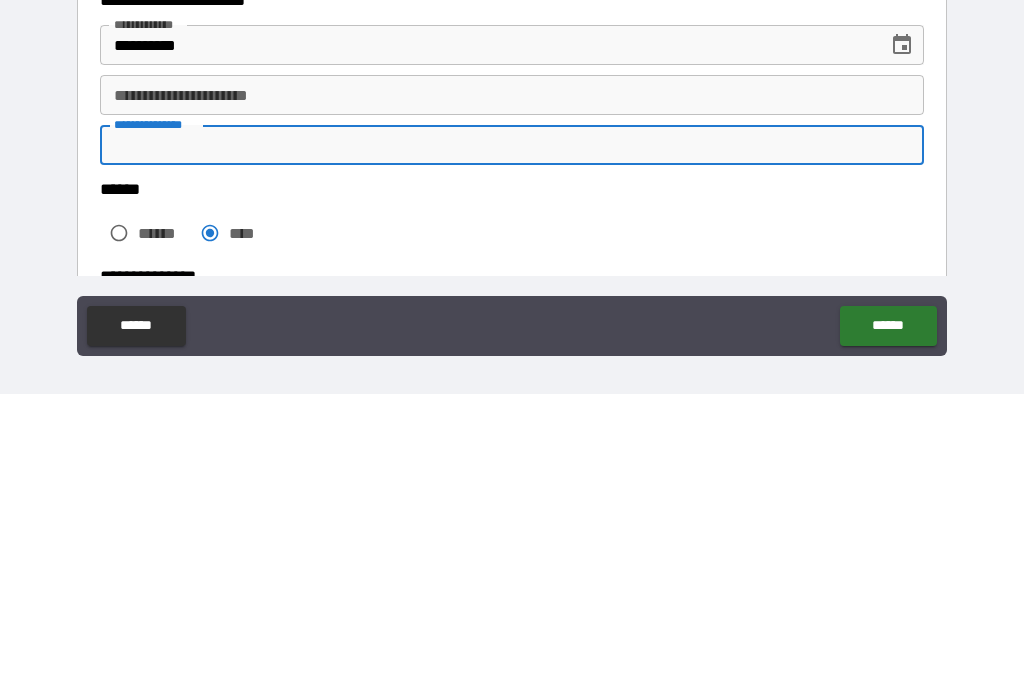 click on "**********" at bounding box center [512, 349] 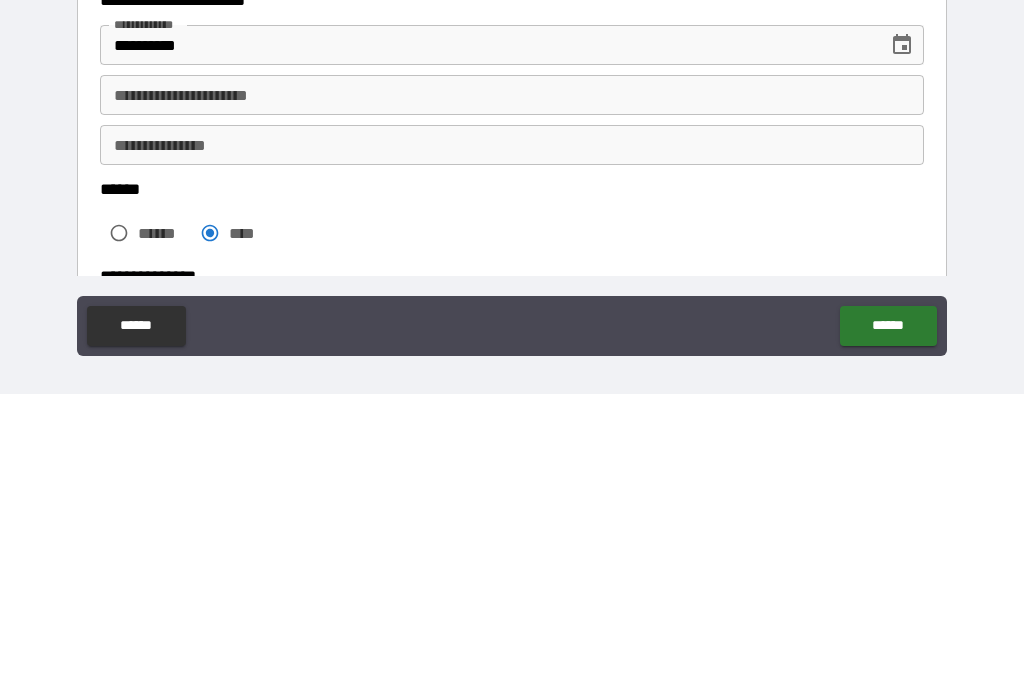 scroll, scrollTop: 31, scrollLeft: 0, axis: vertical 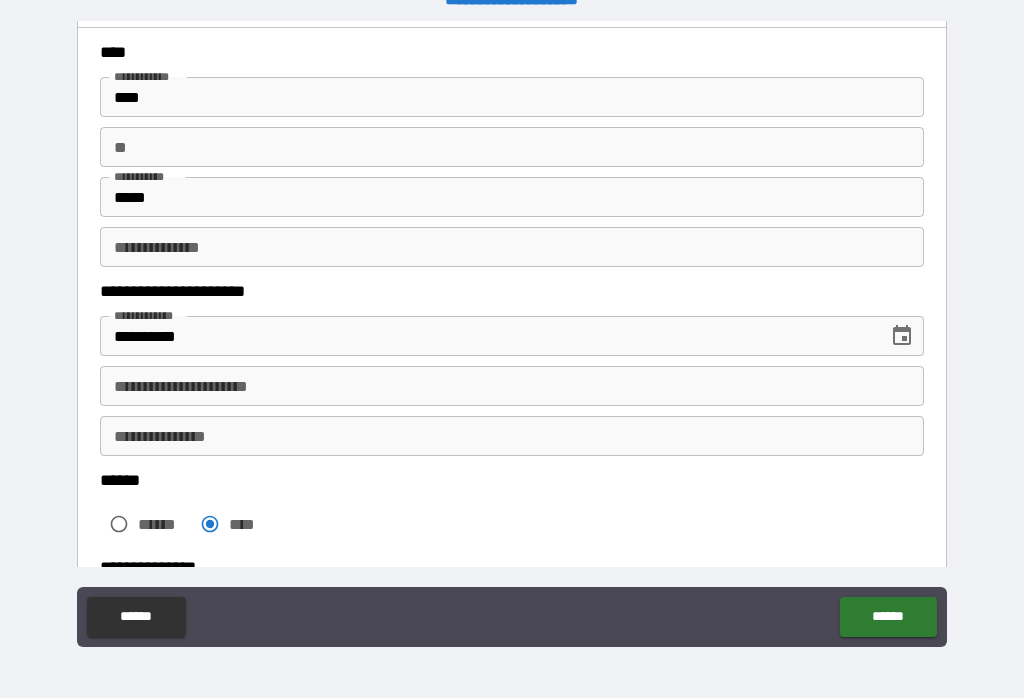 click on "**********" at bounding box center [512, 386] 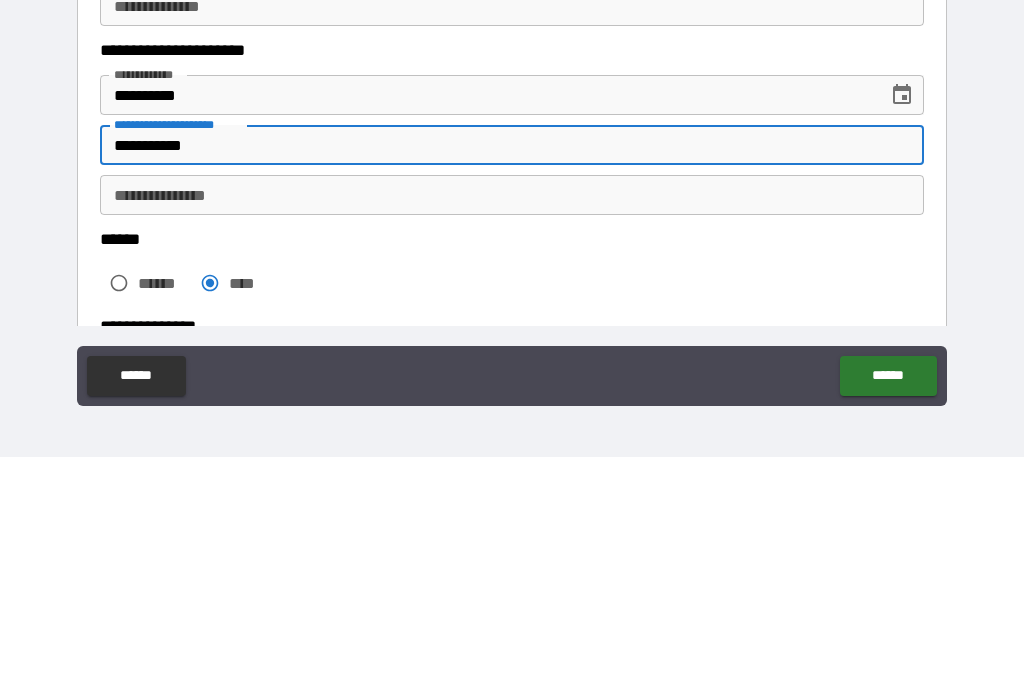 type on "**********" 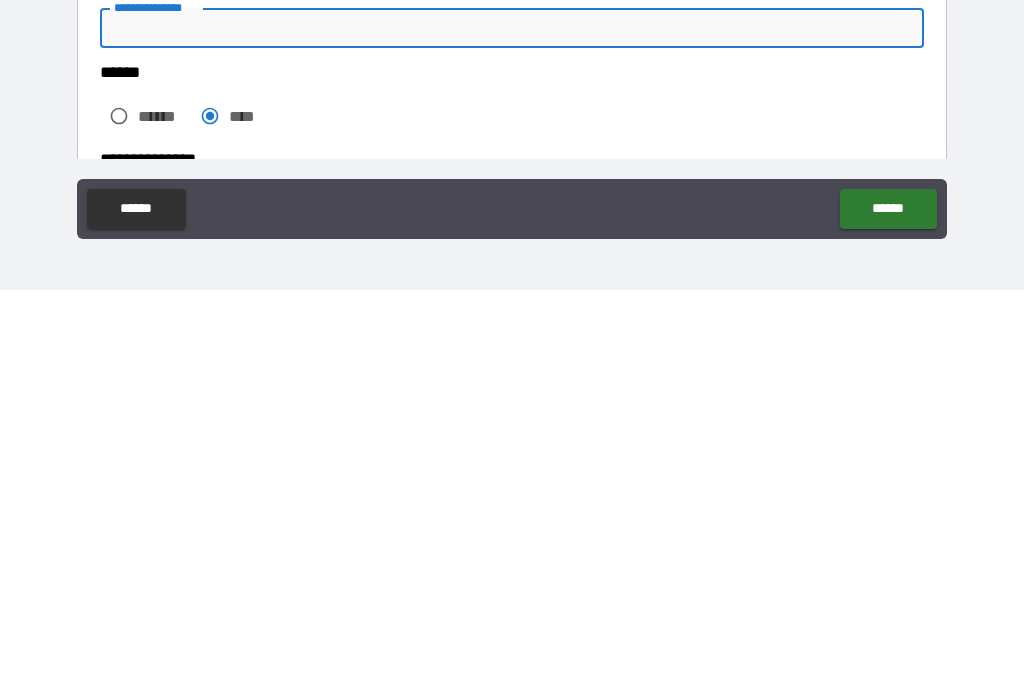 click on "******" at bounding box center [888, 617] 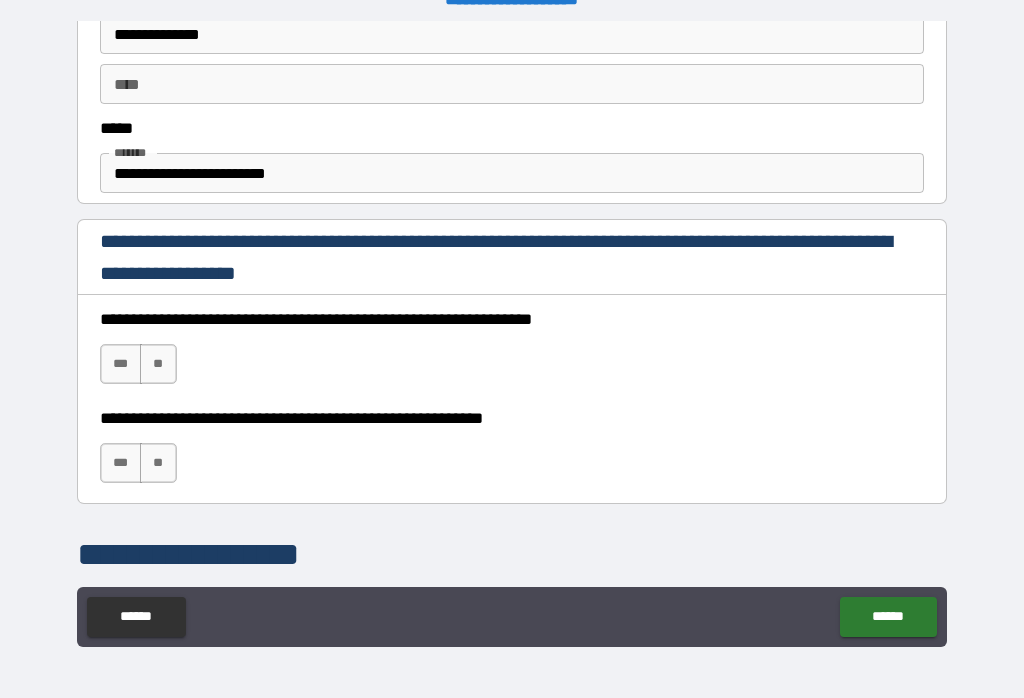 scroll, scrollTop: 1163, scrollLeft: 0, axis: vertical 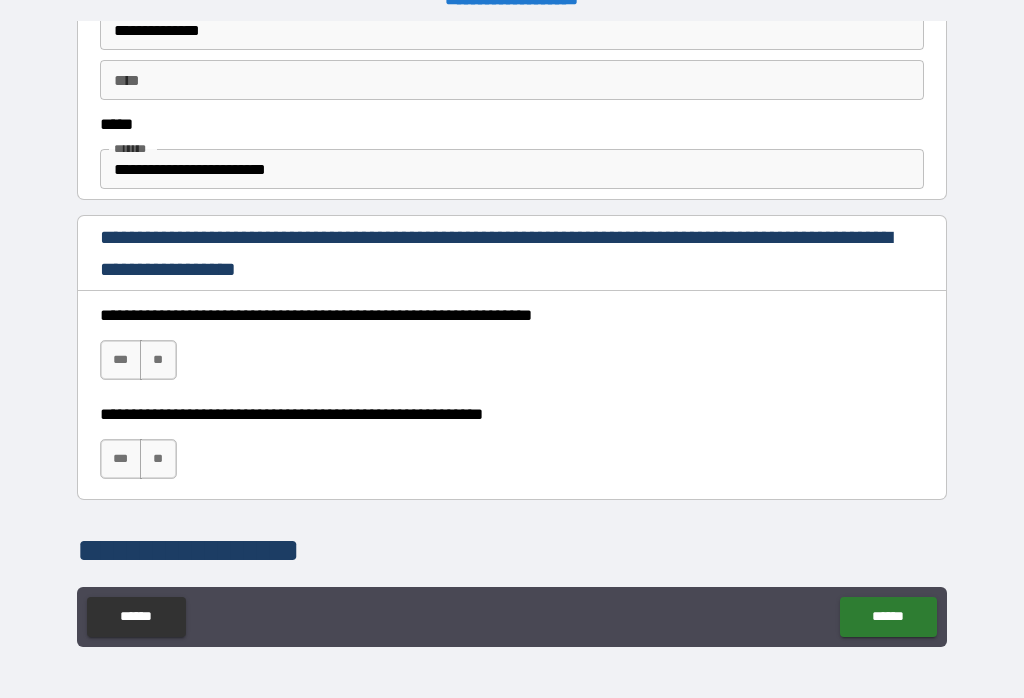 click on "**********" at bounding box center (512, 169) 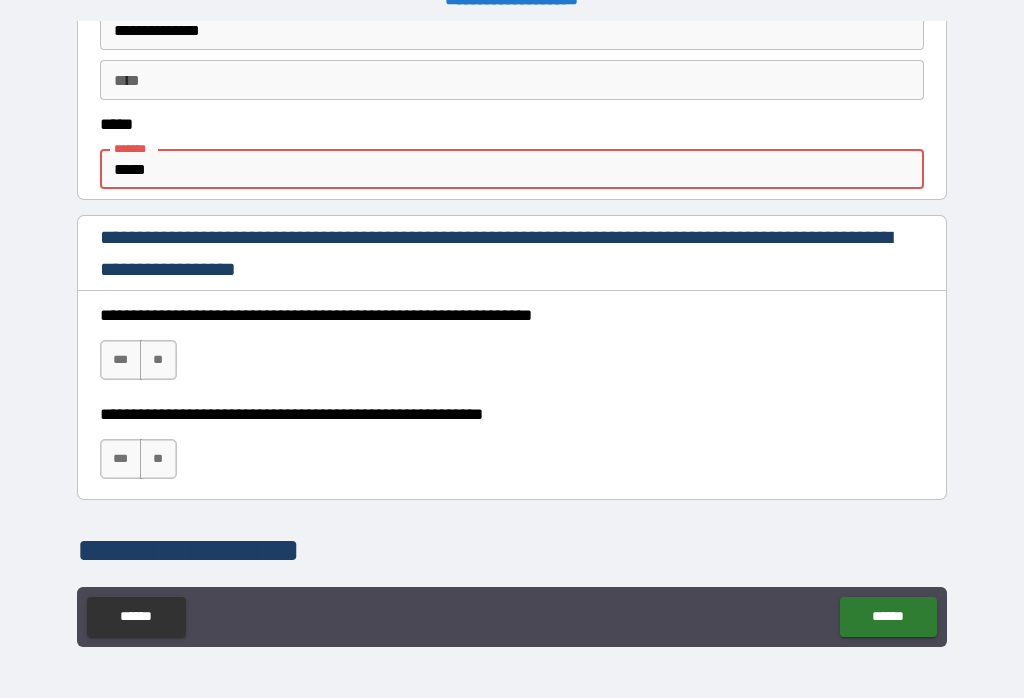 type on "****" 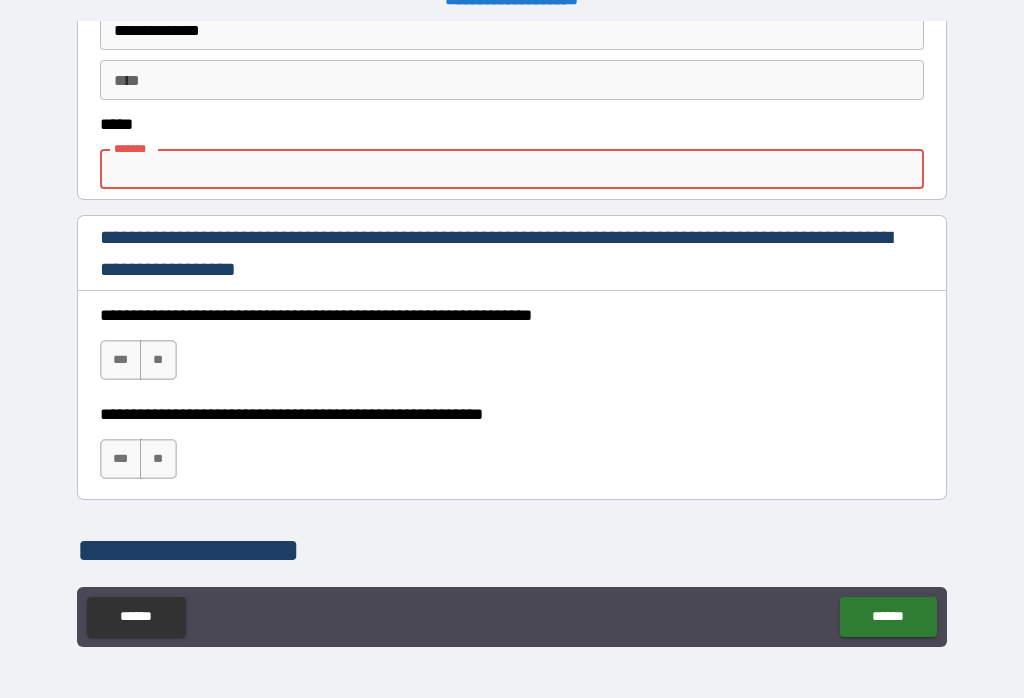 type on "*" 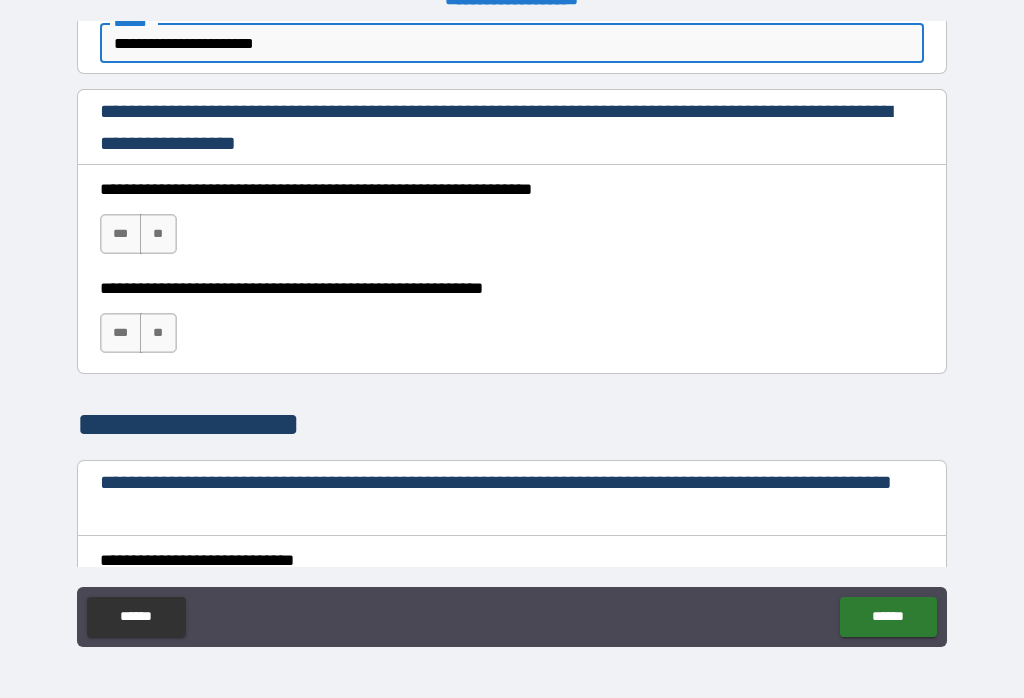 scroll, scrollTop: 1290, scrollLeft: 0, axis: vertical 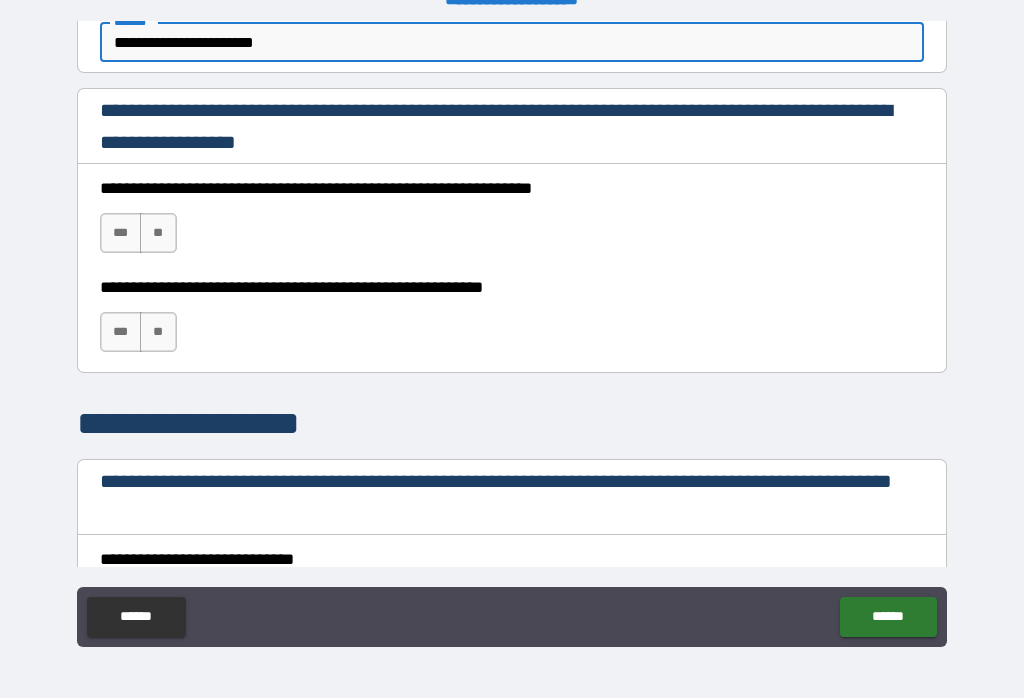 type on "**********" 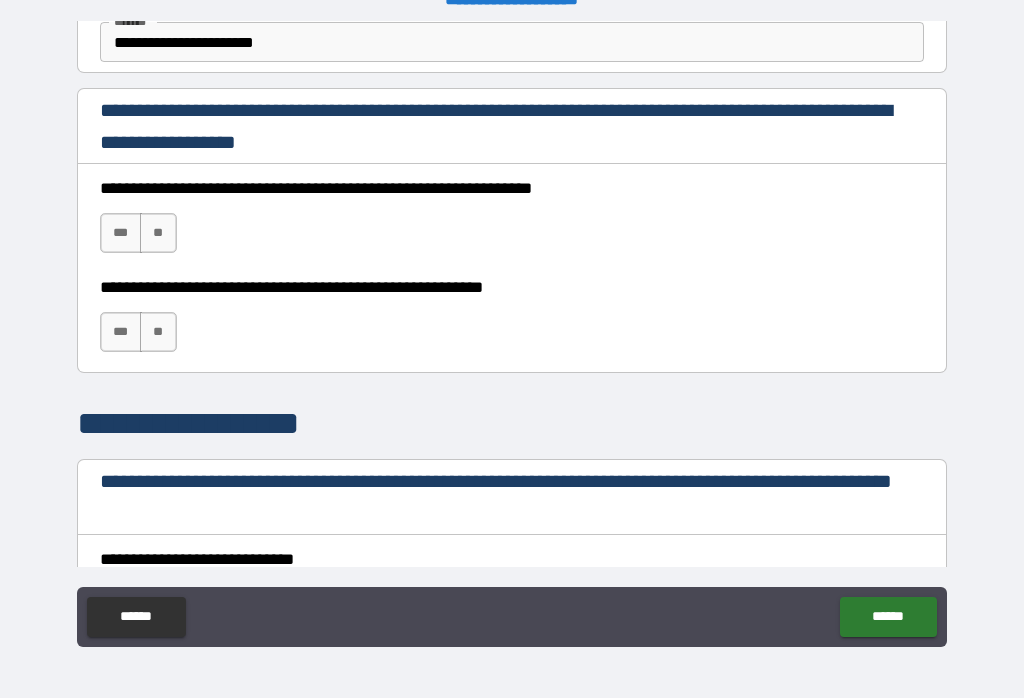click on "***" at bounding box center (121, 233) 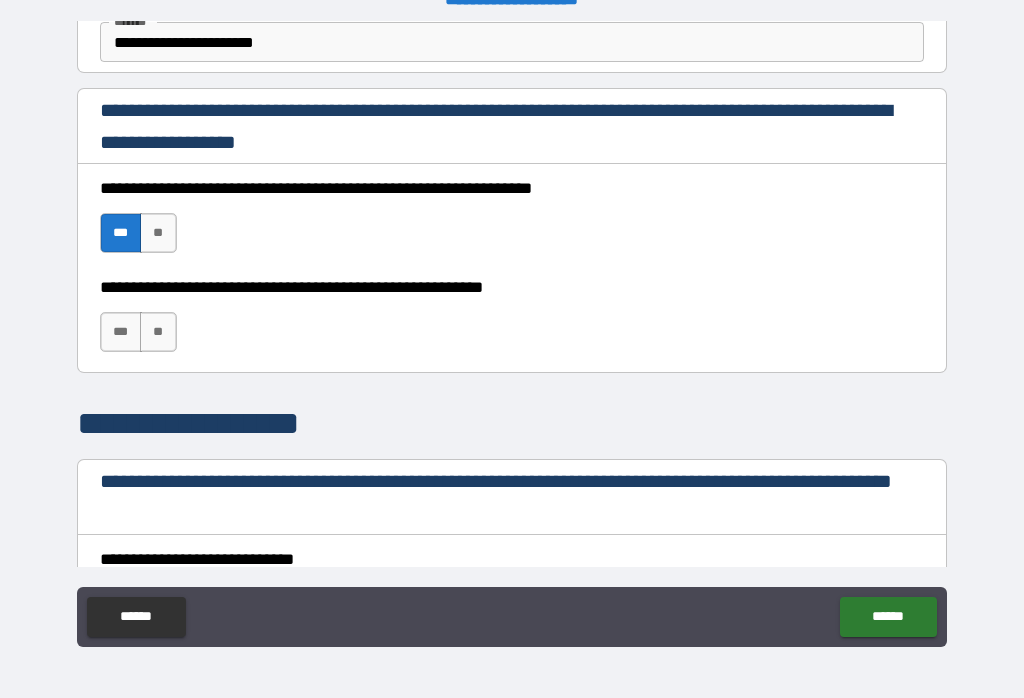click on "***" at bounding box center (121, 332) 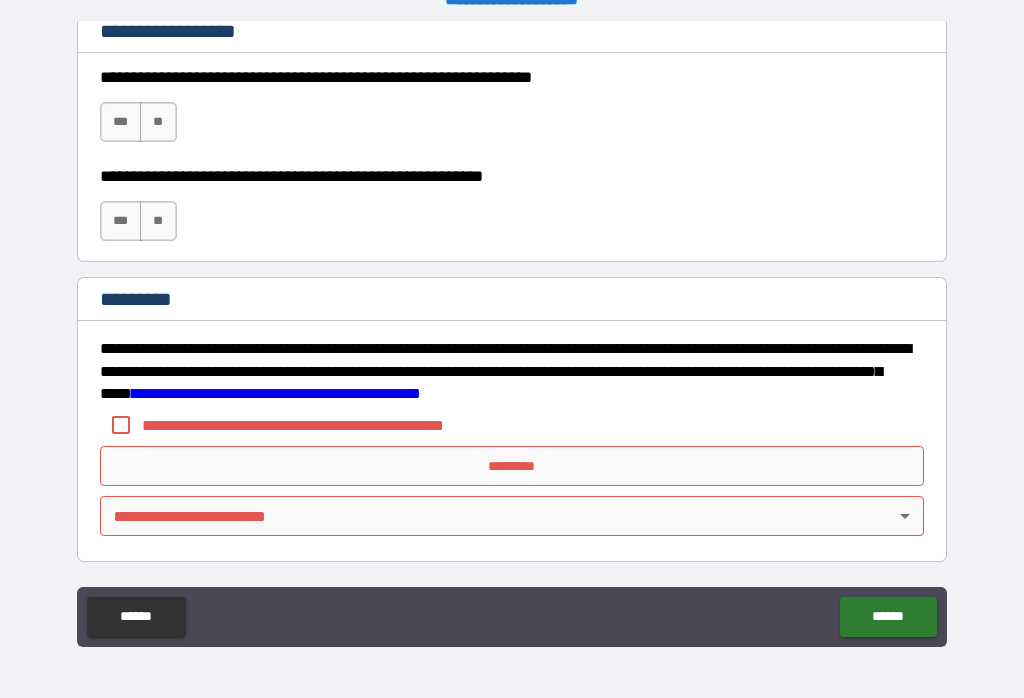 scroll, scrollTop: 3038, scrollLeft: 0, axis: vertical 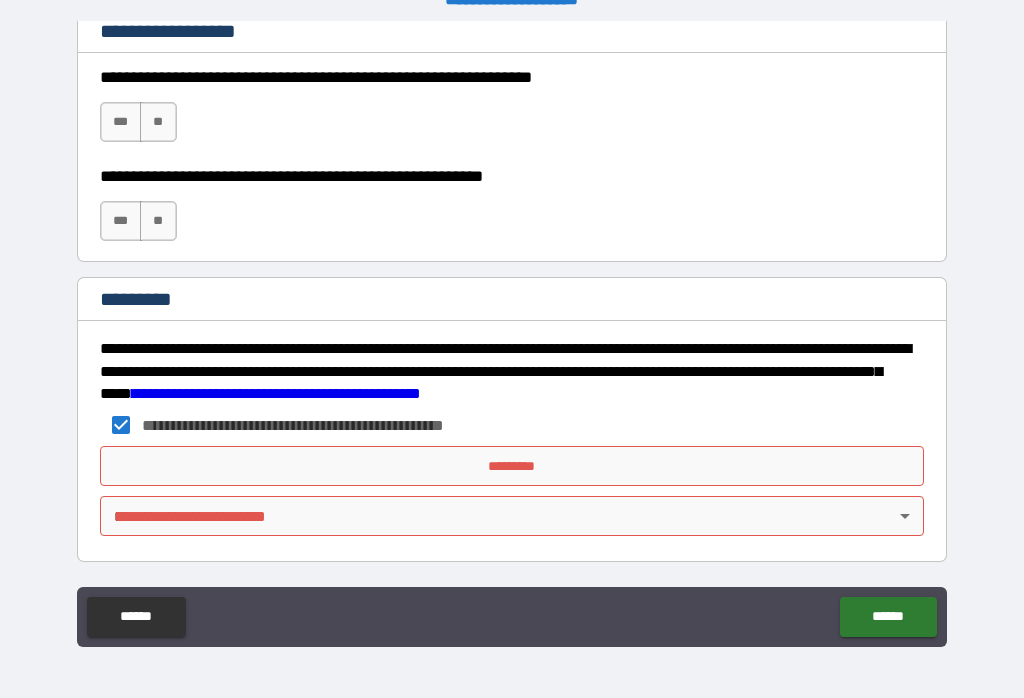 click on "*********" at bounding box center (512, 466) 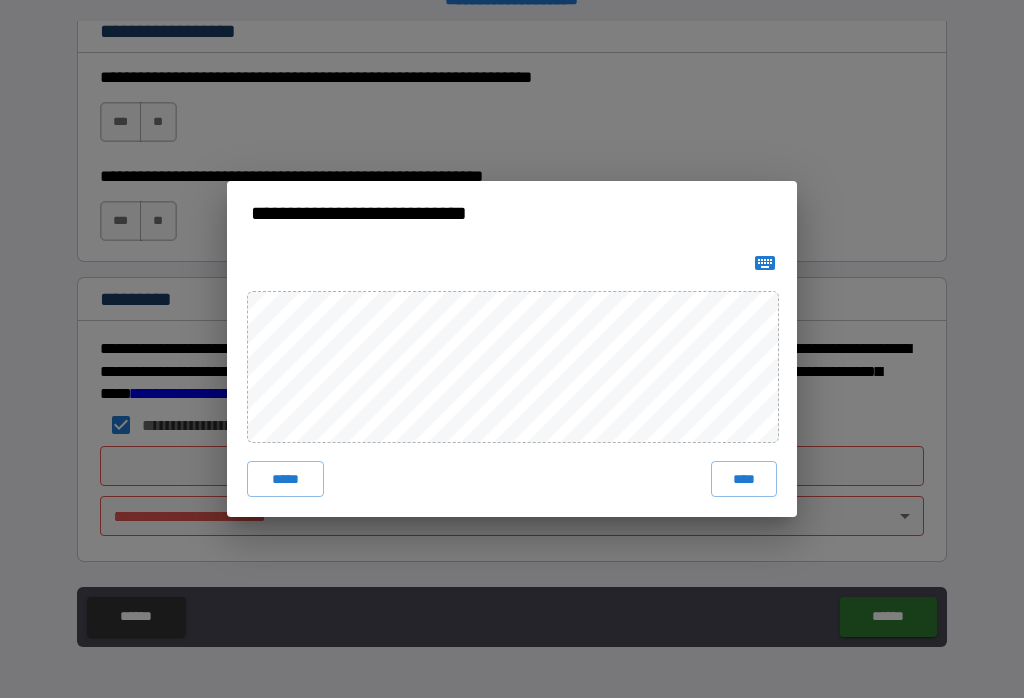 click on "****" at bounding box center [744, 479] 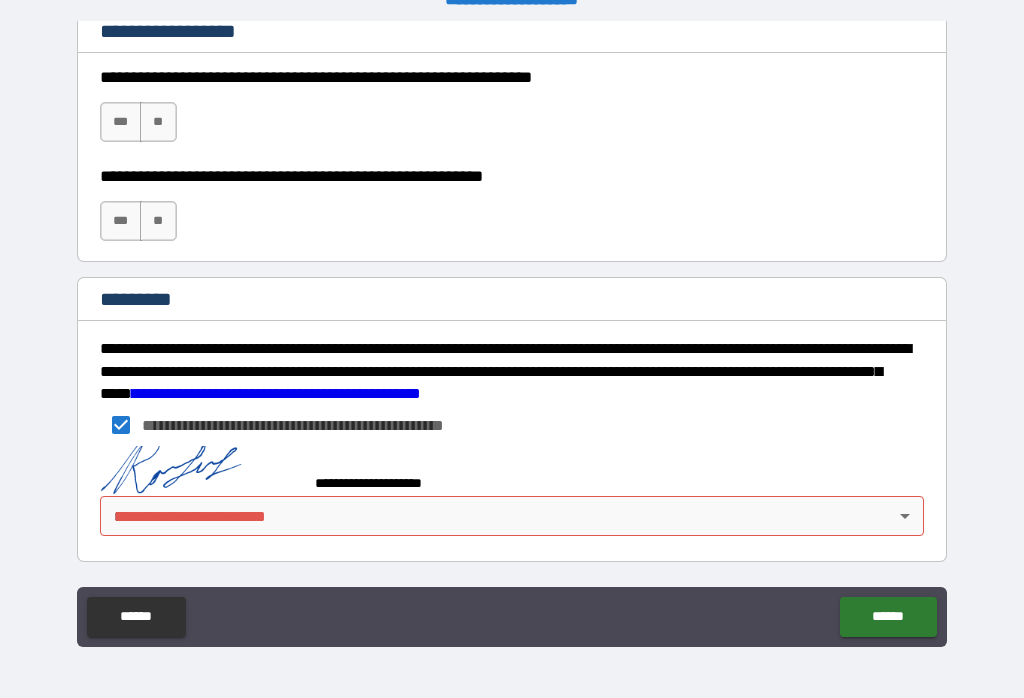 scroll, scrollTop: 3028, scrollLeft: 0, axis: vertical 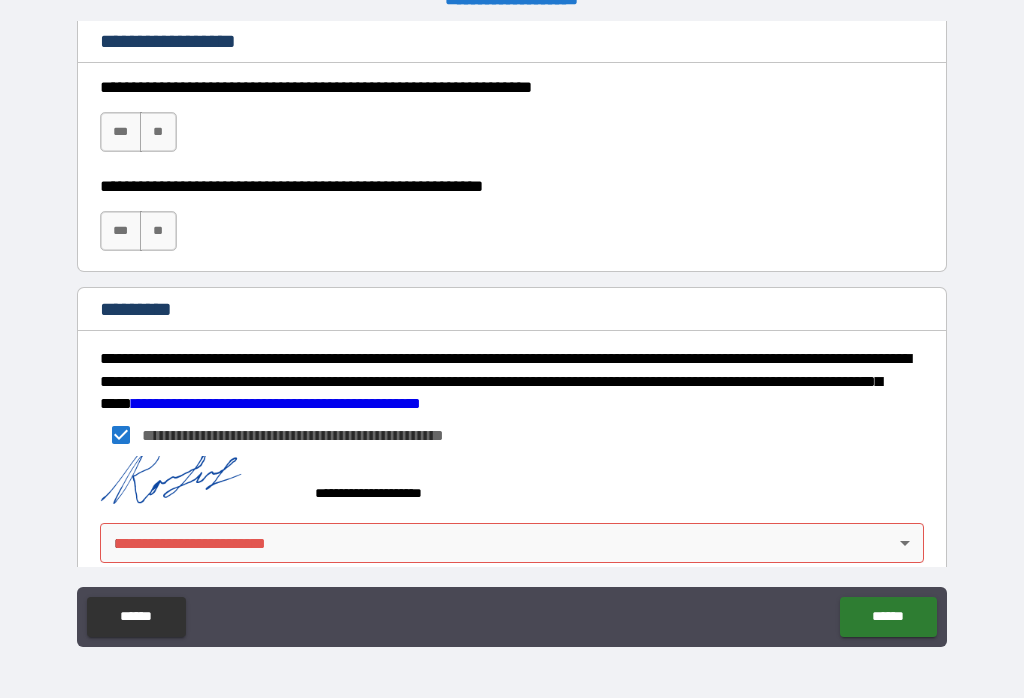 click on "**********" at bounding box center (512, 333) 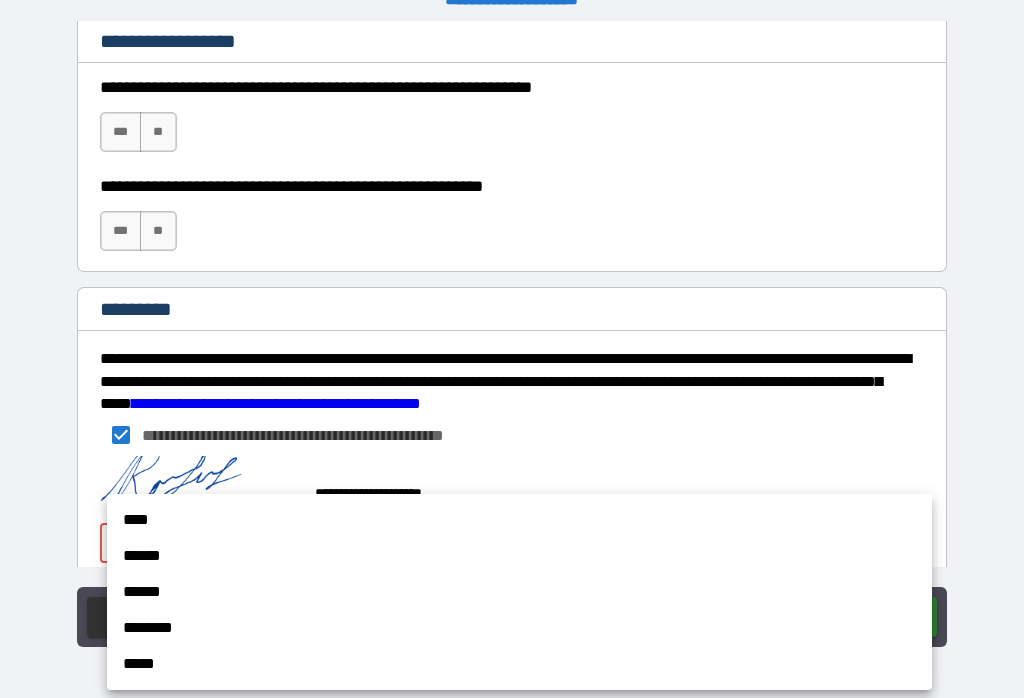 click on "****" at bounding box center (519, 520) 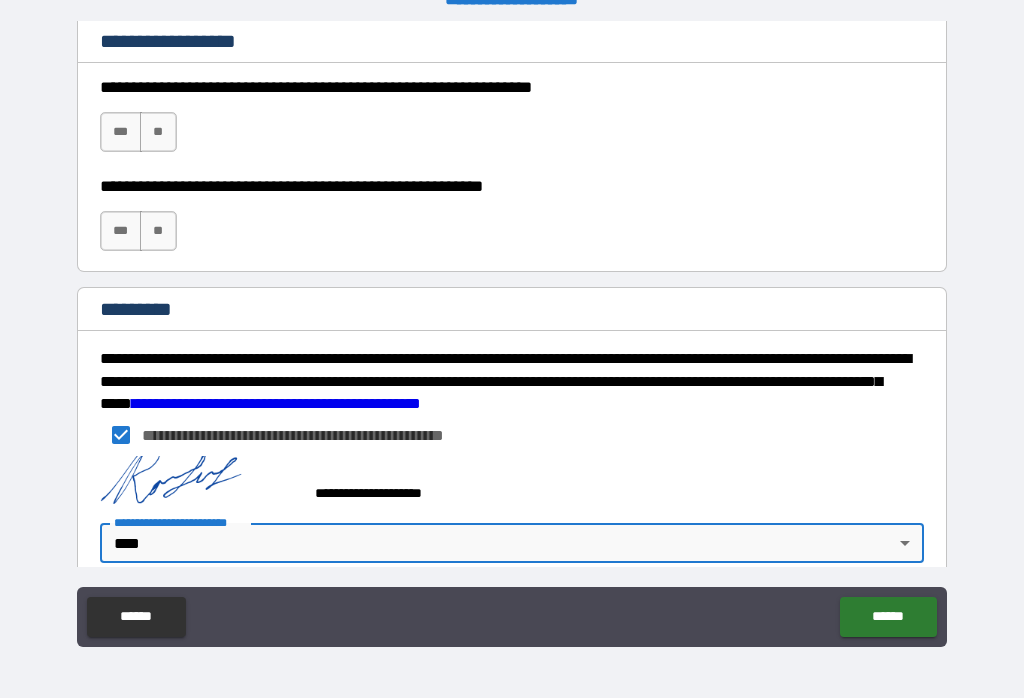 click on "******" at bounding box center (888, 617) 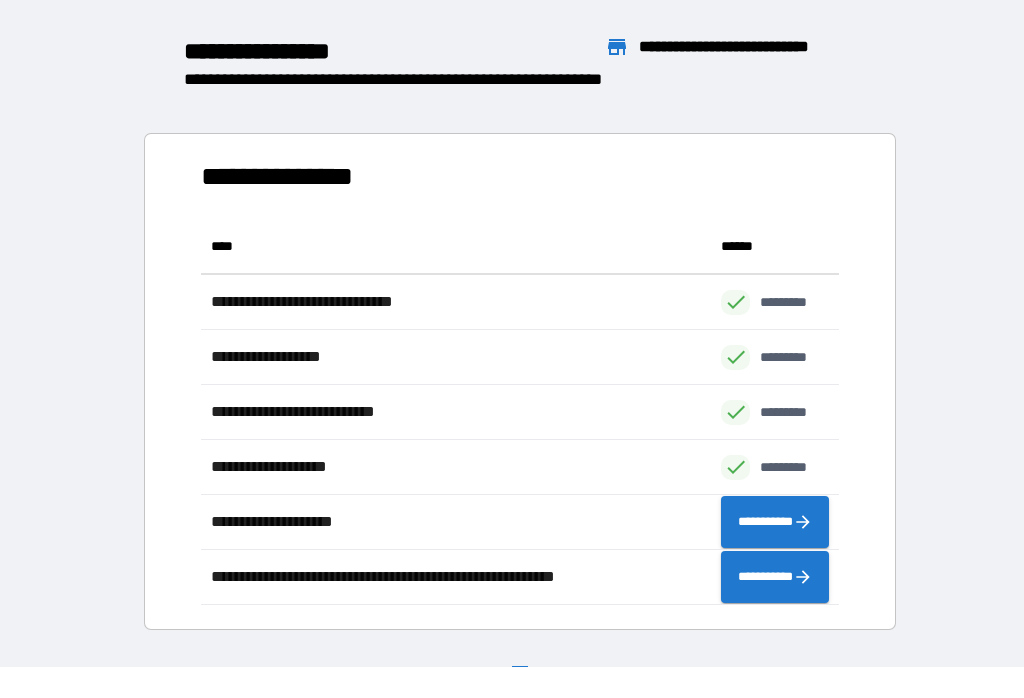 scroll, scrollTop: 1, scrollLeft: 1, axis: both 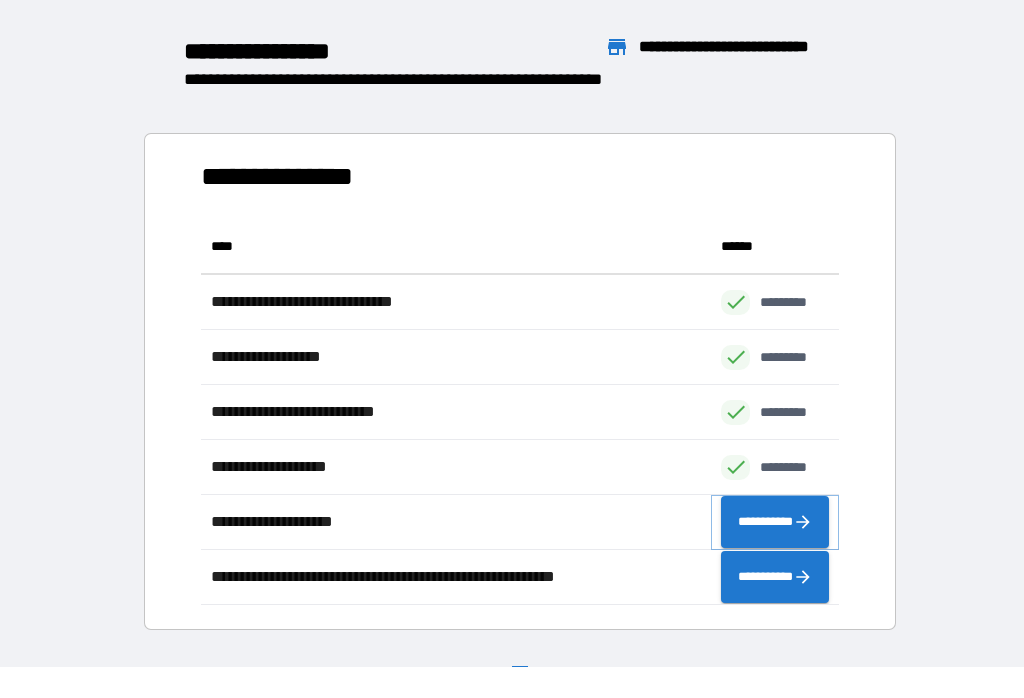 click on "**********" at bounding box center (775, 522) 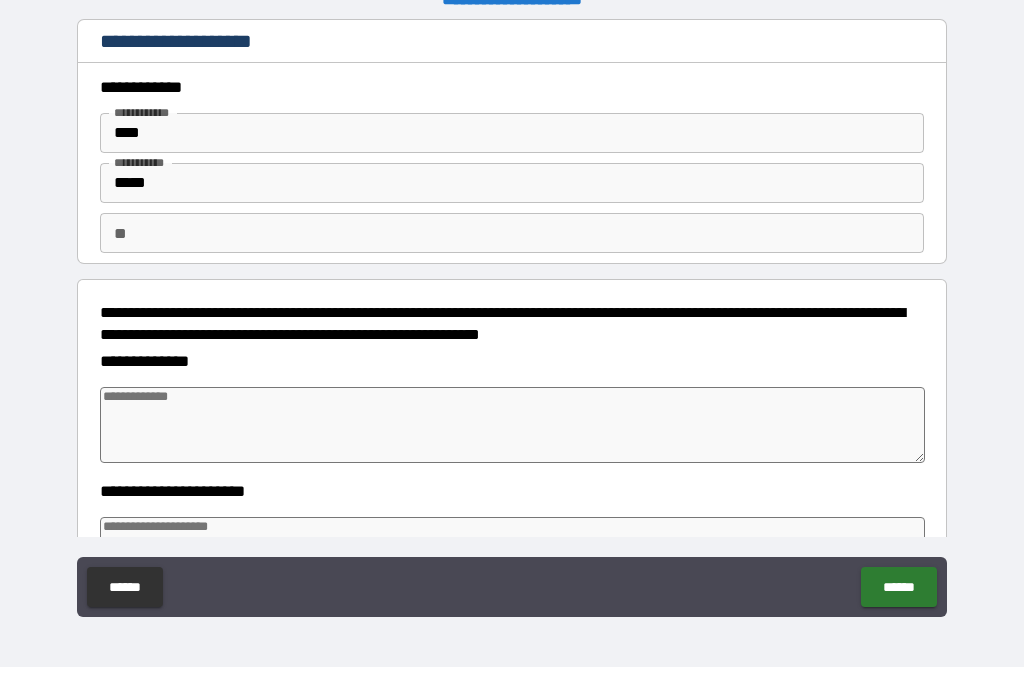 type on "*" 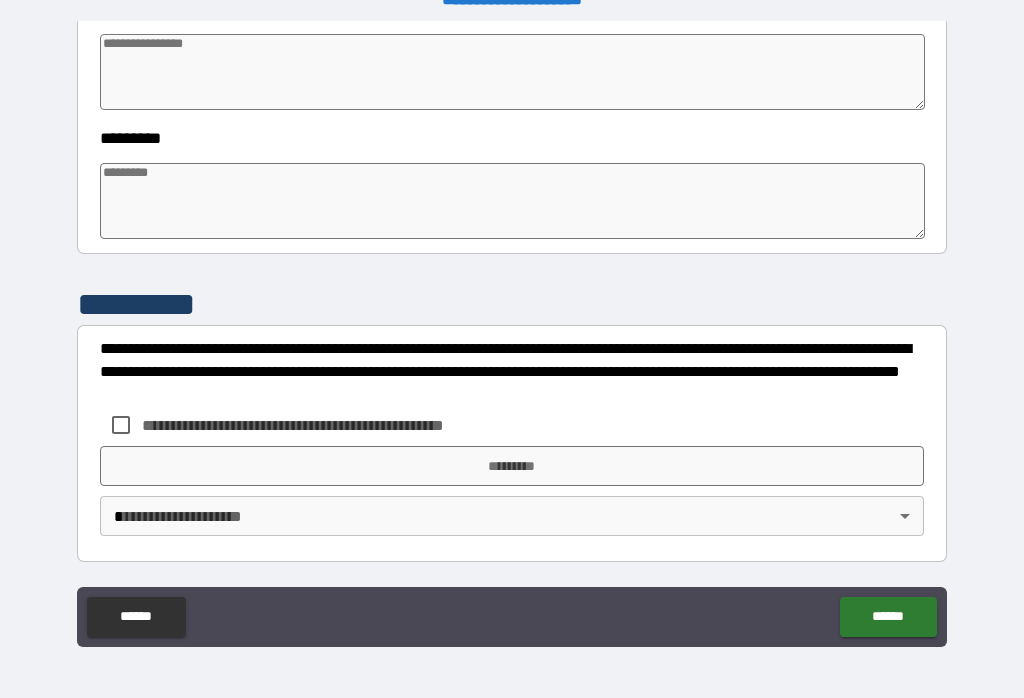 scroll, scrollTop: 610, scrollLeft: 0, axis: vertical 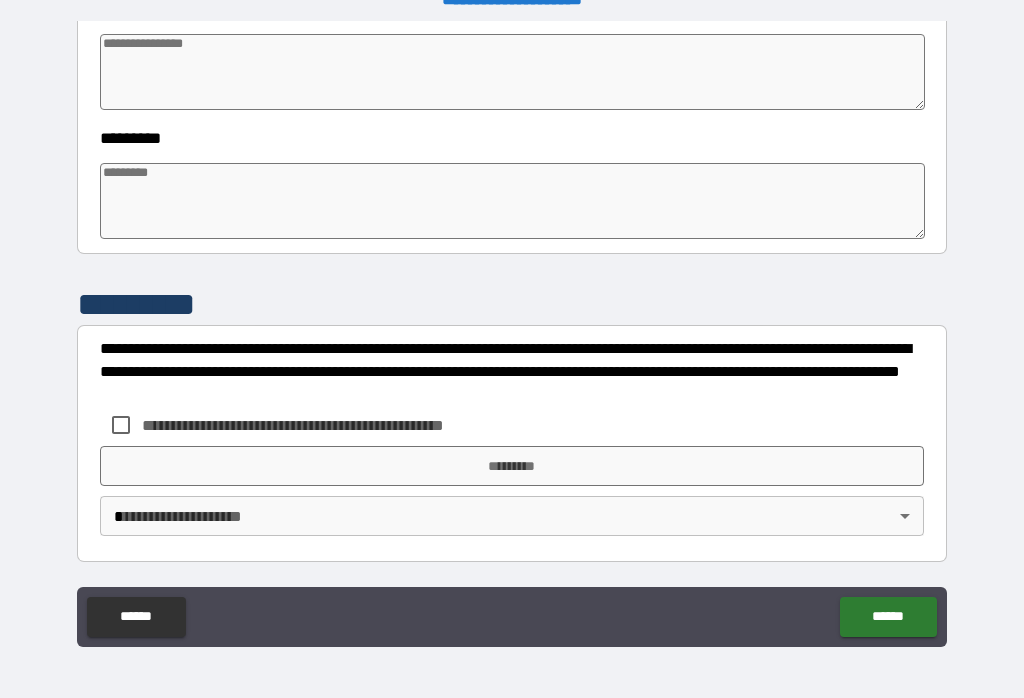 type on "*" 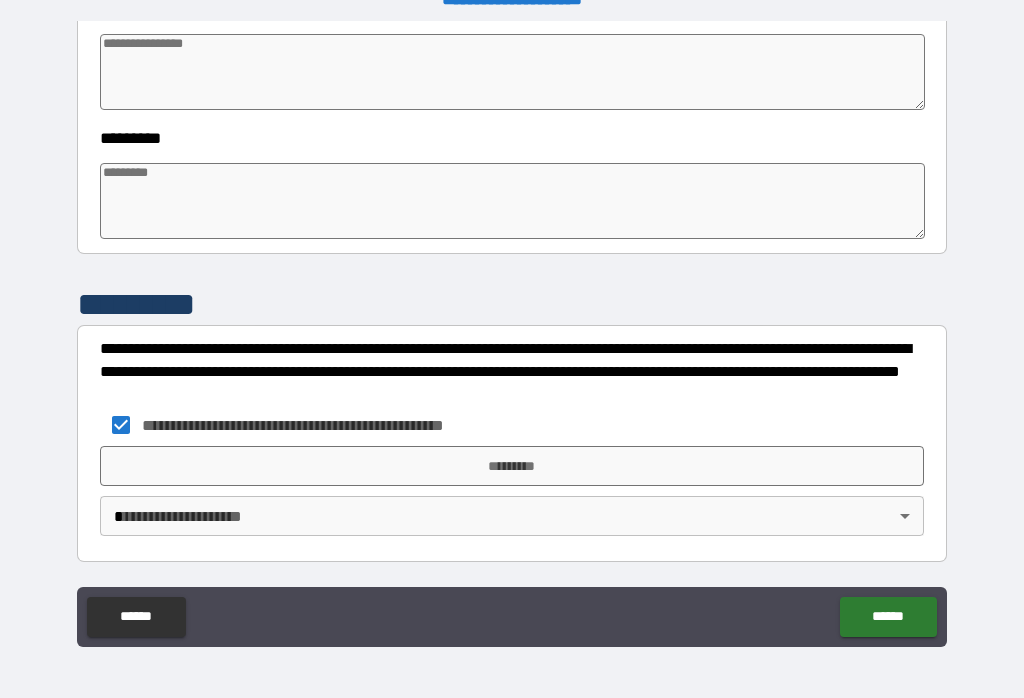 click on "*********" at bounding box center (512, 466) 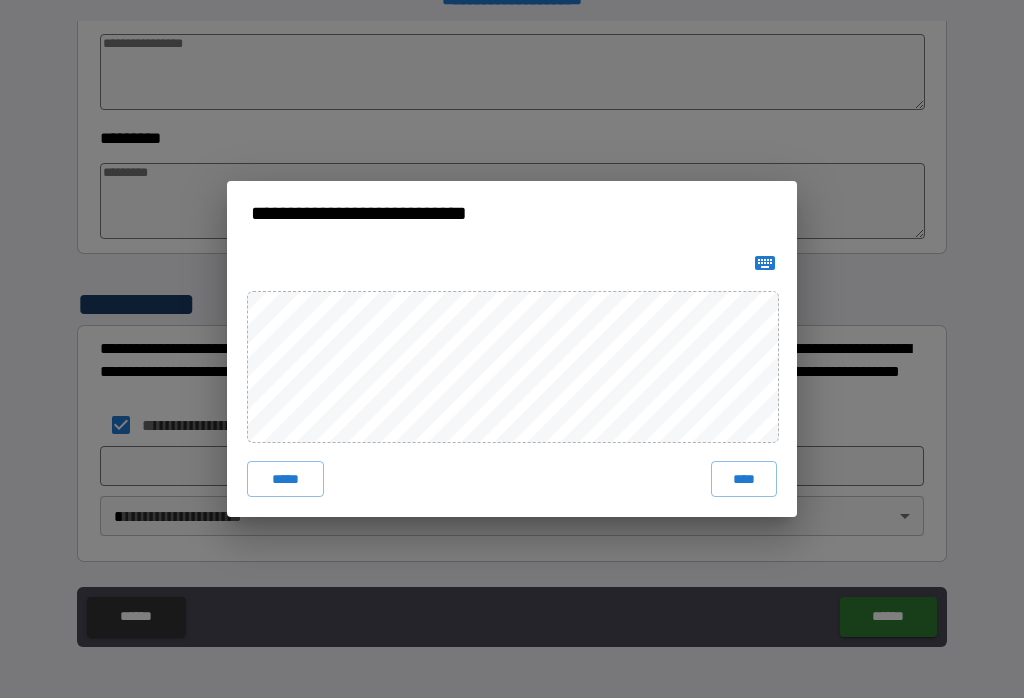 click on "*****" at bounding box center (285, 479) 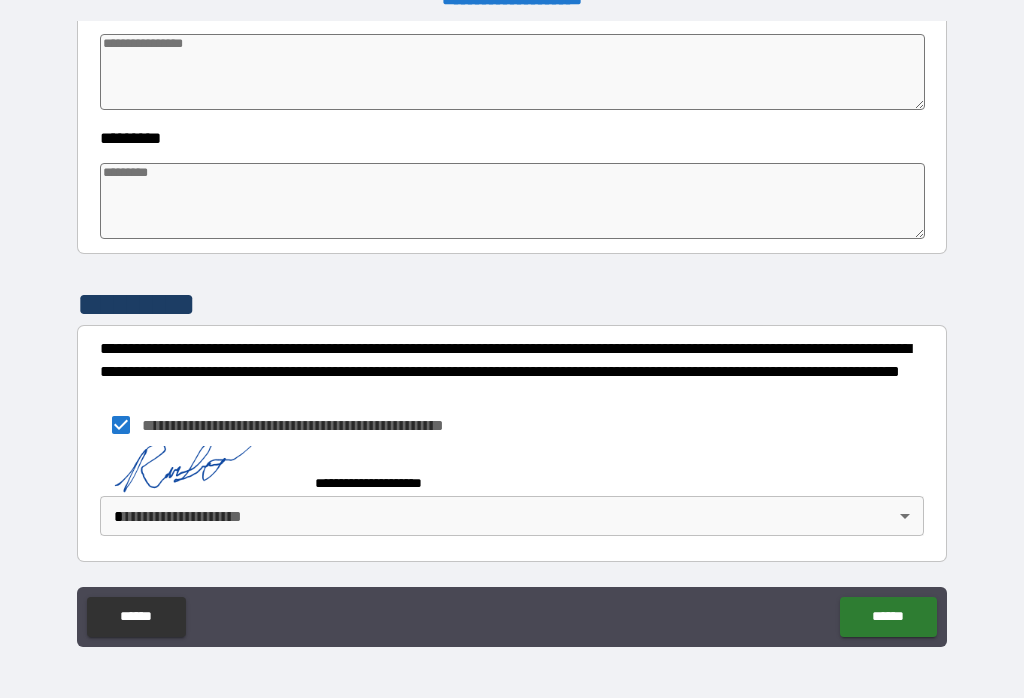 type on "*" 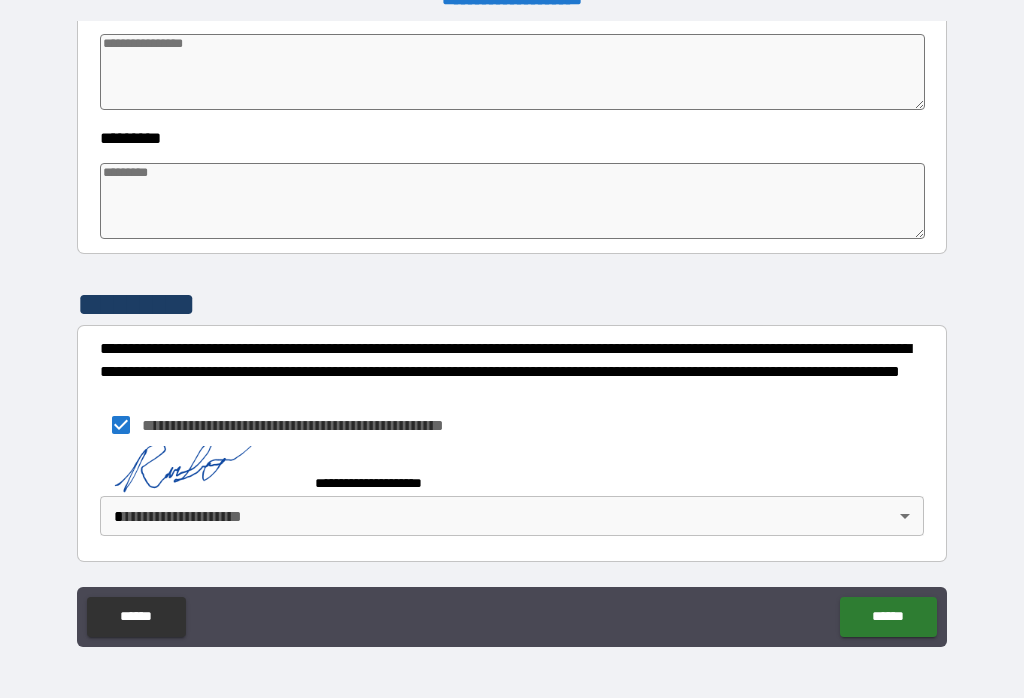 type on "*" 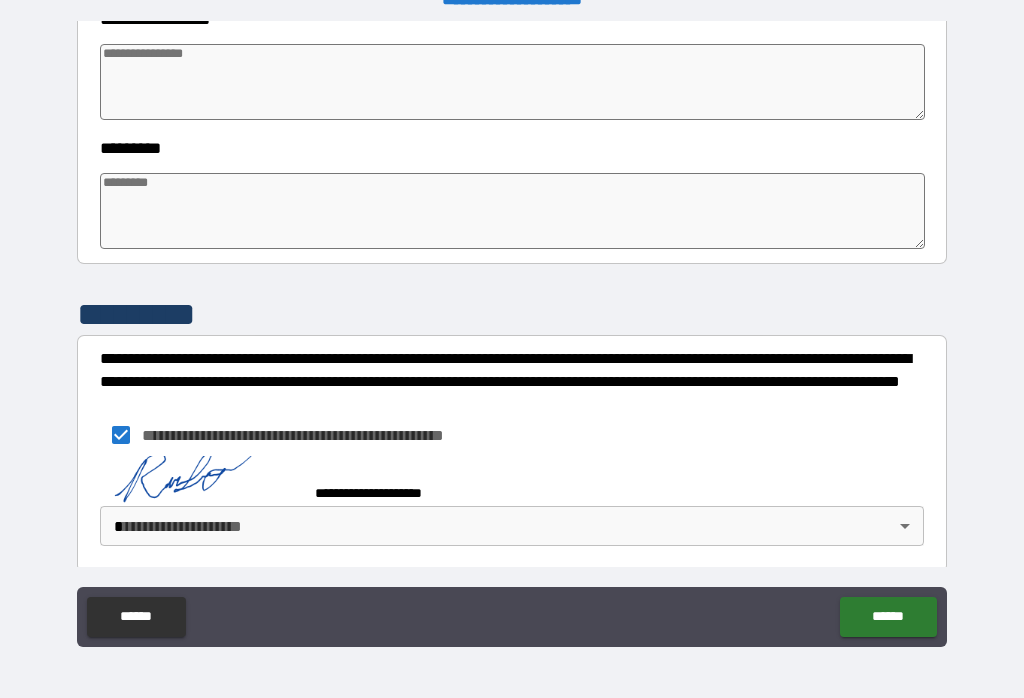 type on "*" 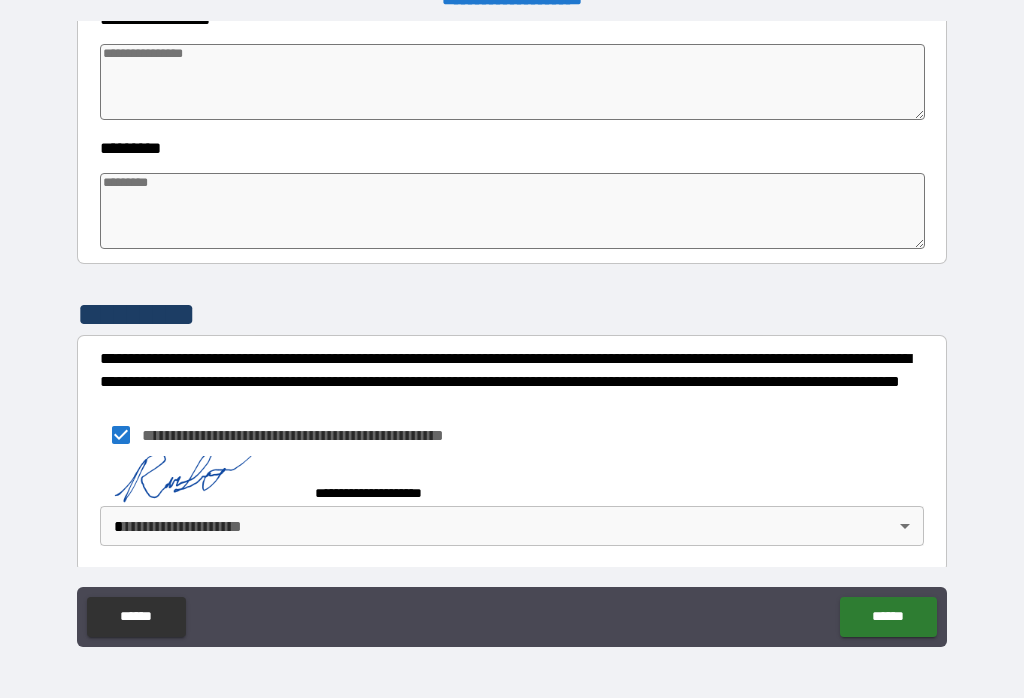 type on "*" 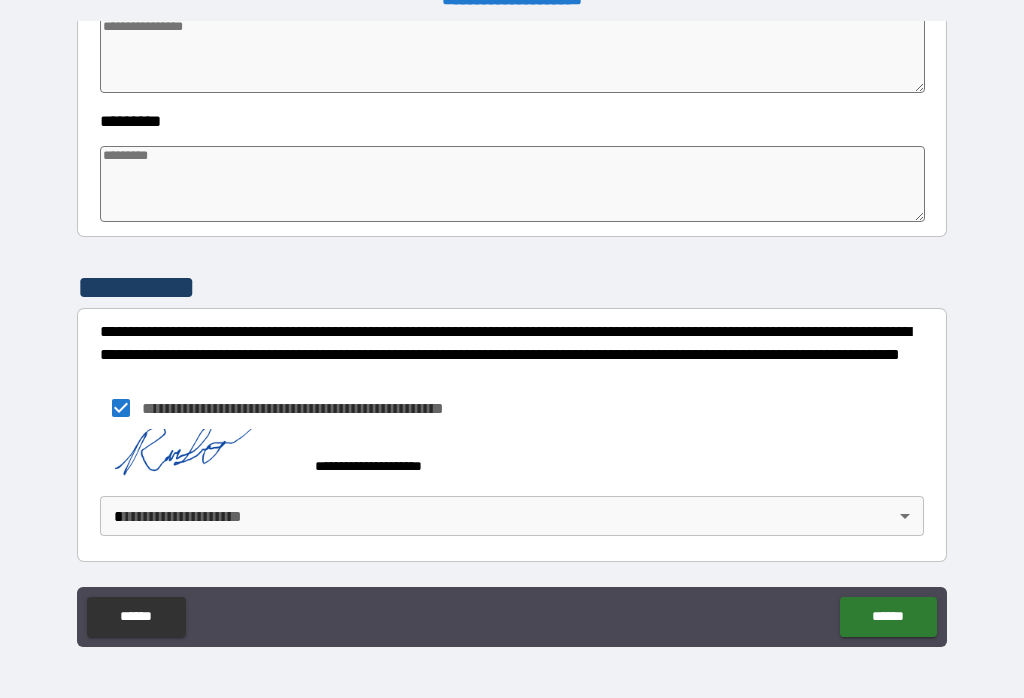 scroll, scrollTop: 627, scrollLeft: 0, axis: vertical 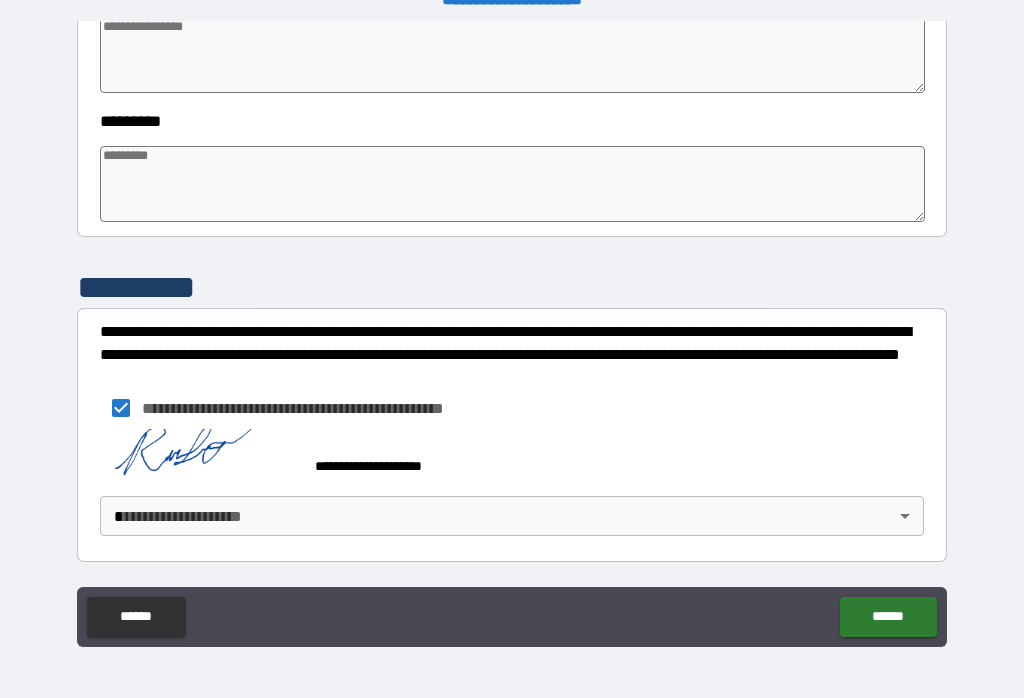 click on "**********" at bounding box center (512, 333) 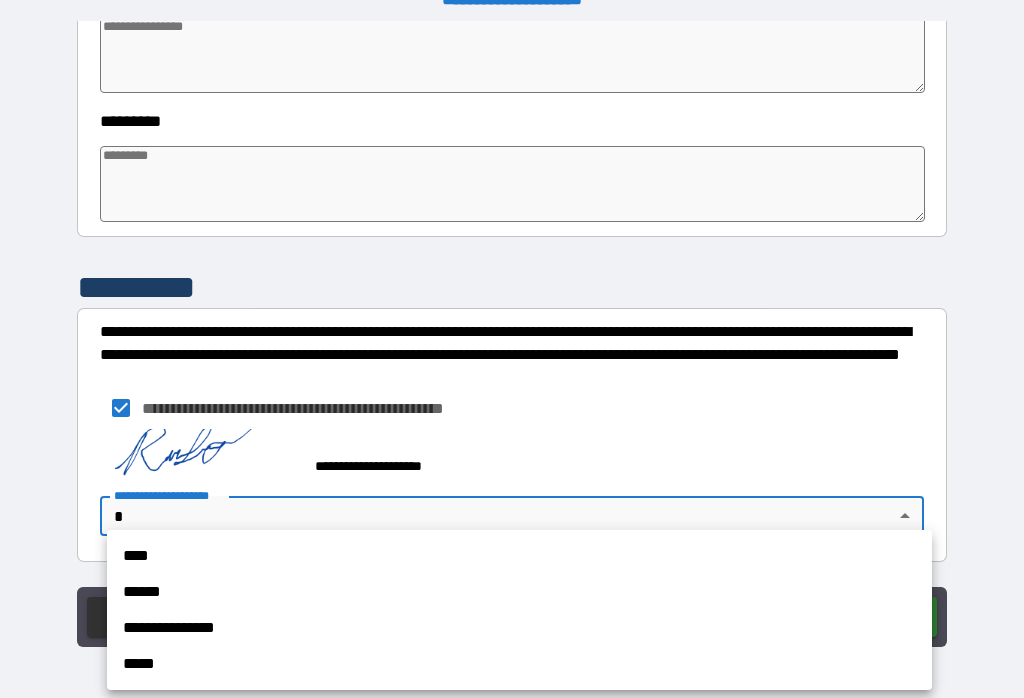 click on "****" at bounding box center (519, 556) 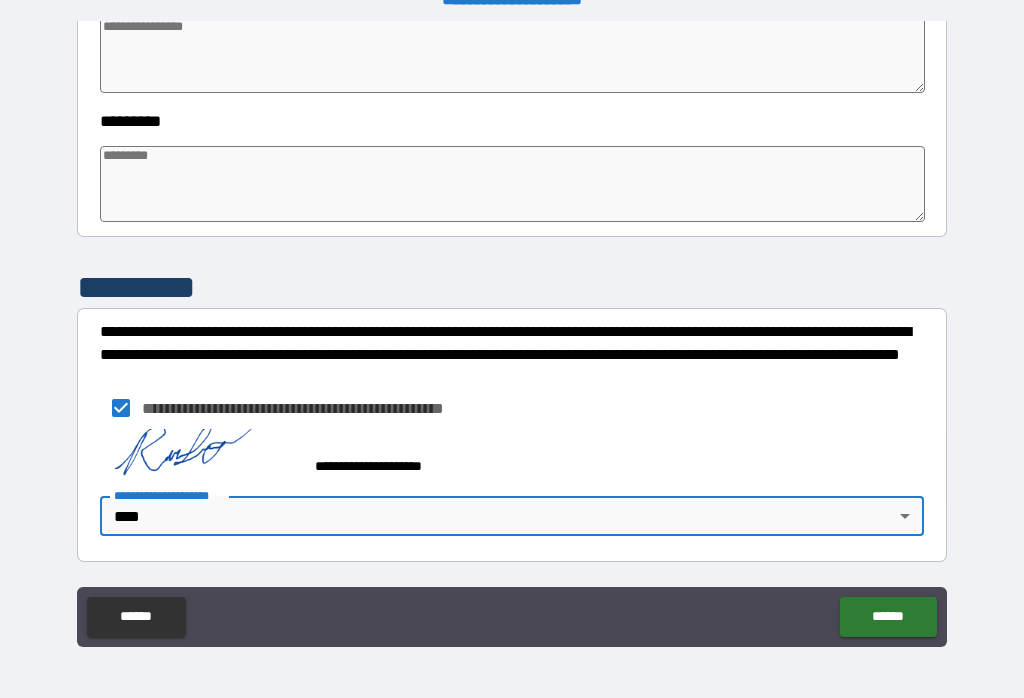 type on "*" 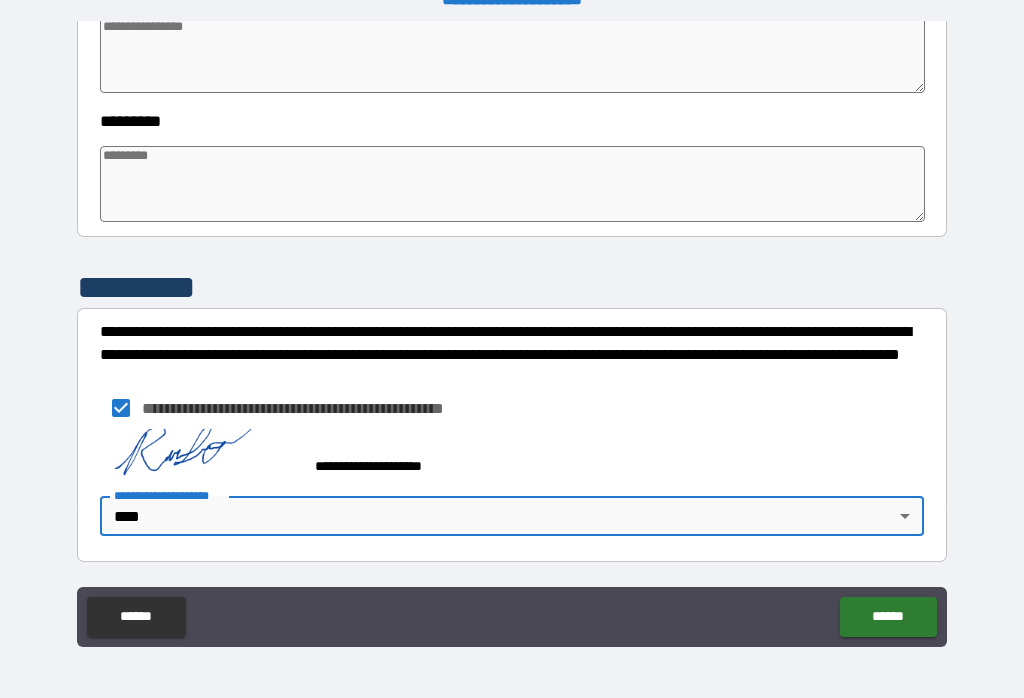 type on "*" 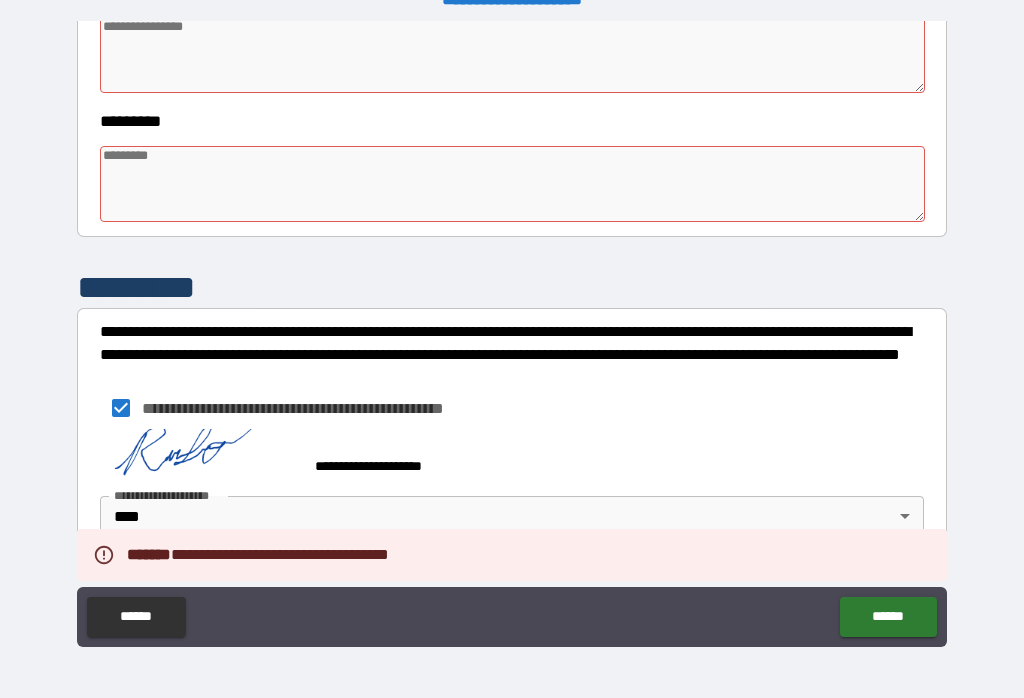 type on "*" 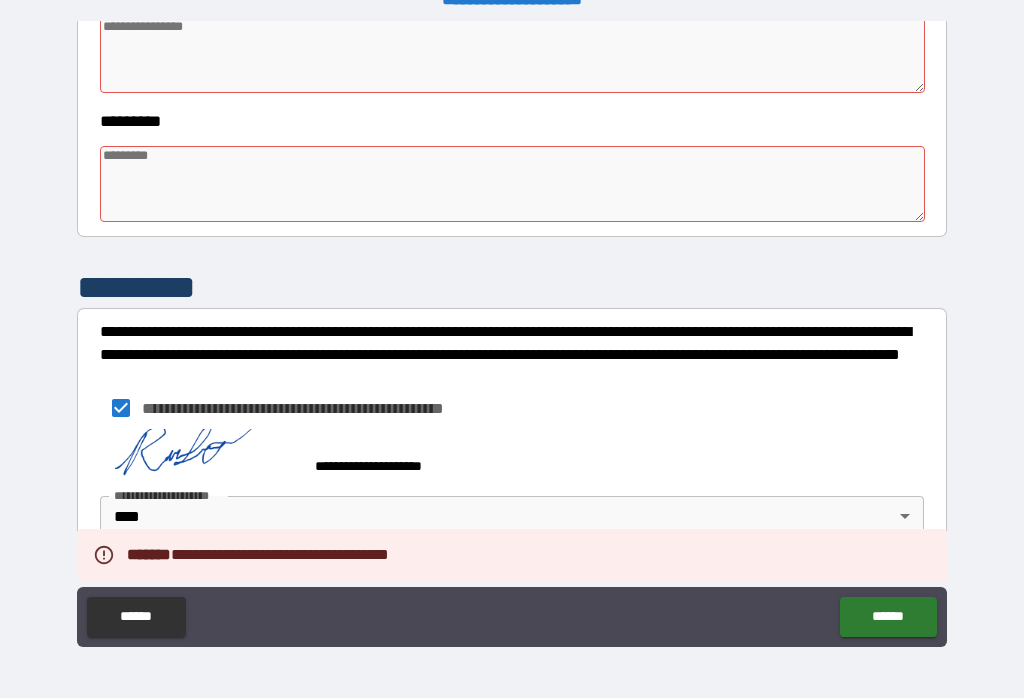 type on "*" 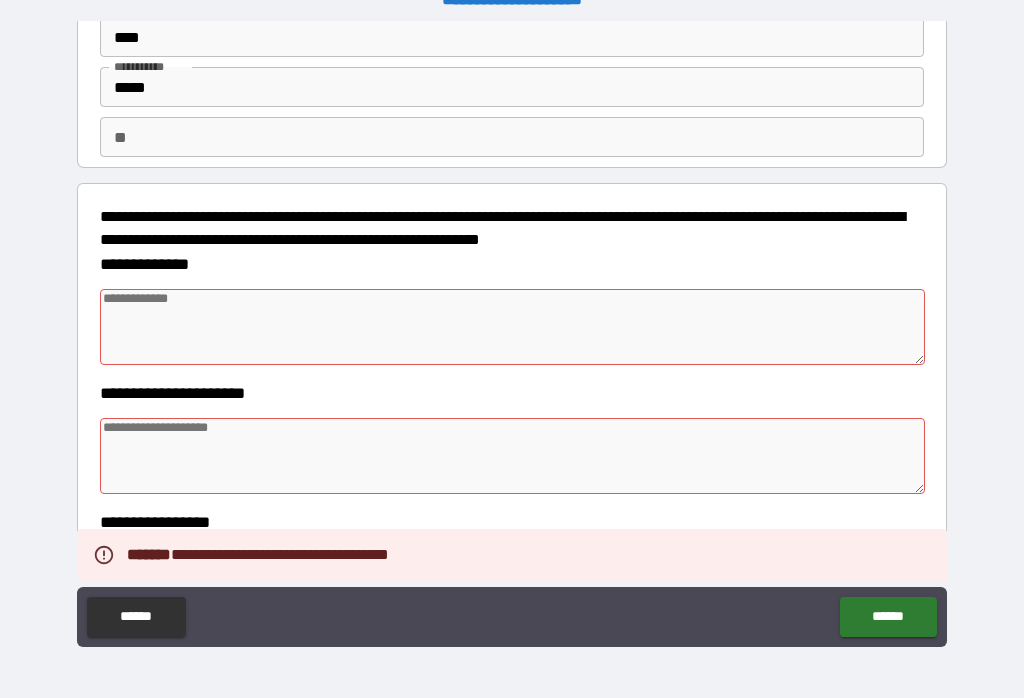scroll, scrollTop: 109, scrollLeft: 0, axis: vertical 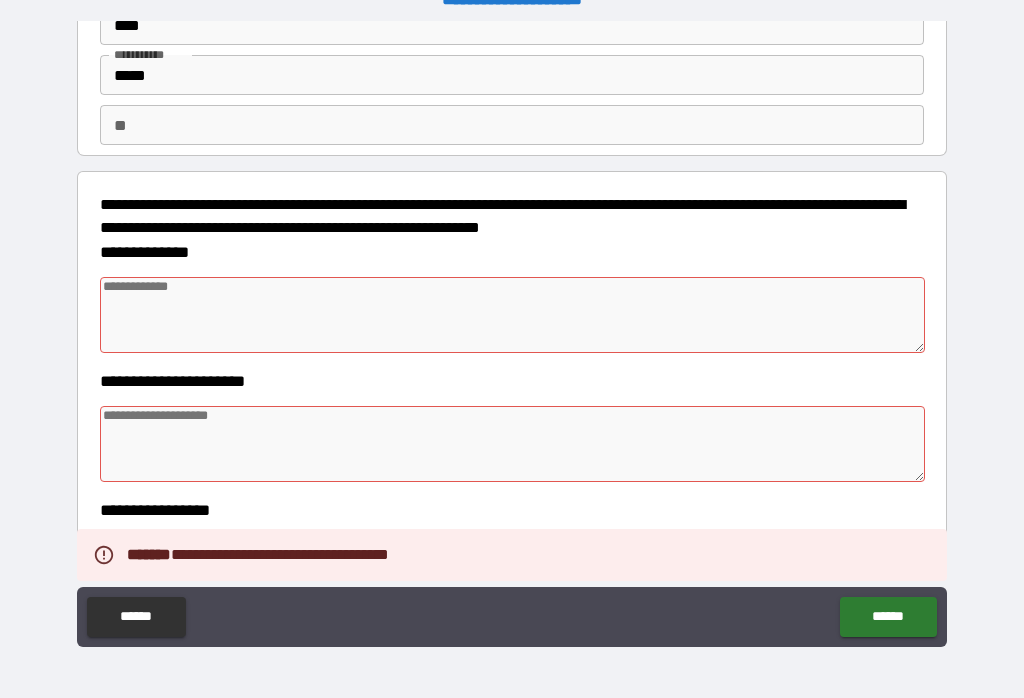 click at bounding box center [513, 315] 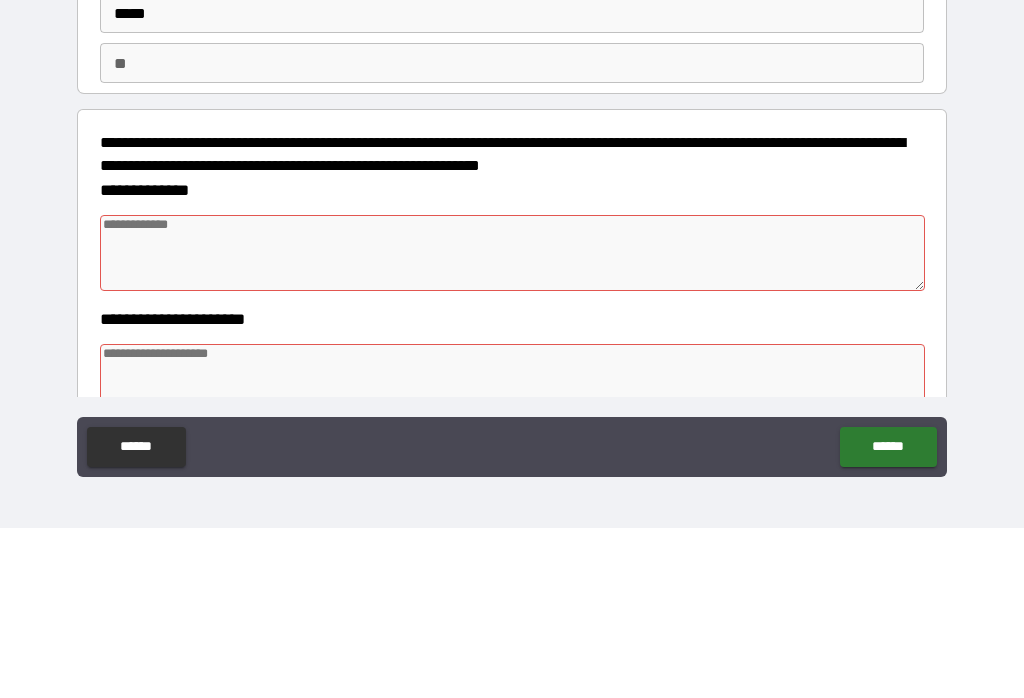 scroll, scrollTop: 16, scrollLeft: 0, axis: vertical 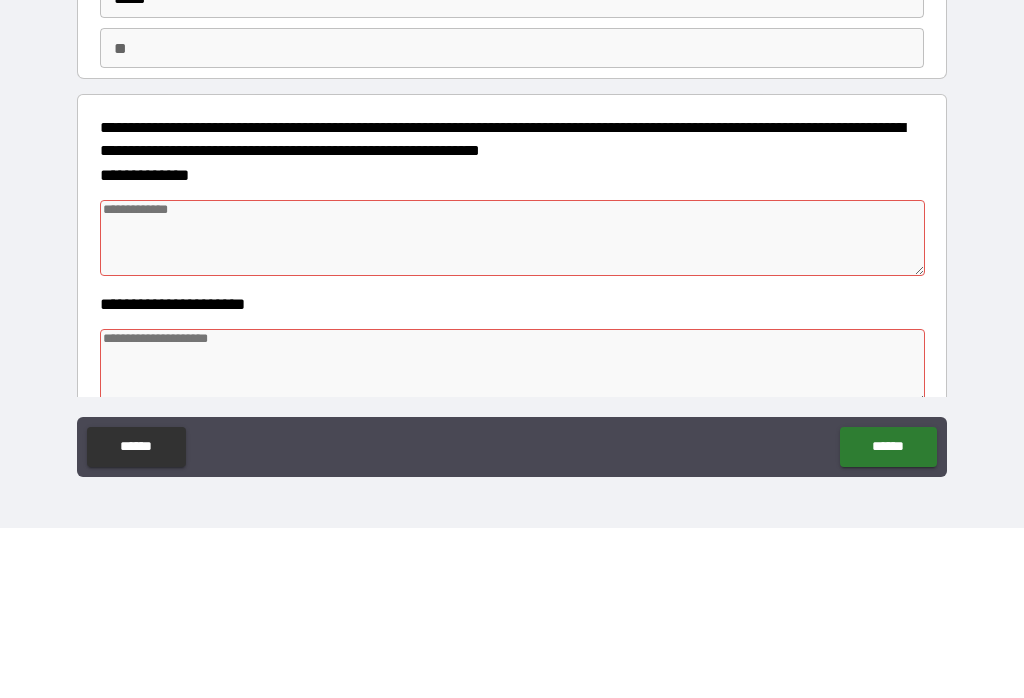 click on "**********" at bounding box center (512, 336) 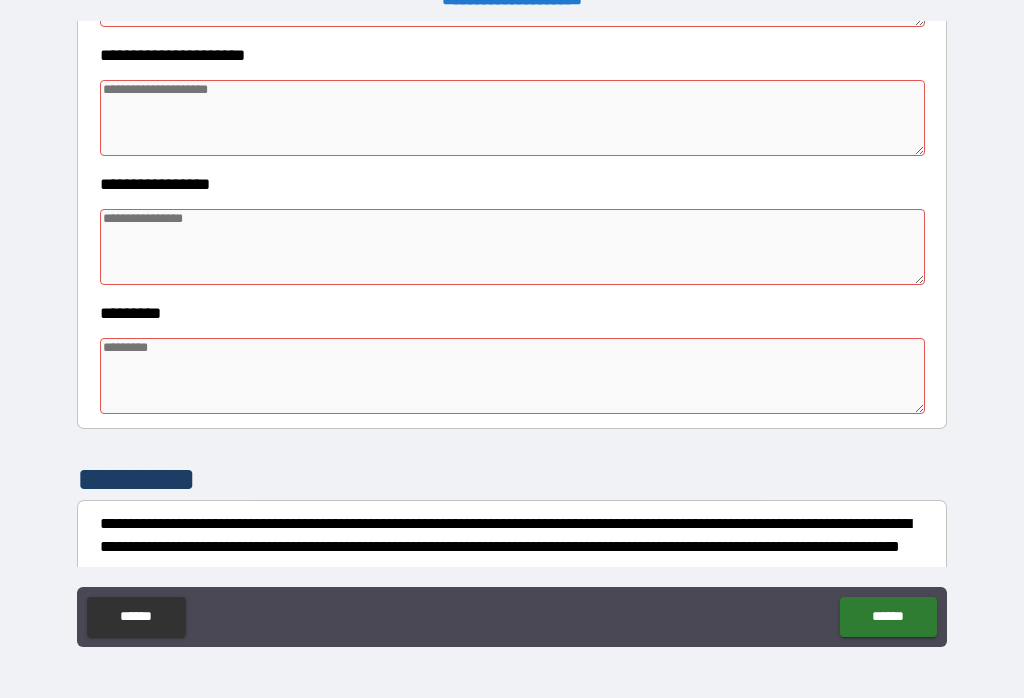 scroll, scrollTop: 438, scrollLeft: 0, axis: vertical 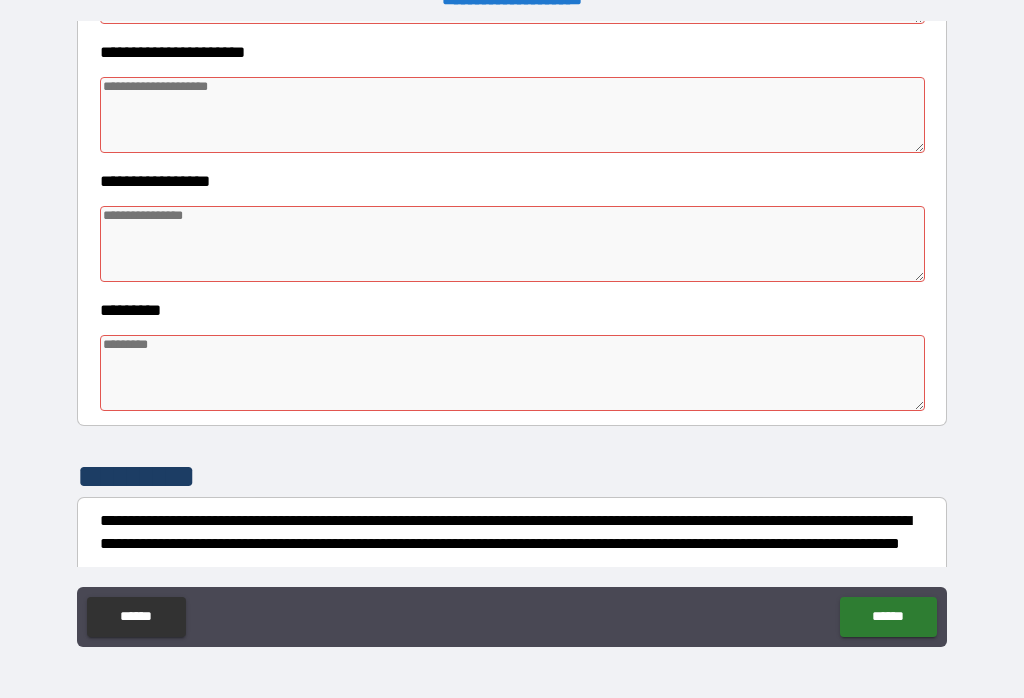 click at bounding box center [513, 373] 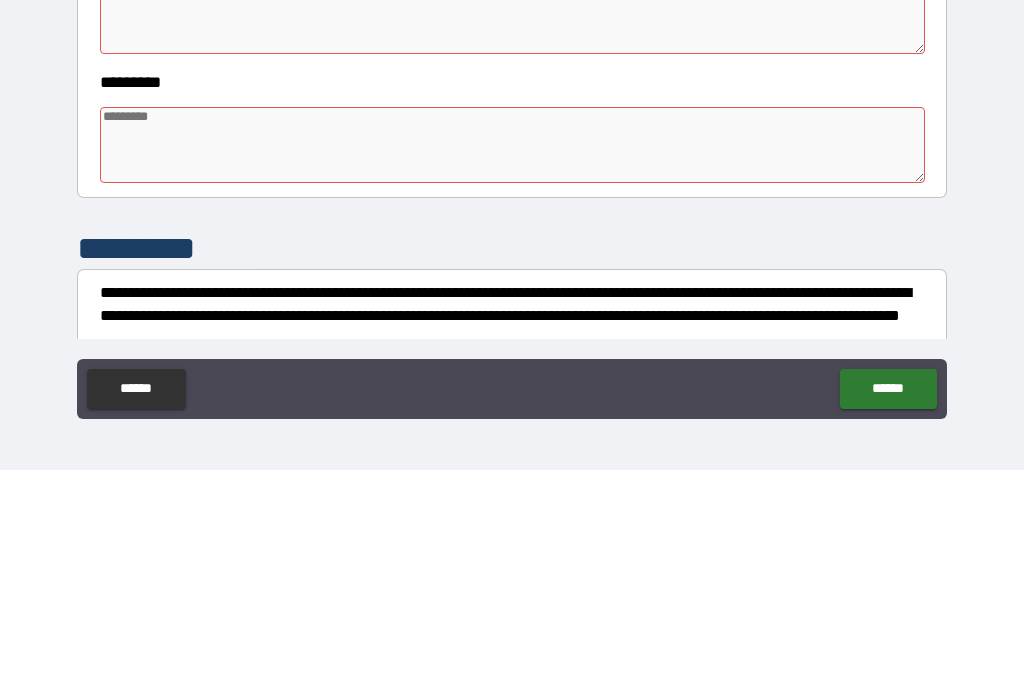 type on "*" 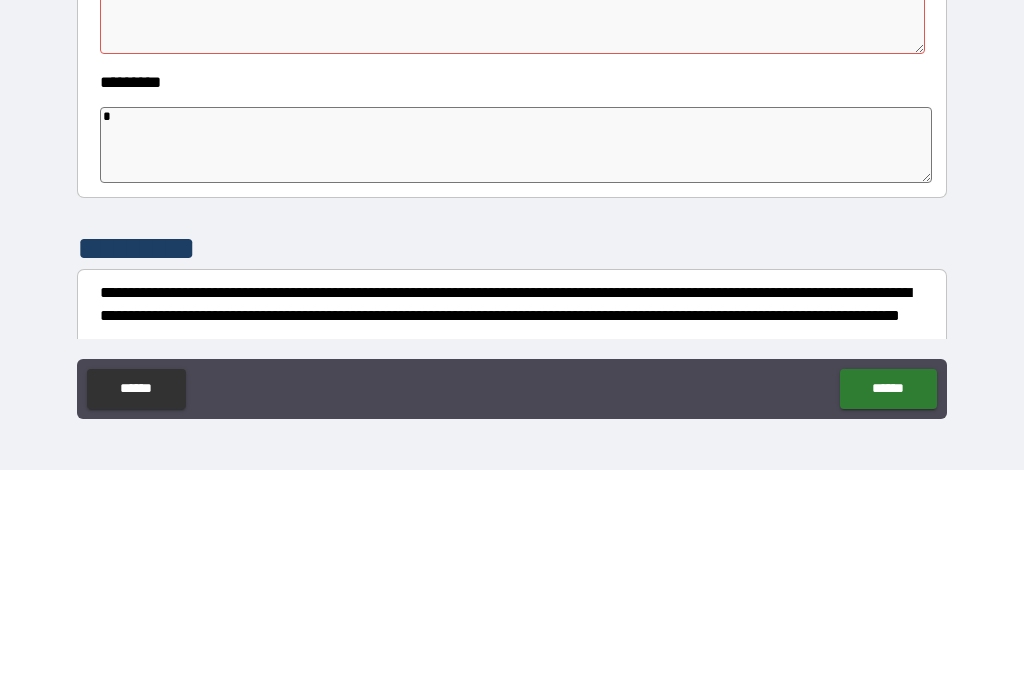 type on "*" 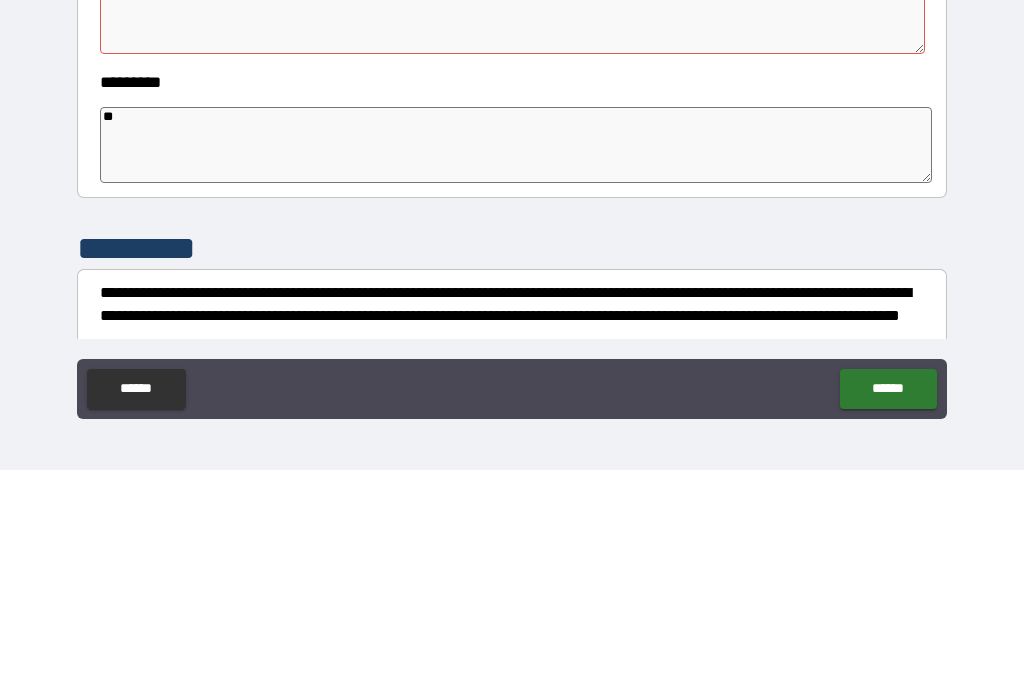 type on "*" 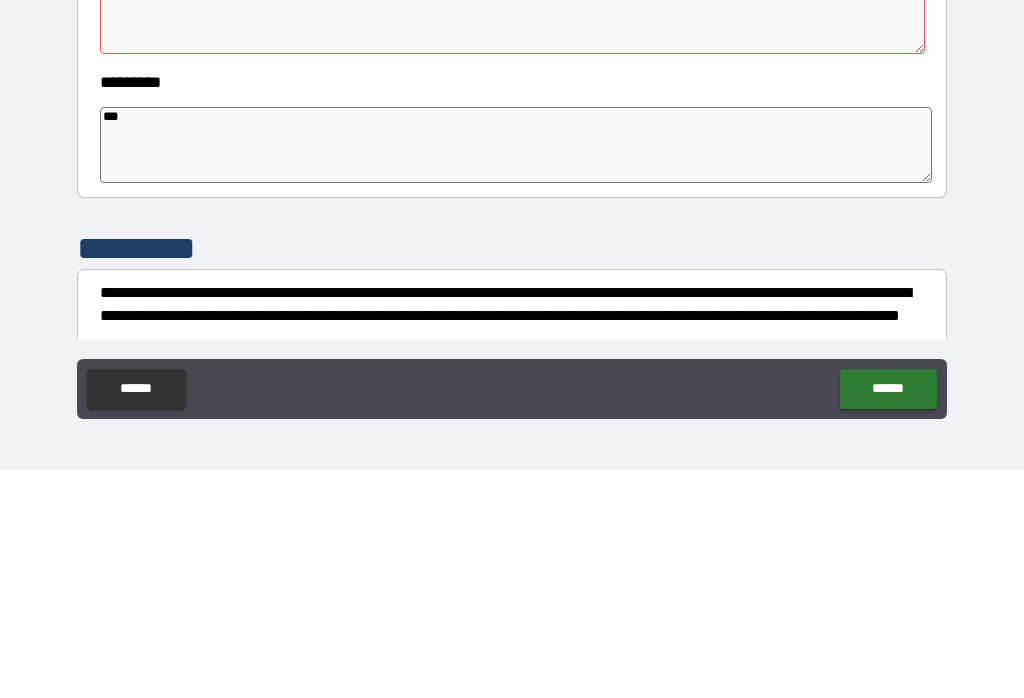 type on "*" 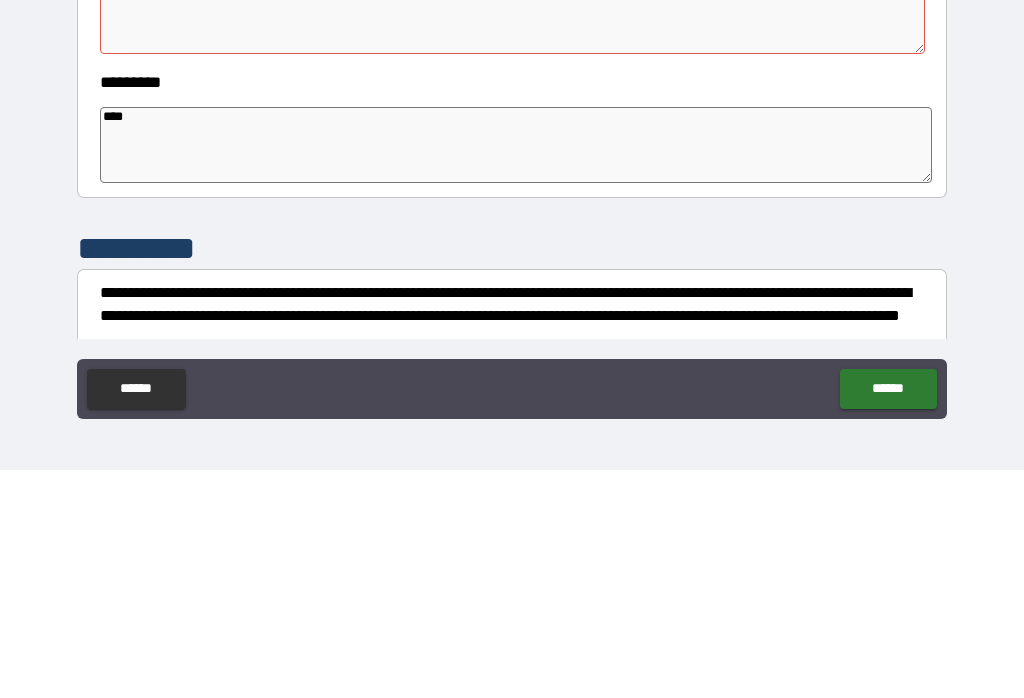 type on "*" 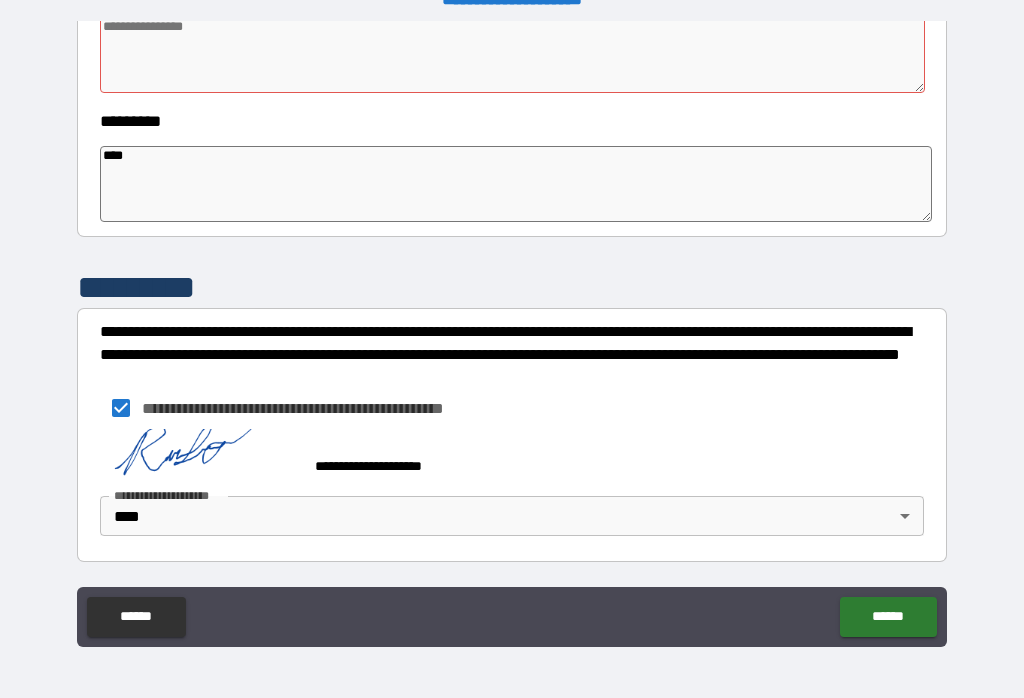 scroll, scrollTop: 627, scrollLeft: 0, axis: vertical 